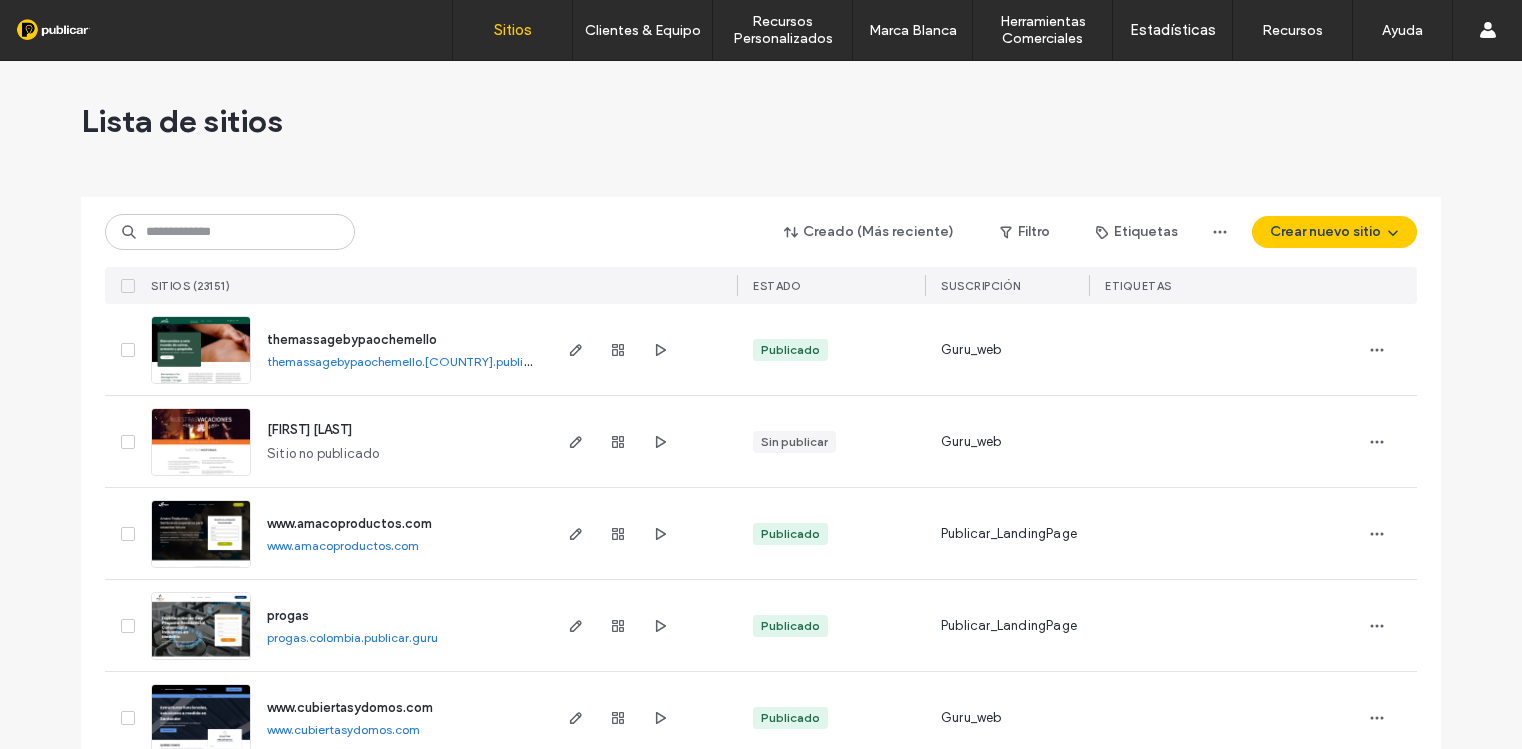 scroll, scrollTop: 0, scrollLeft: 0, axis: both 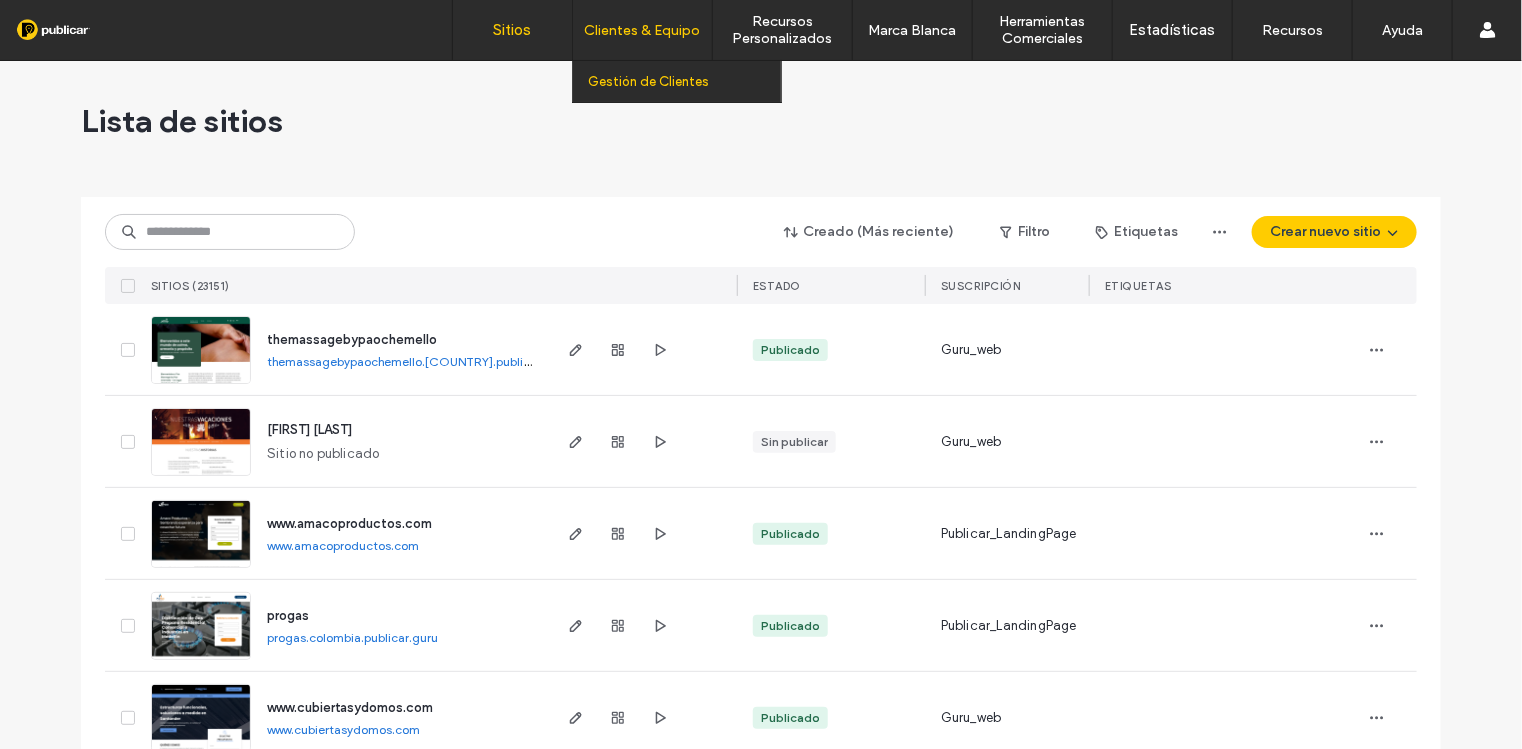 click on "Gestión de Clientes" at bounding box center [648, 81] 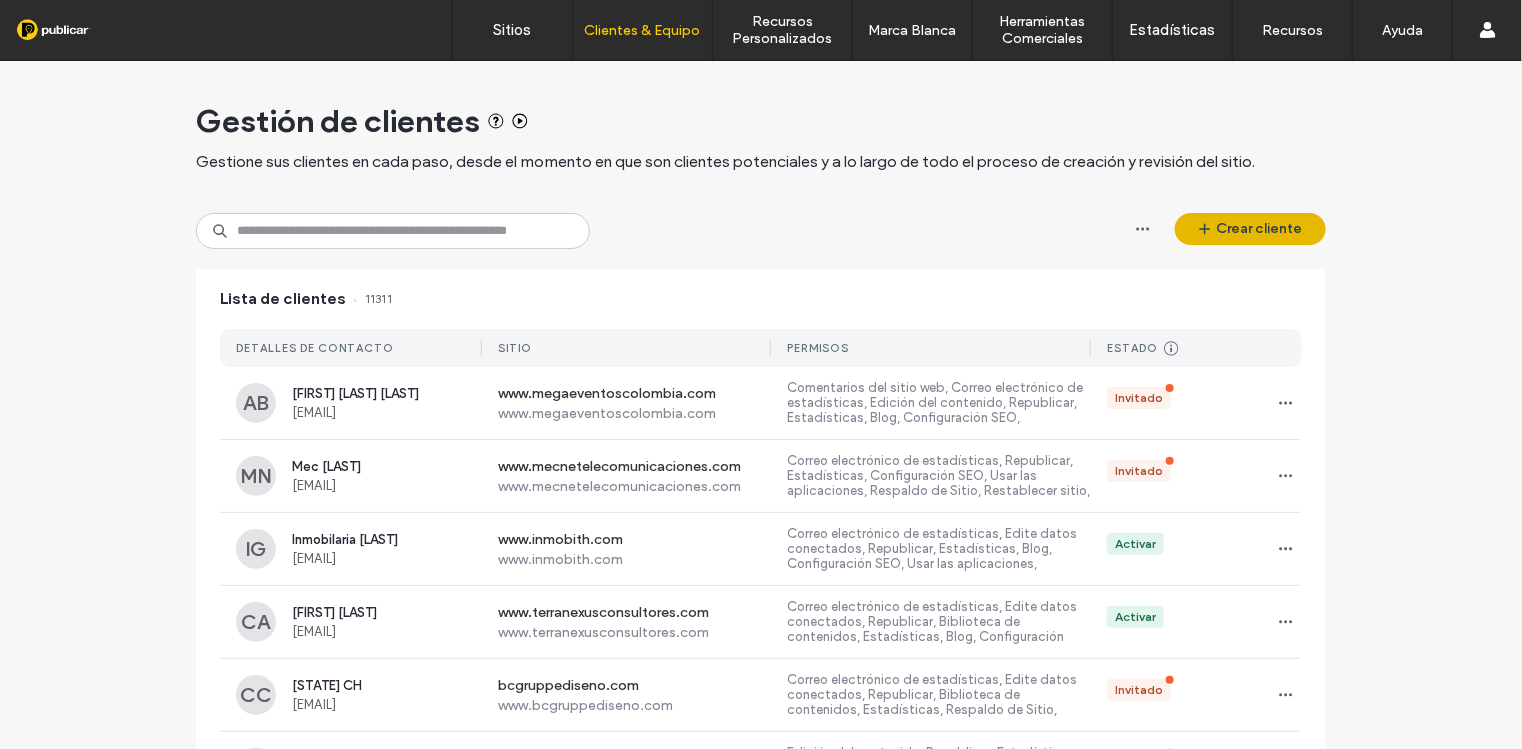 click on "Crear cliente" at bounding box center [1250, 229] 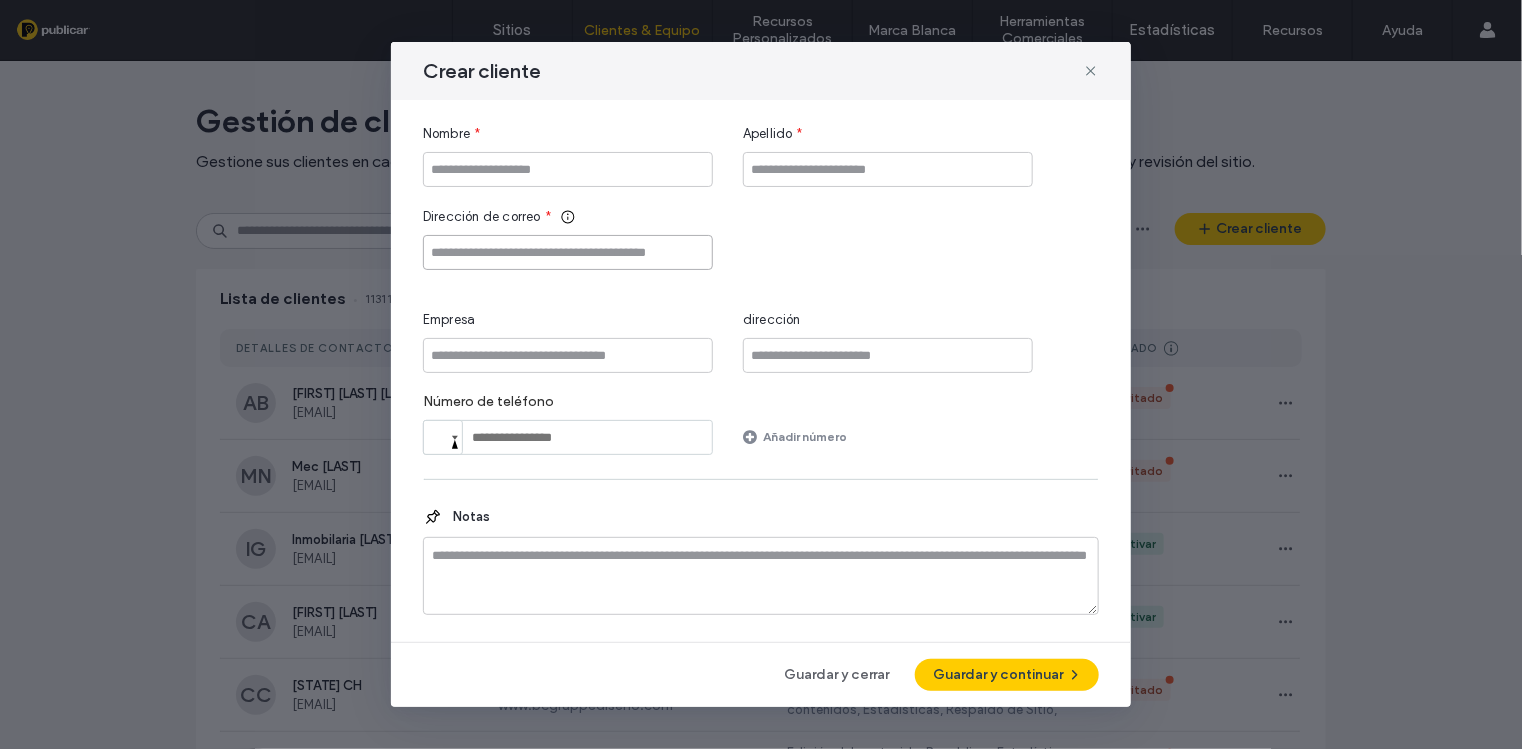 drag, startPoint x: 558, startPoint y: 232, endPoint x: 505, endPoint y: 249, distance: 55.65968 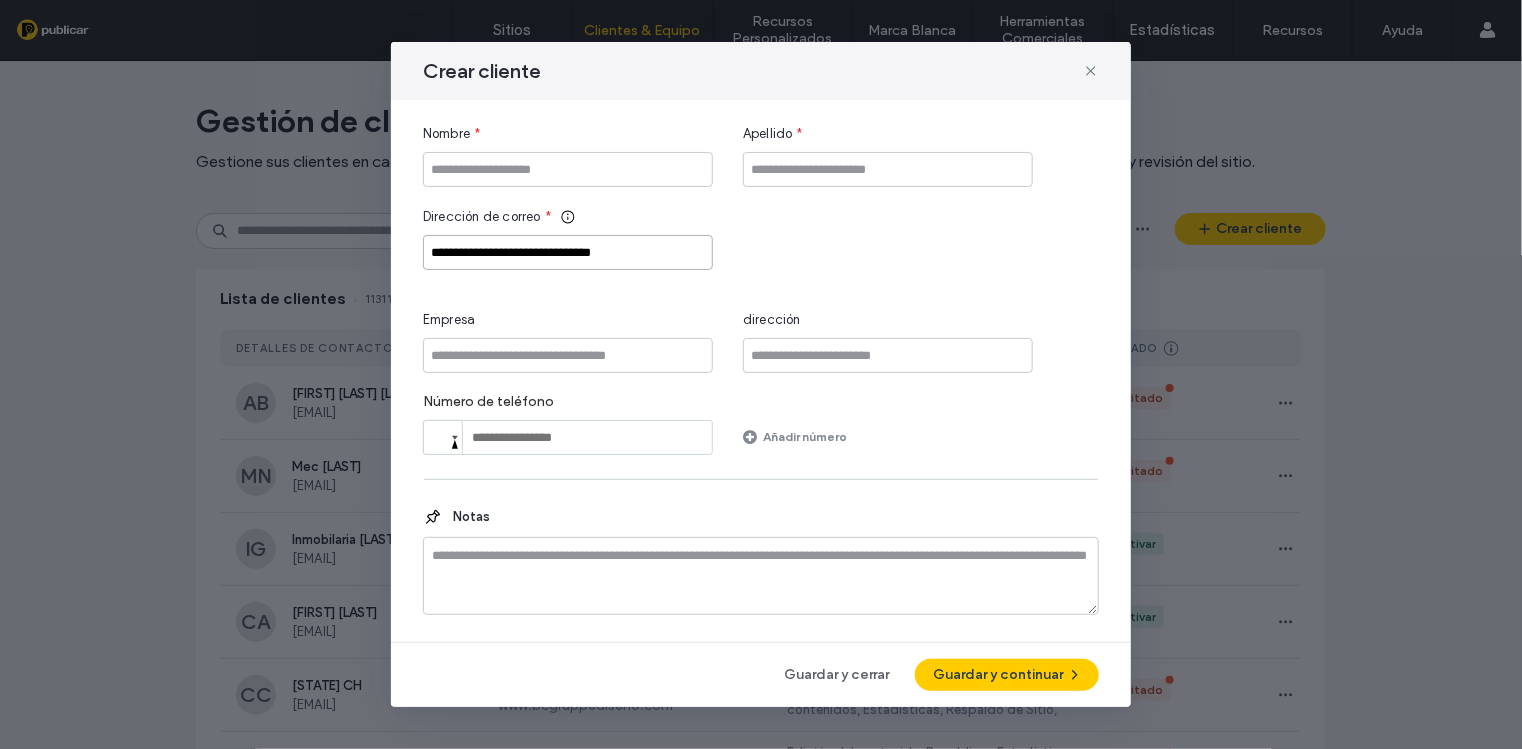 click on "**********" at bounding box center [568, 252] 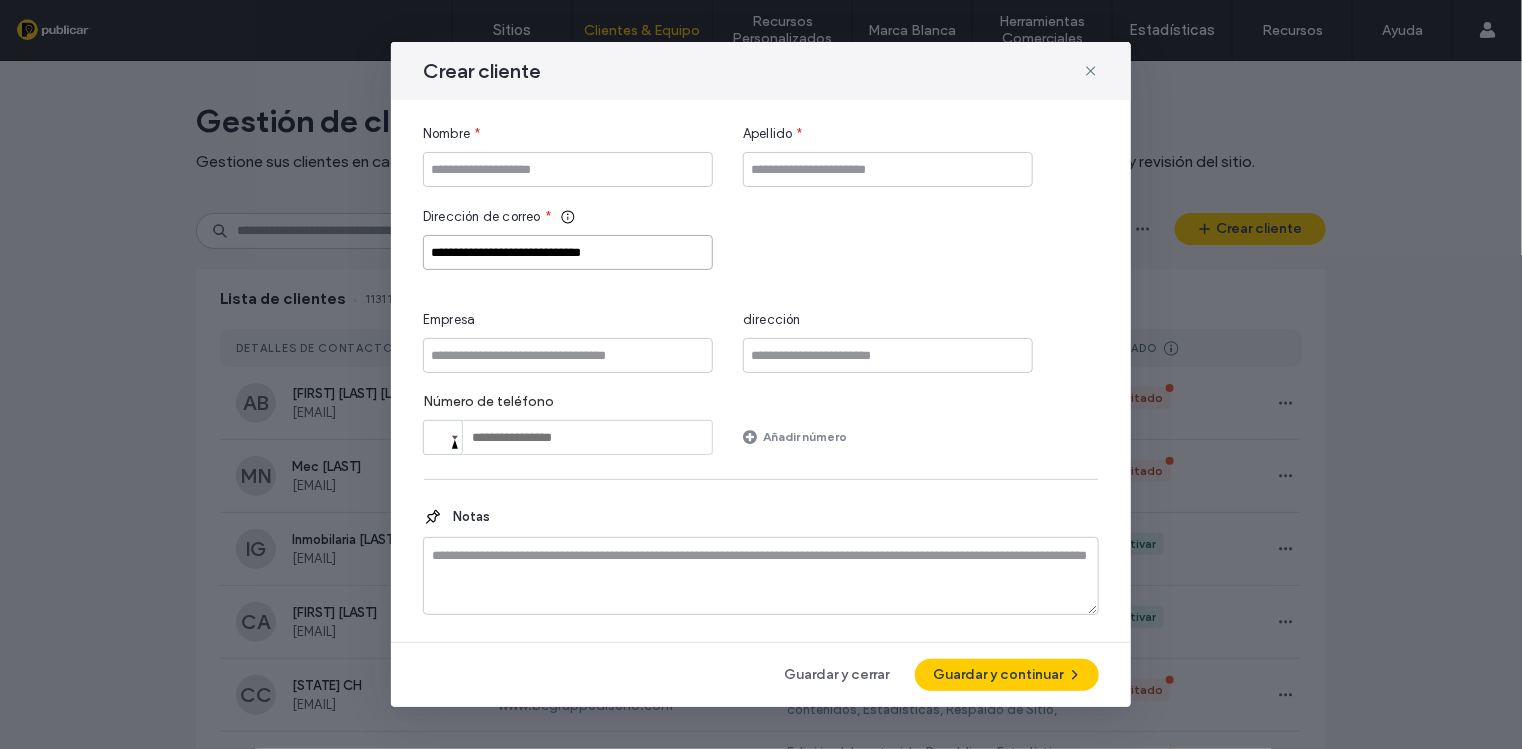 type on "**********" 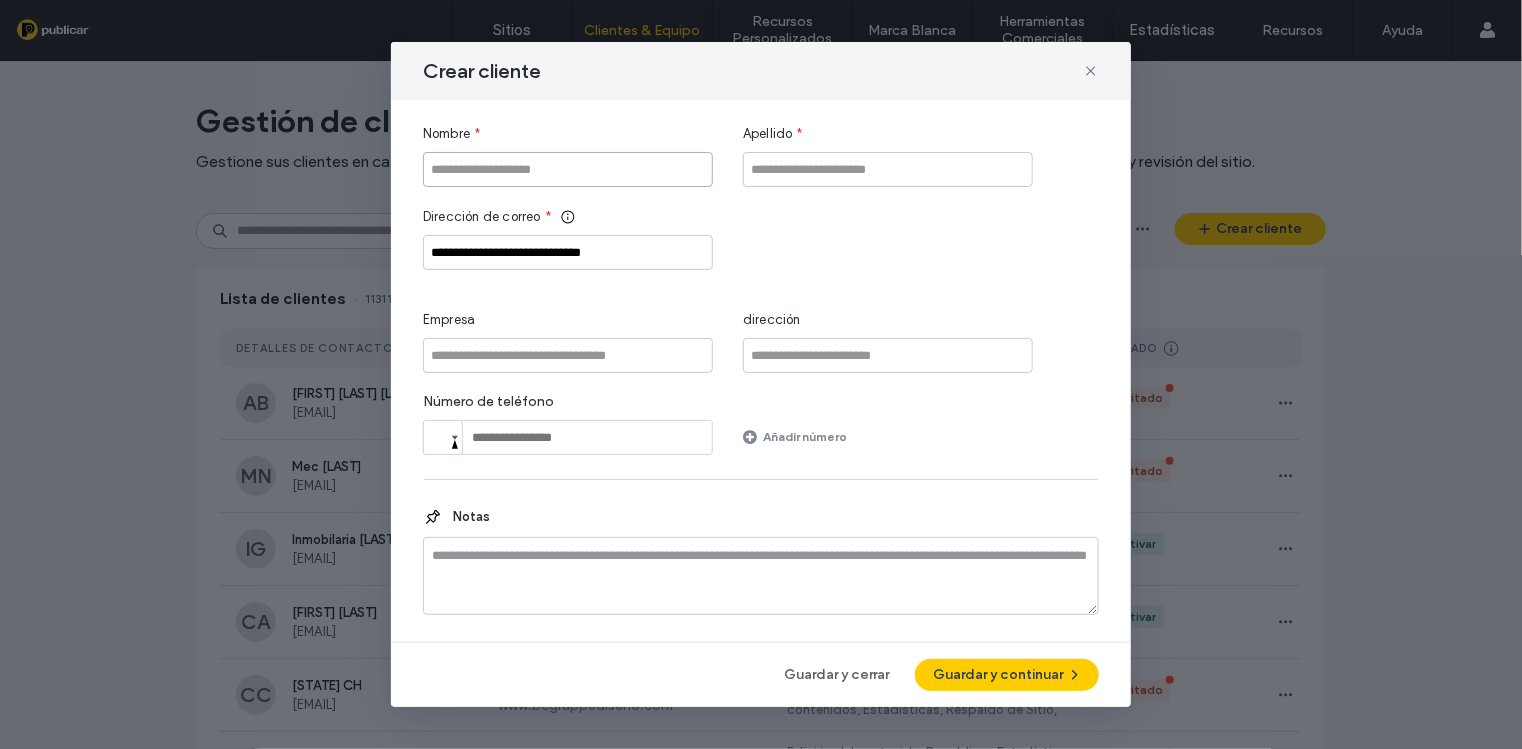 paste on "**********" 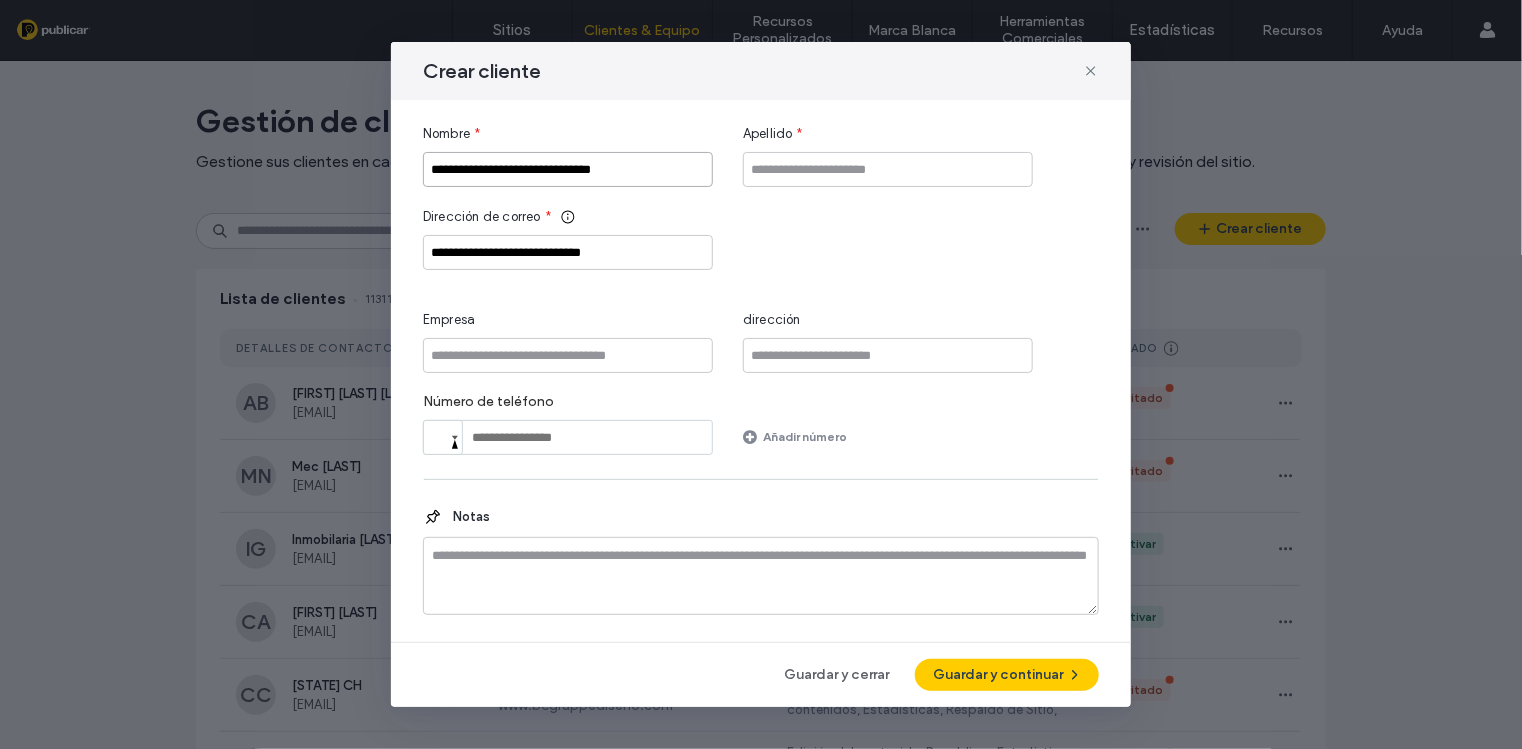 type on "**********" 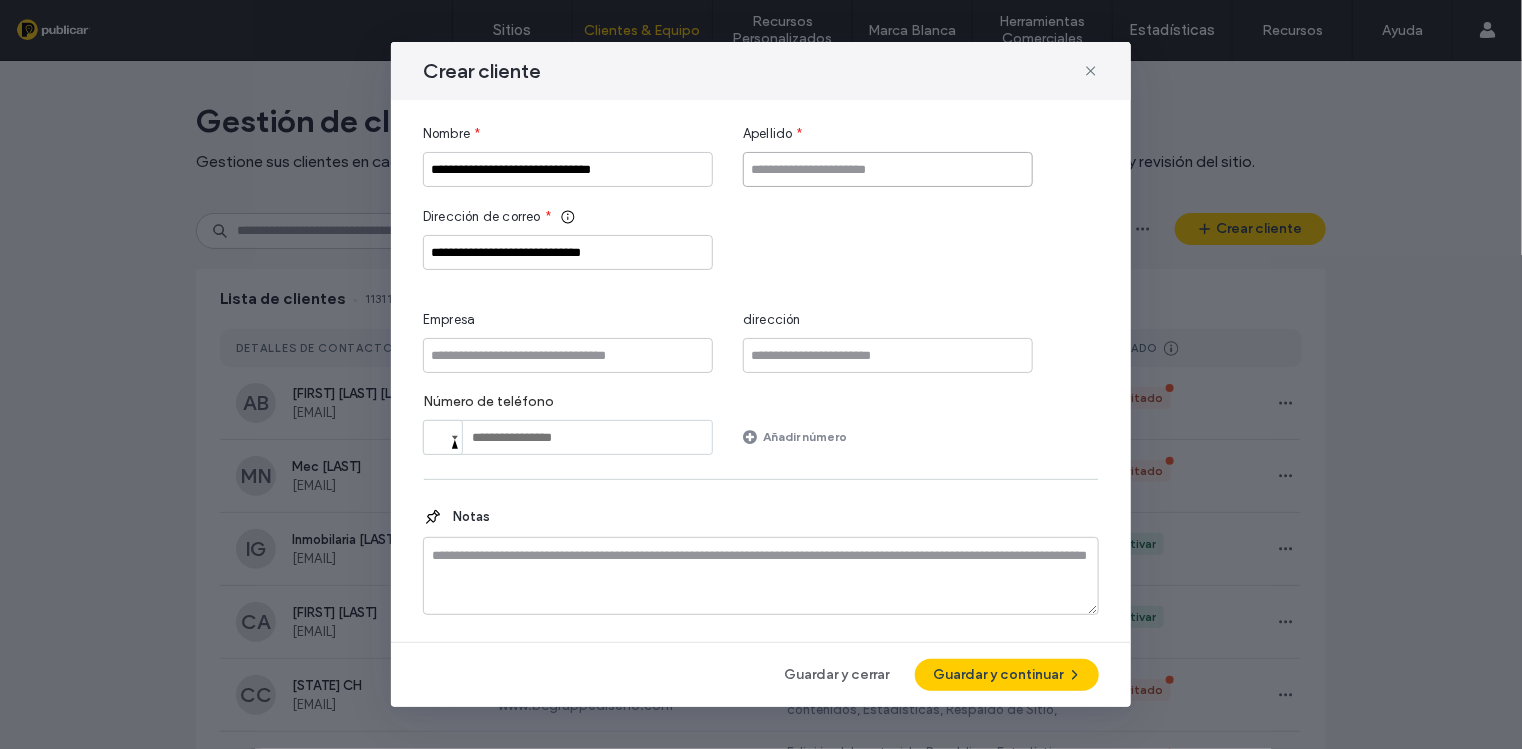 paste on "**********" 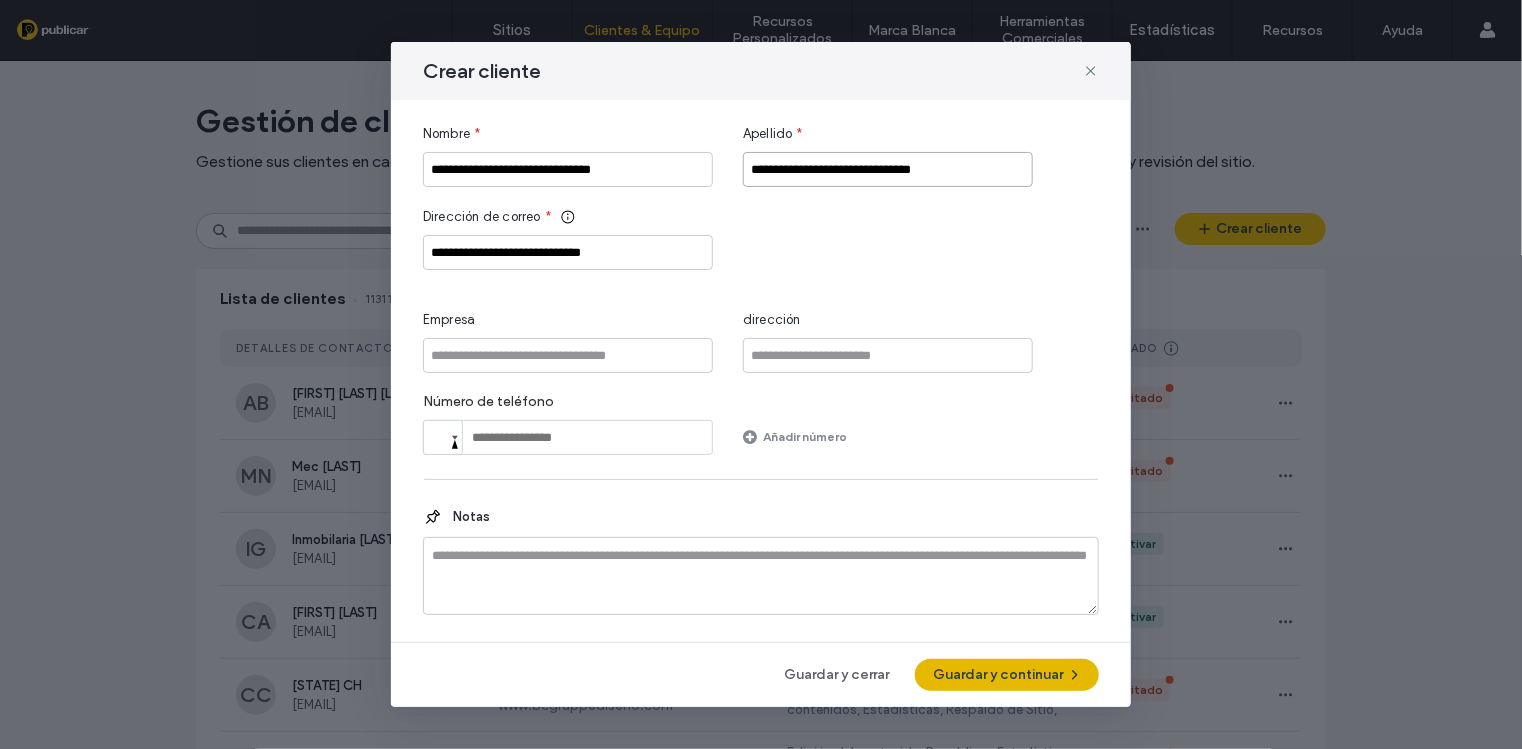 type on "**********" 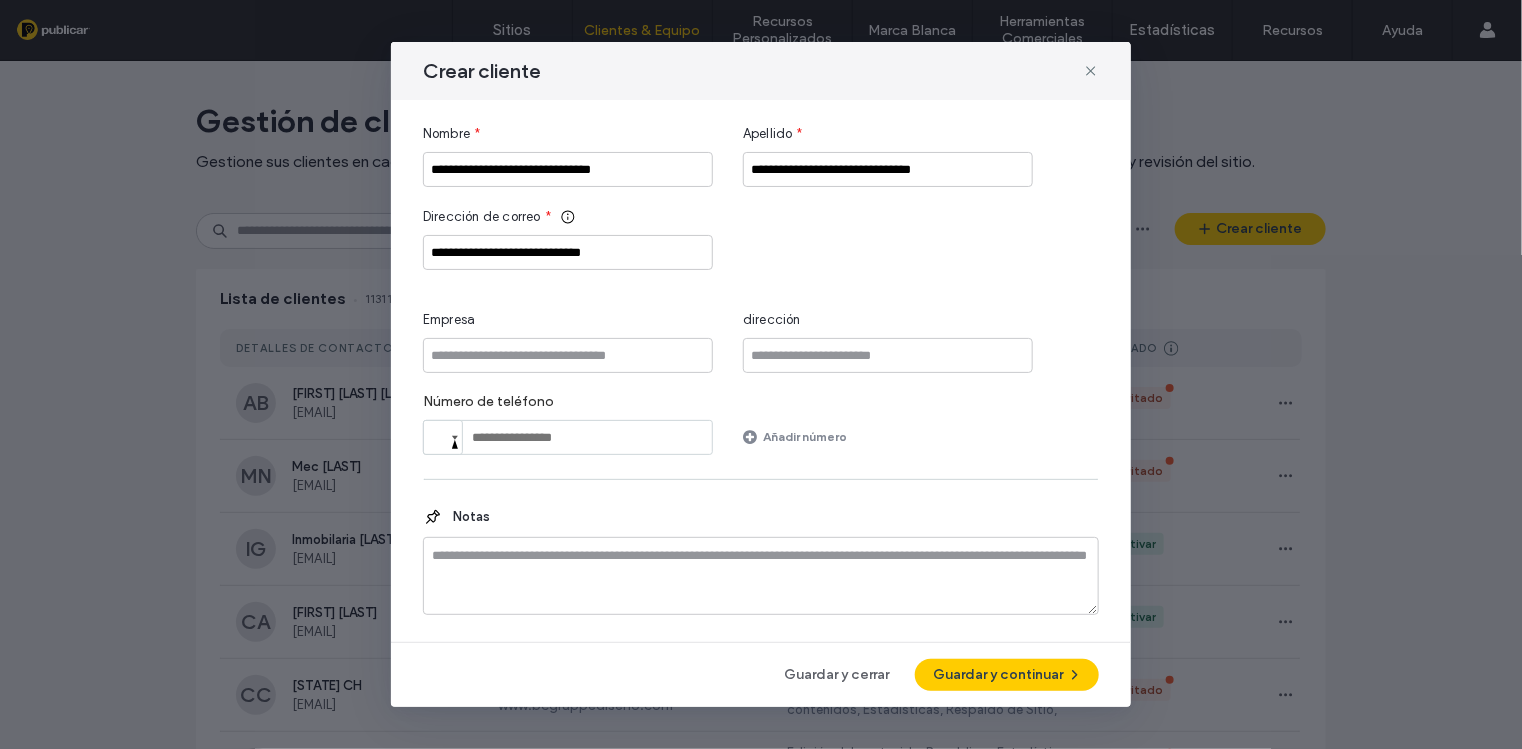 click on "Guardar y continuar" at bounding box center (1007, 675) 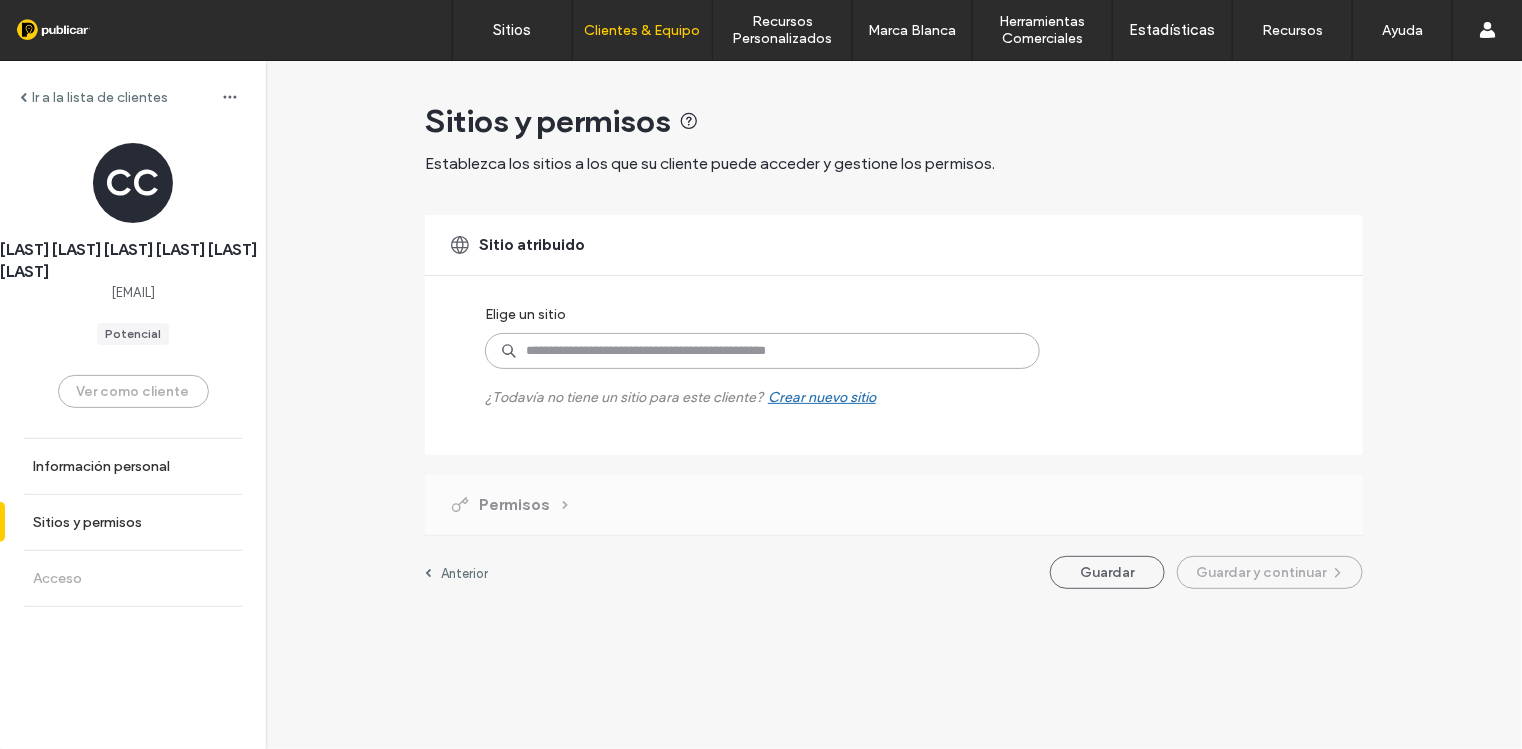 paste on "**********" 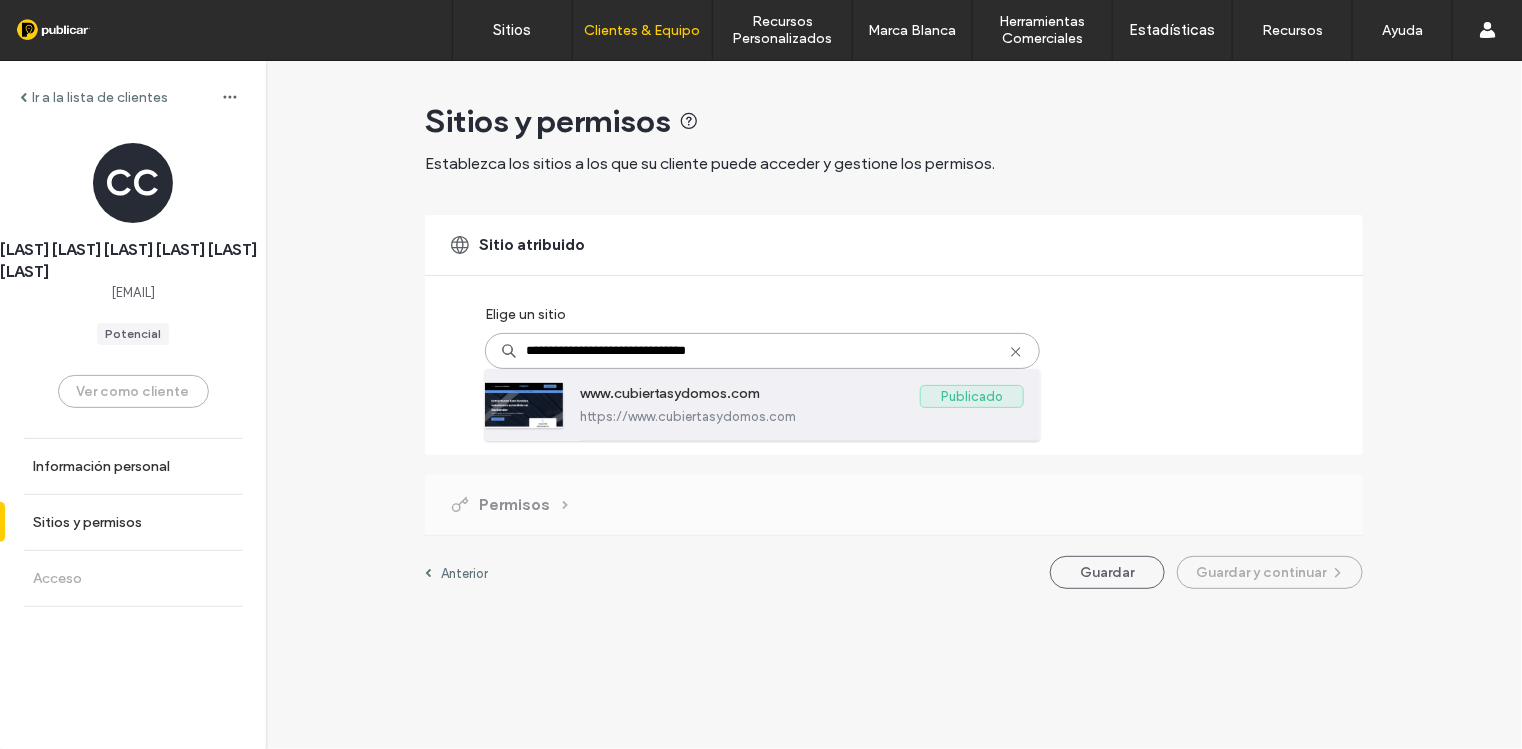click on "https://www.cubiertasydomos.com" at bounding box center [802, 416] 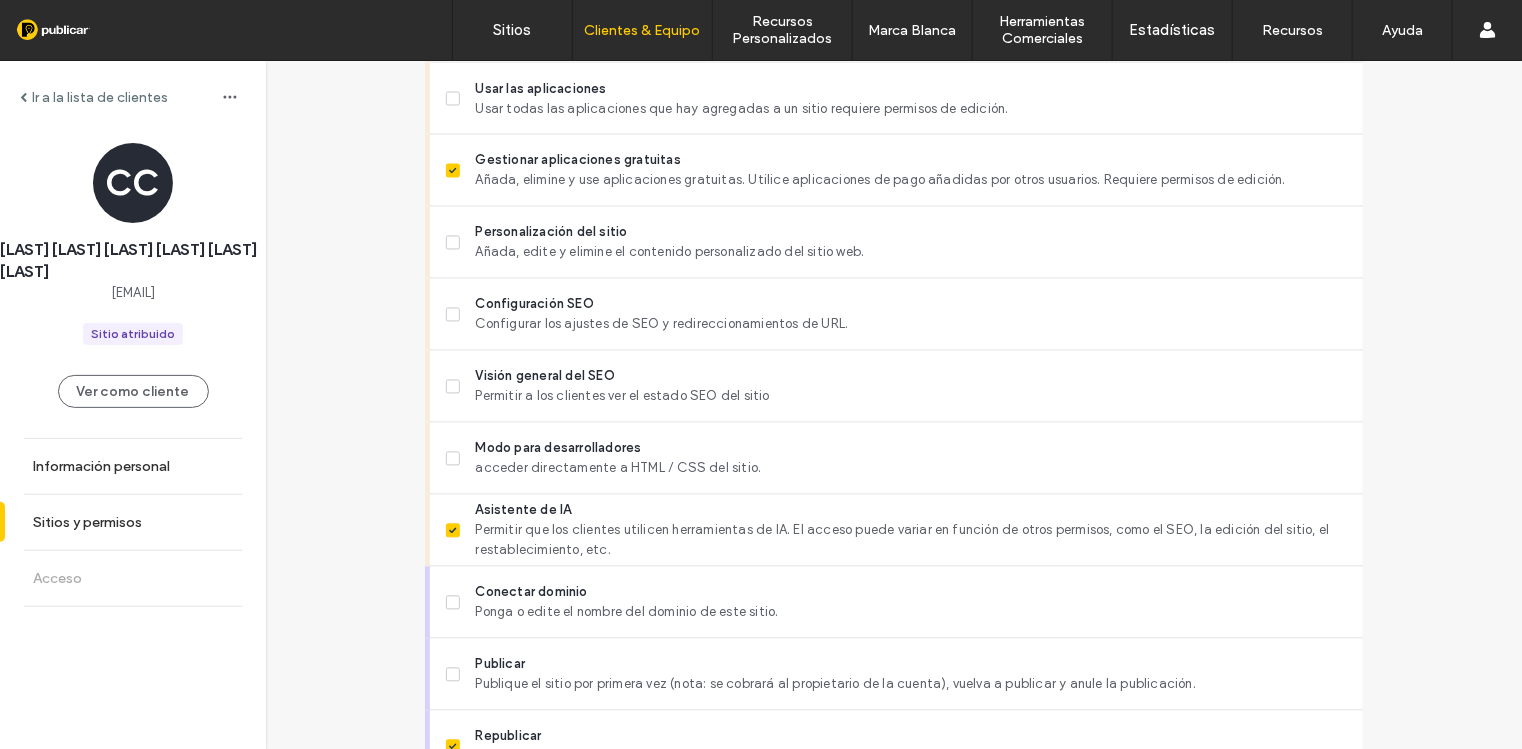 scroll, scrollTop: 1694, scrollLeft: 0, axis: vertical 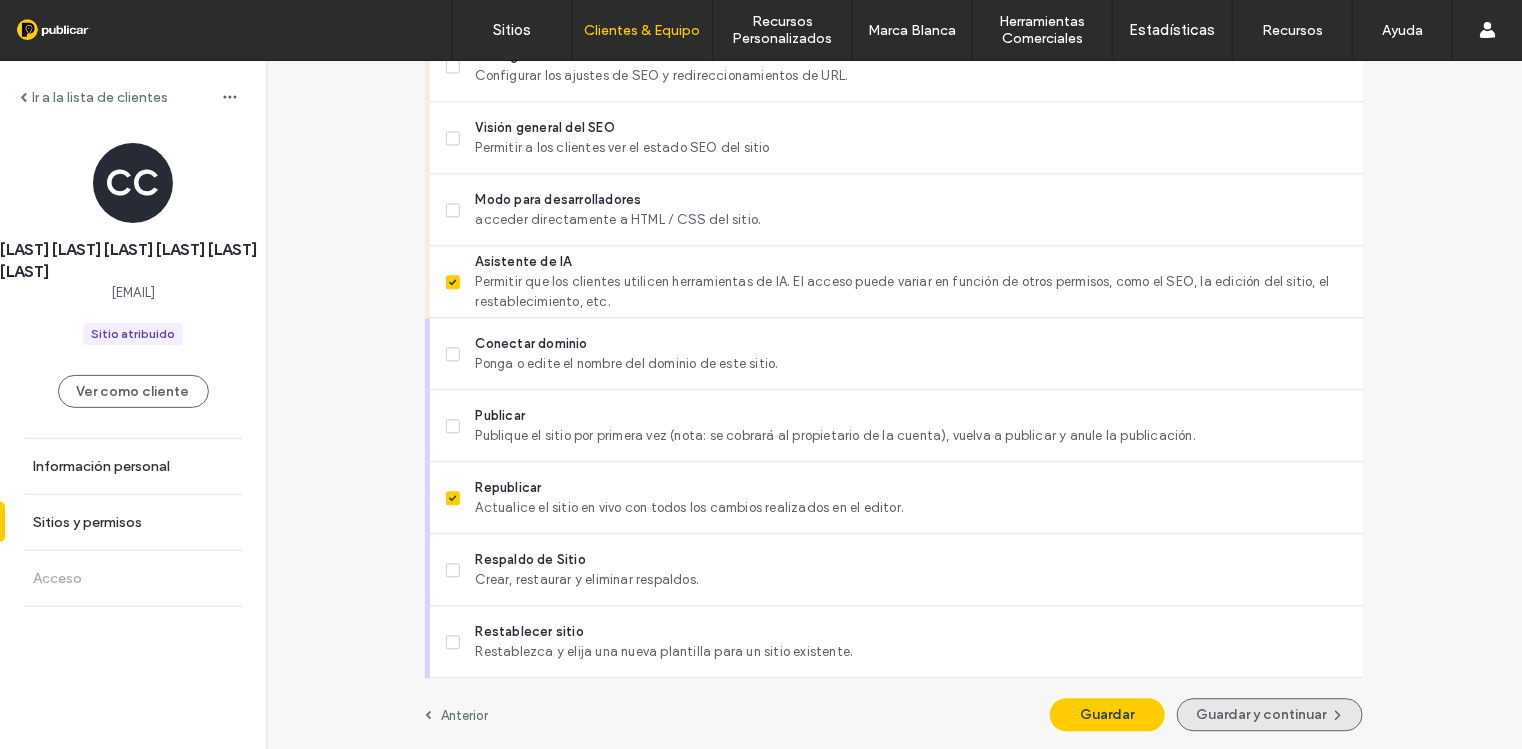 click on "Guardar y continuar" at bounding box center (1270, 714) 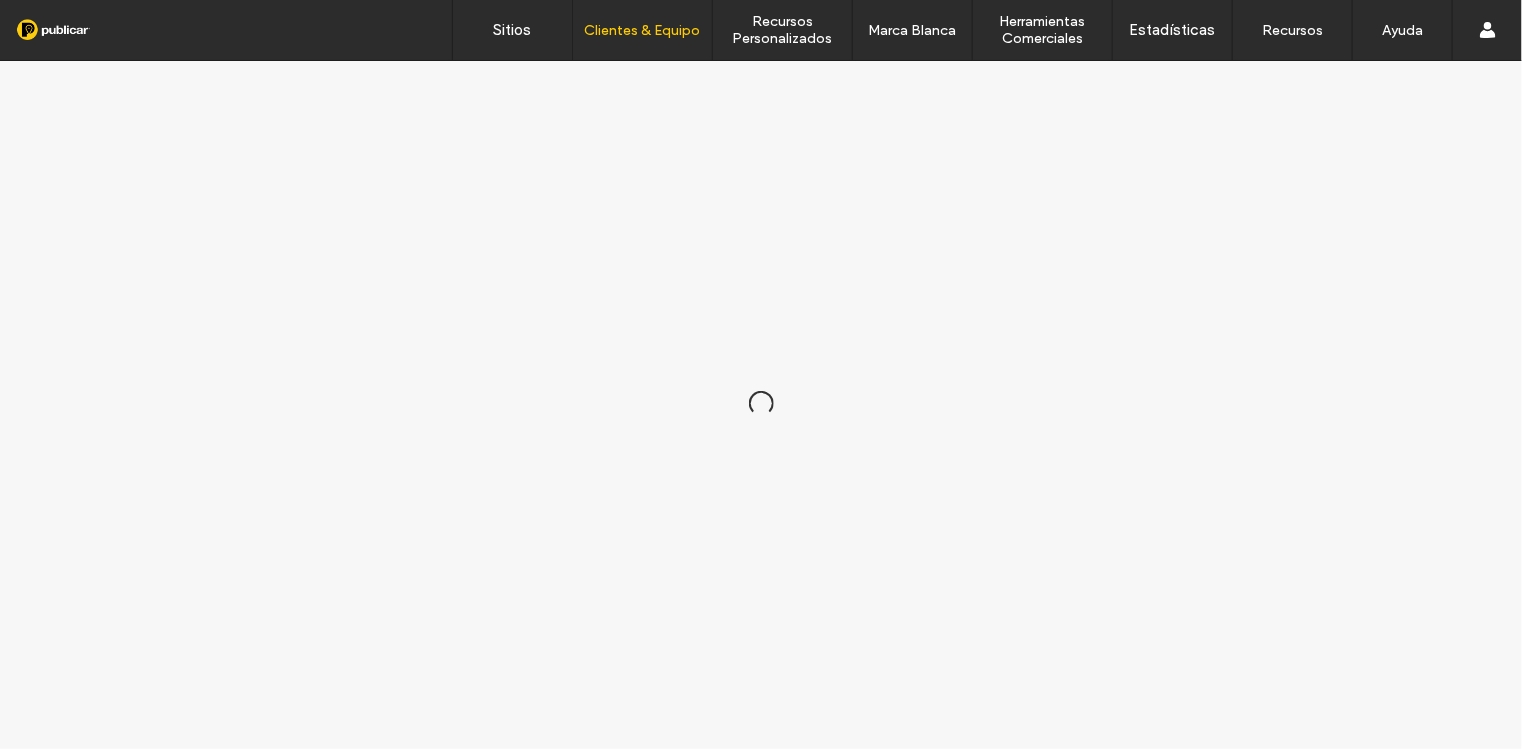 scroll, scrollTop: 0, scrollLeft: 0, axis: both 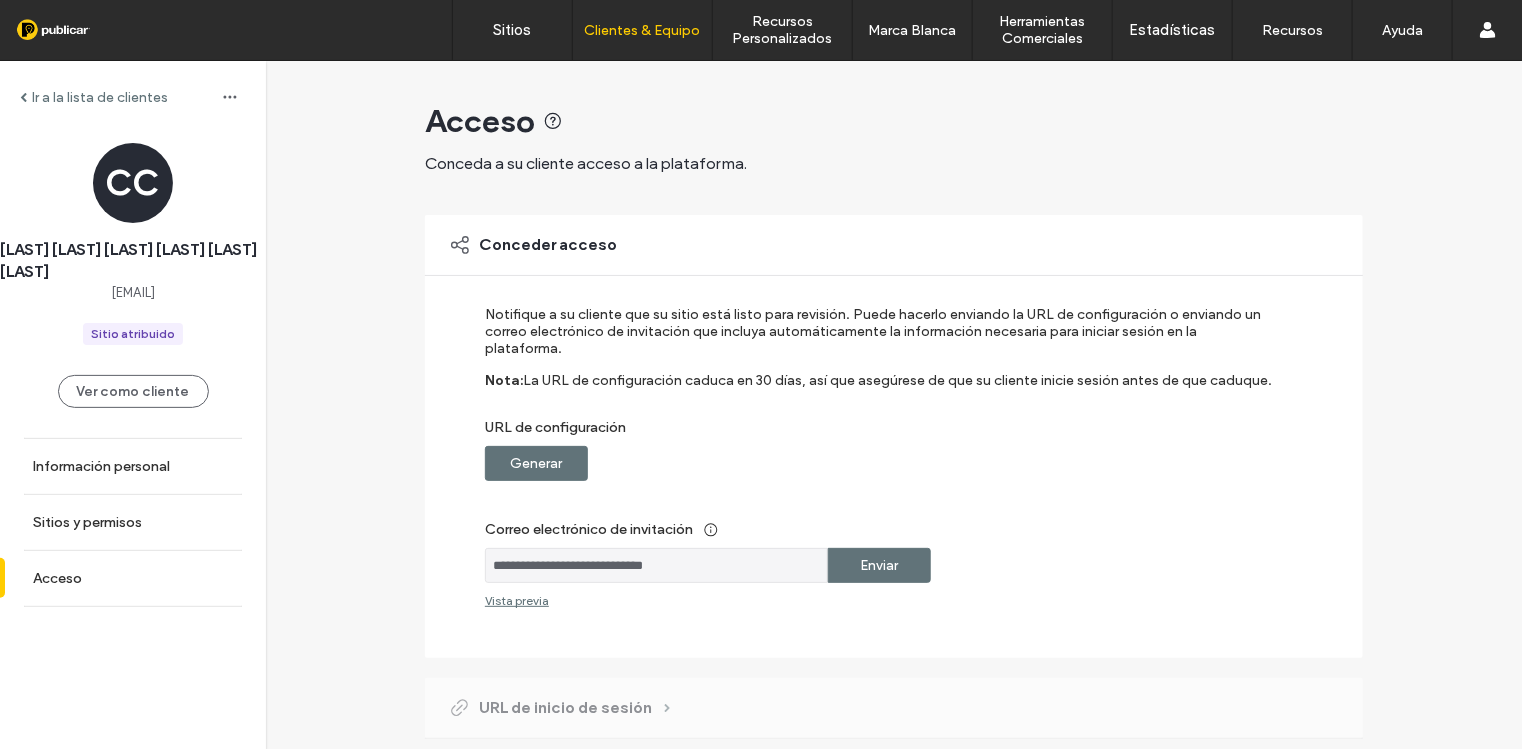 click on "Generar" at bounding box center [537, 463] 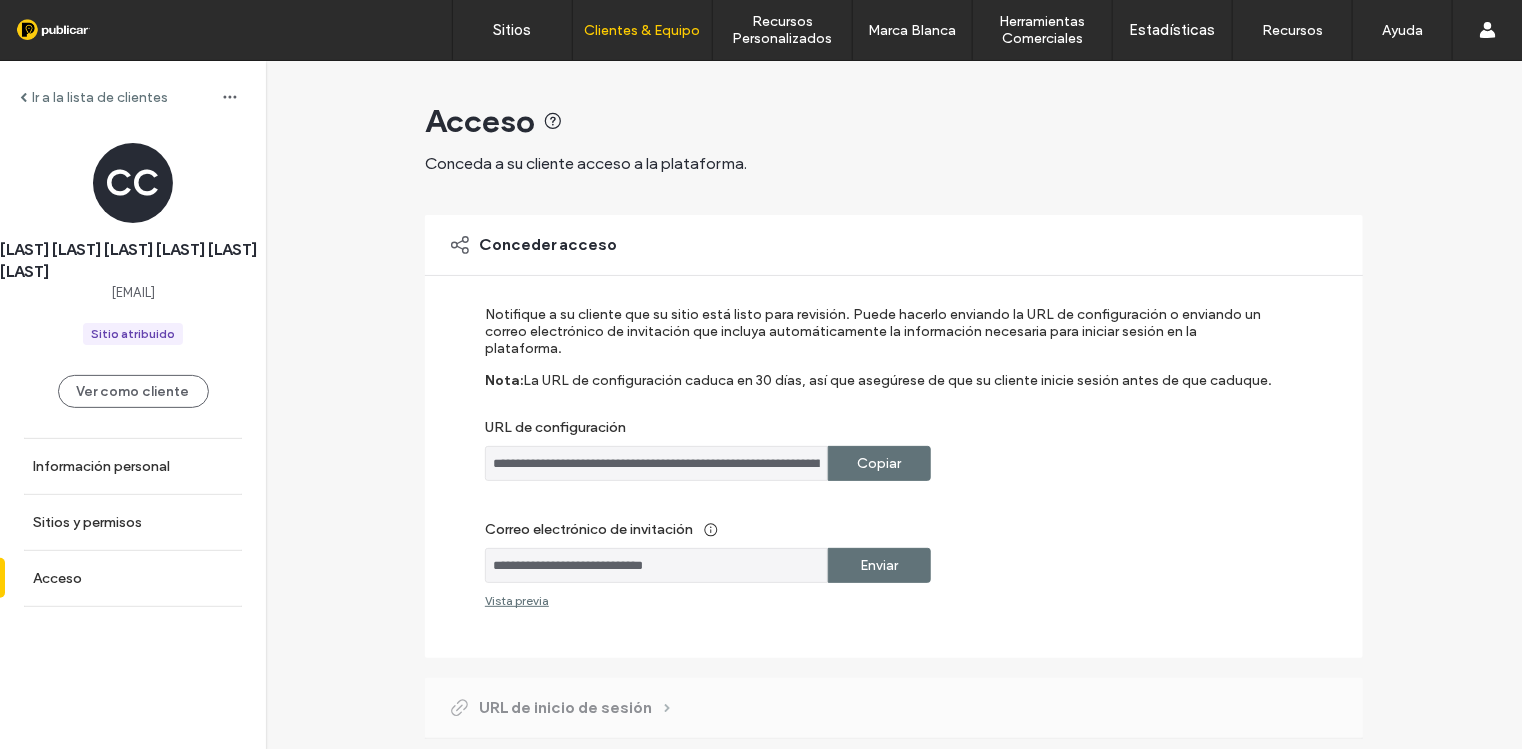 click on "Copiar" at bounding box center (879, 463) 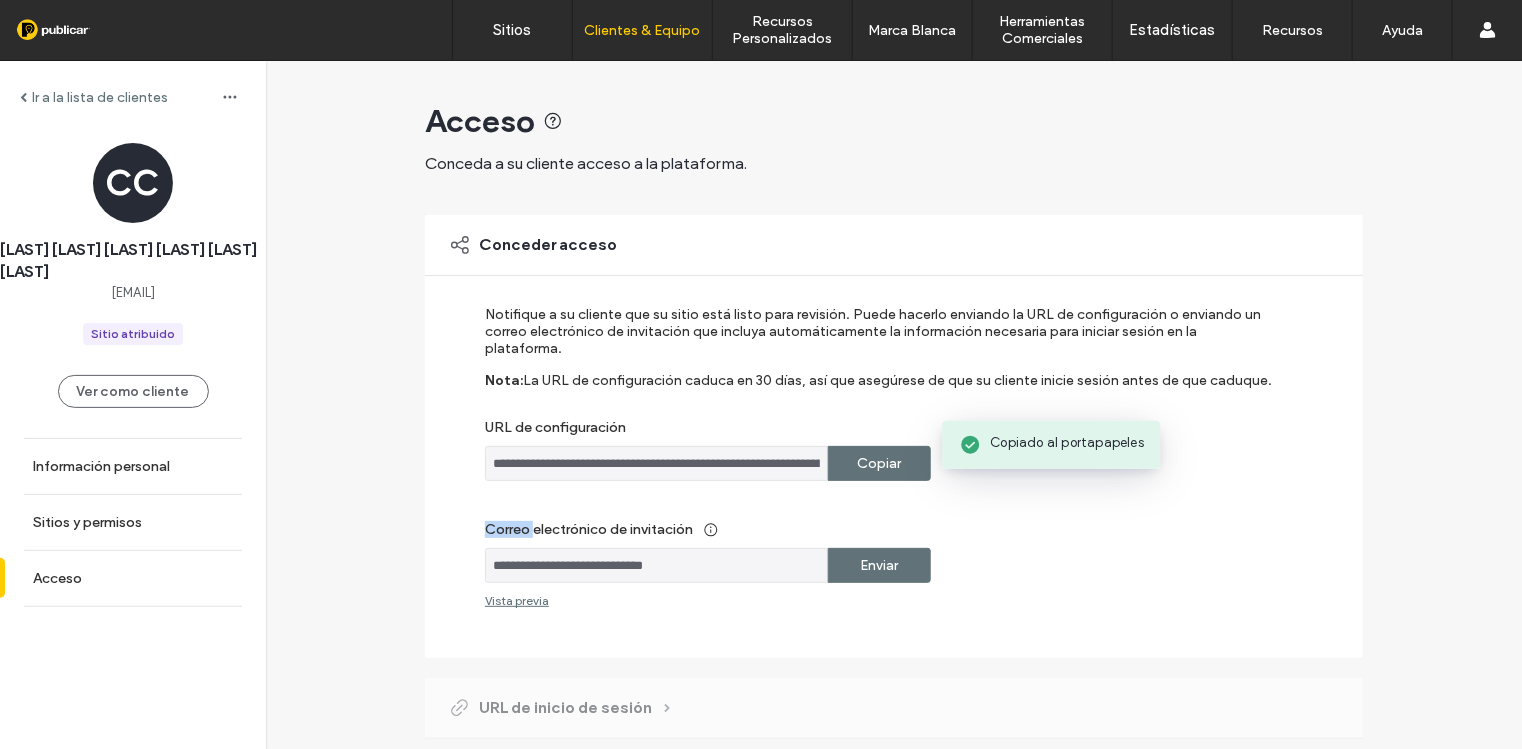 click on "Copiar" at bounding box center [879, 463] 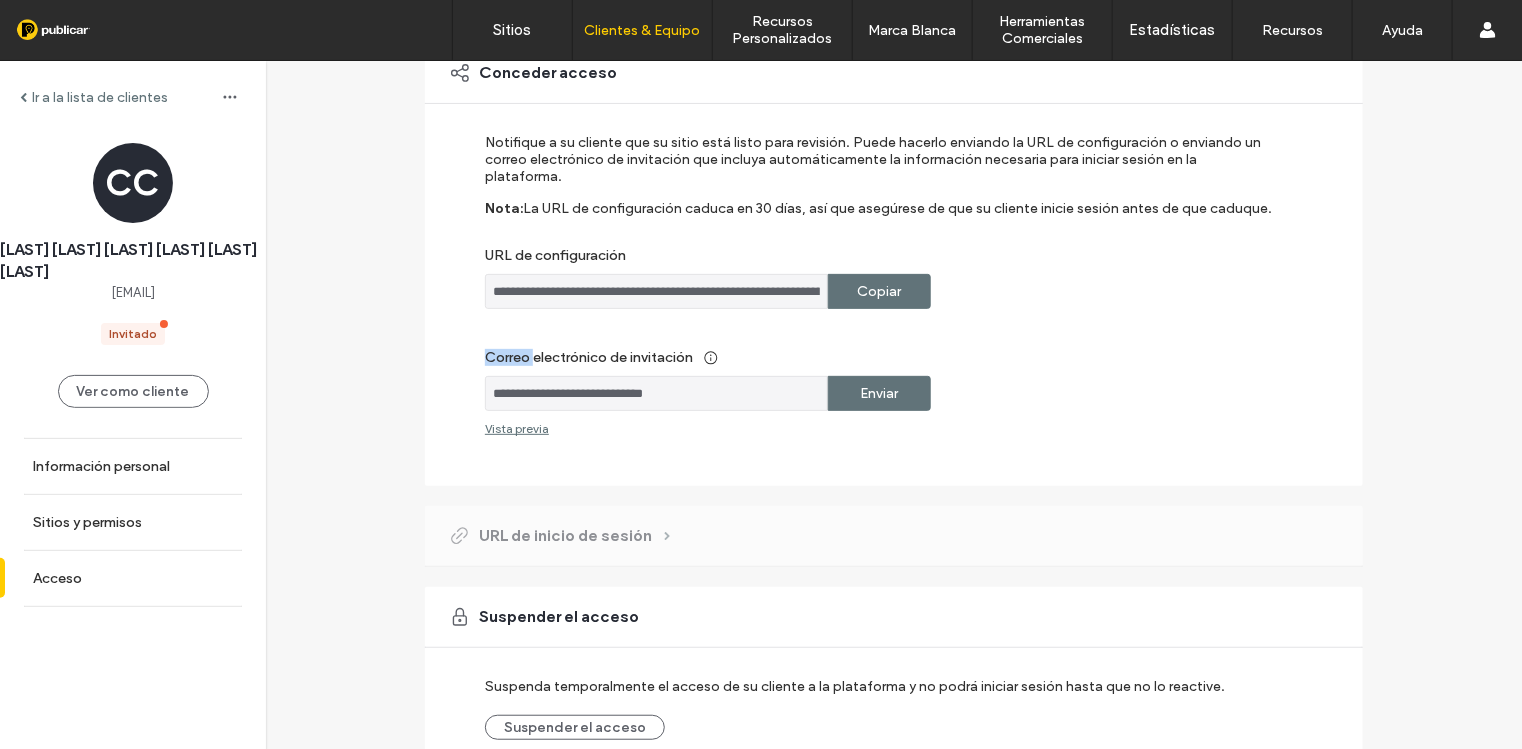 scroll, scrollTop: 255, scrollLeft: 0, axis: vertical 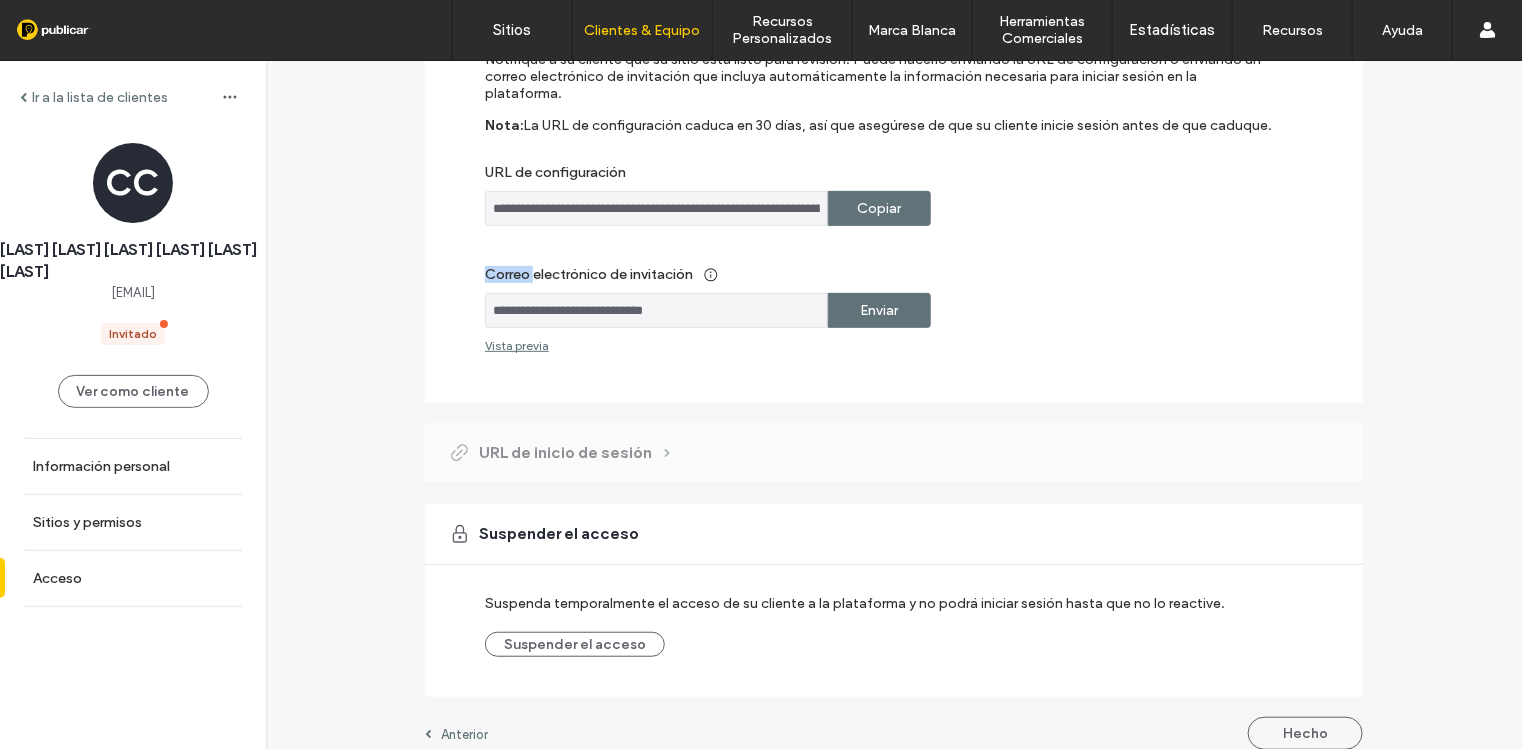 drag, startPoint x: 1321, startPoint y: 718, endPoint x: 868, endPoint y: 347, distance: 585.53394 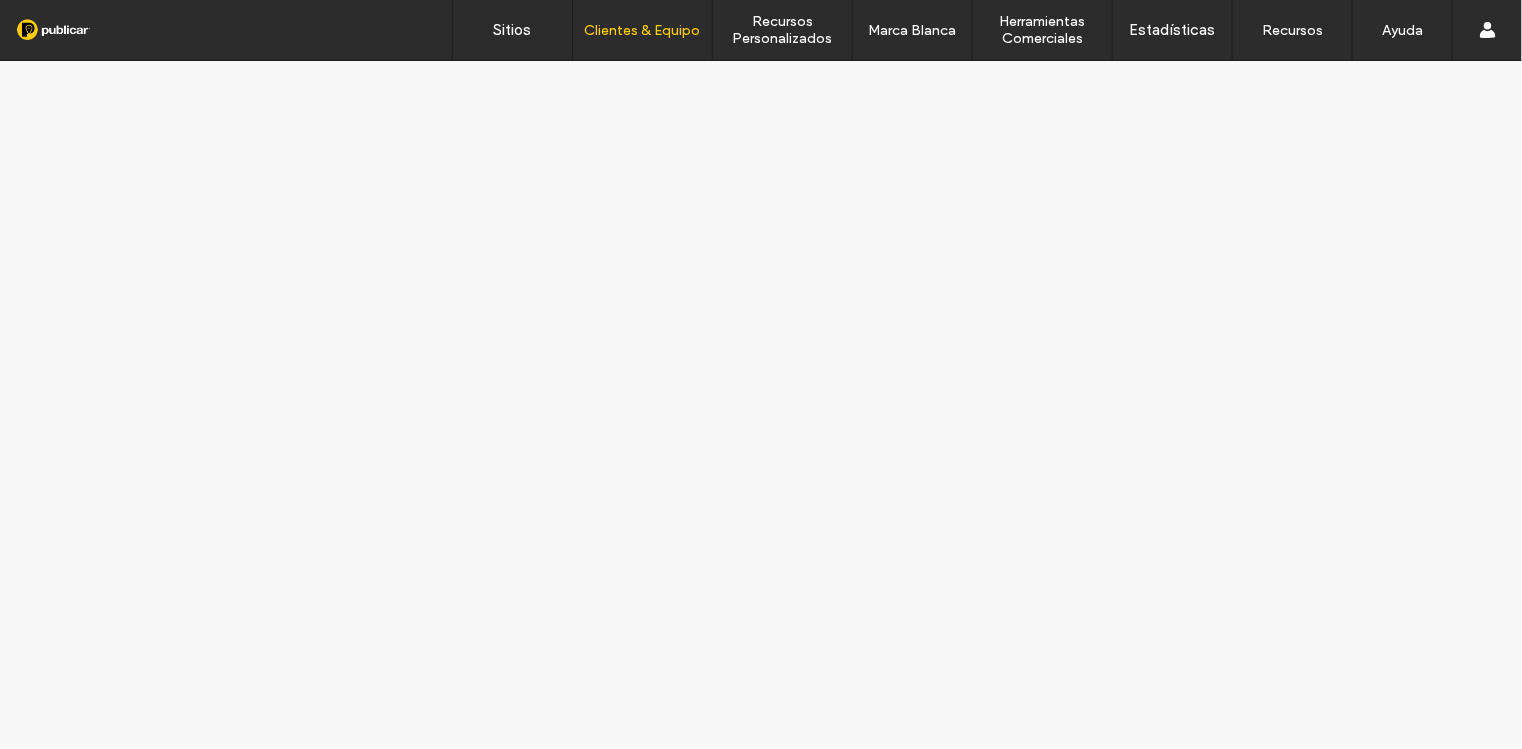 scroll, scrollTop: 0, scrollLeft: 0, axis: both 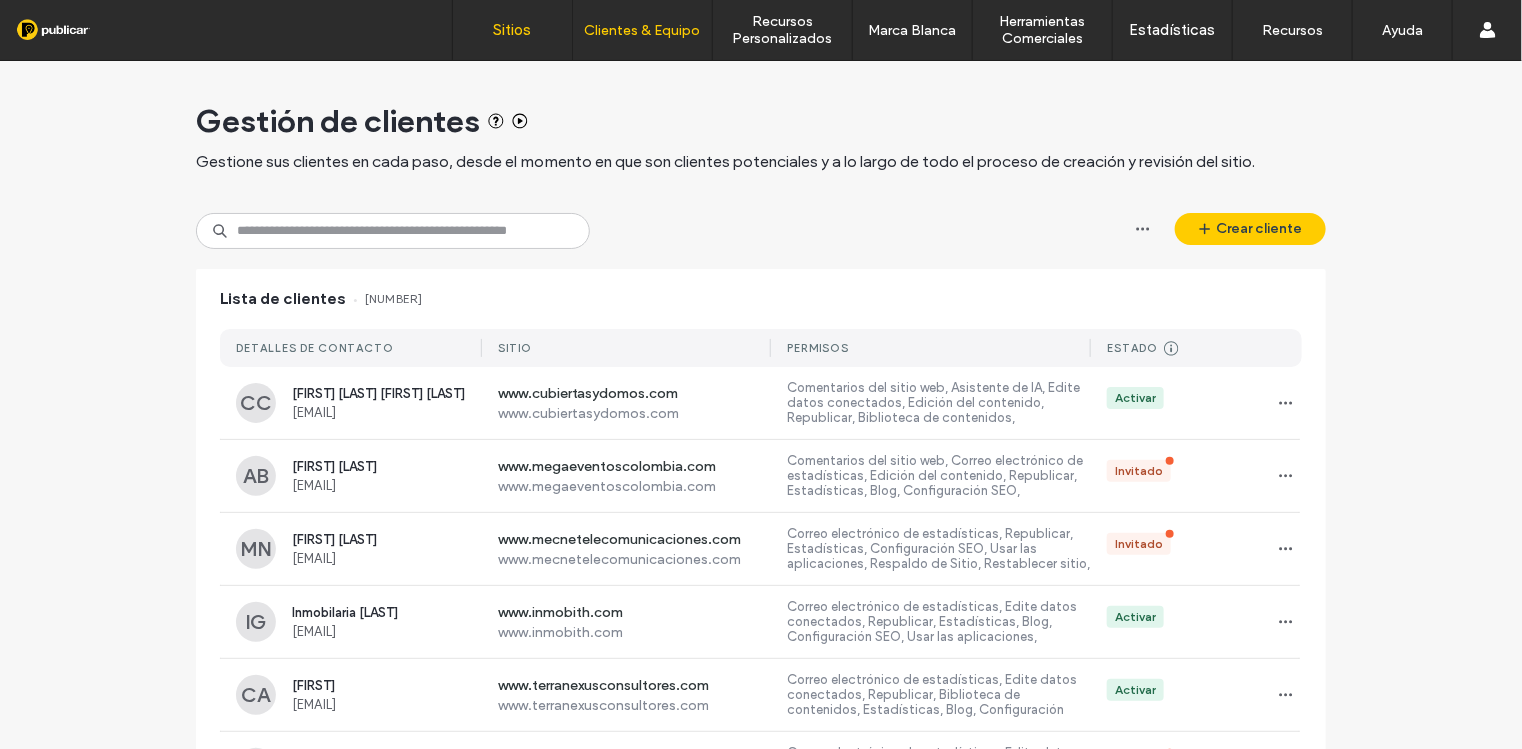click on "Sitios" at bounding box center (513, 30) 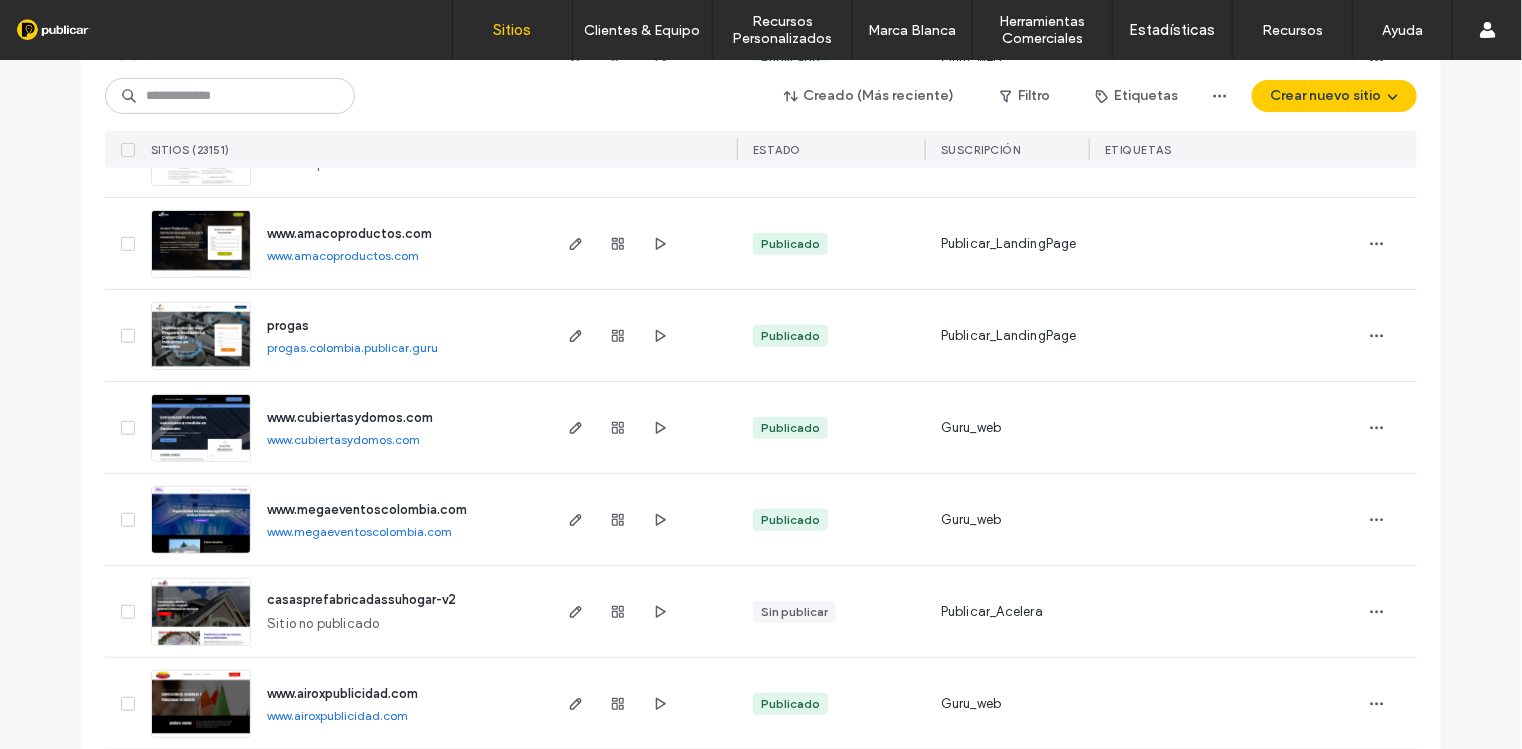 scroll, scrollTop: 375, scrollLeft: 0, axis: vertical 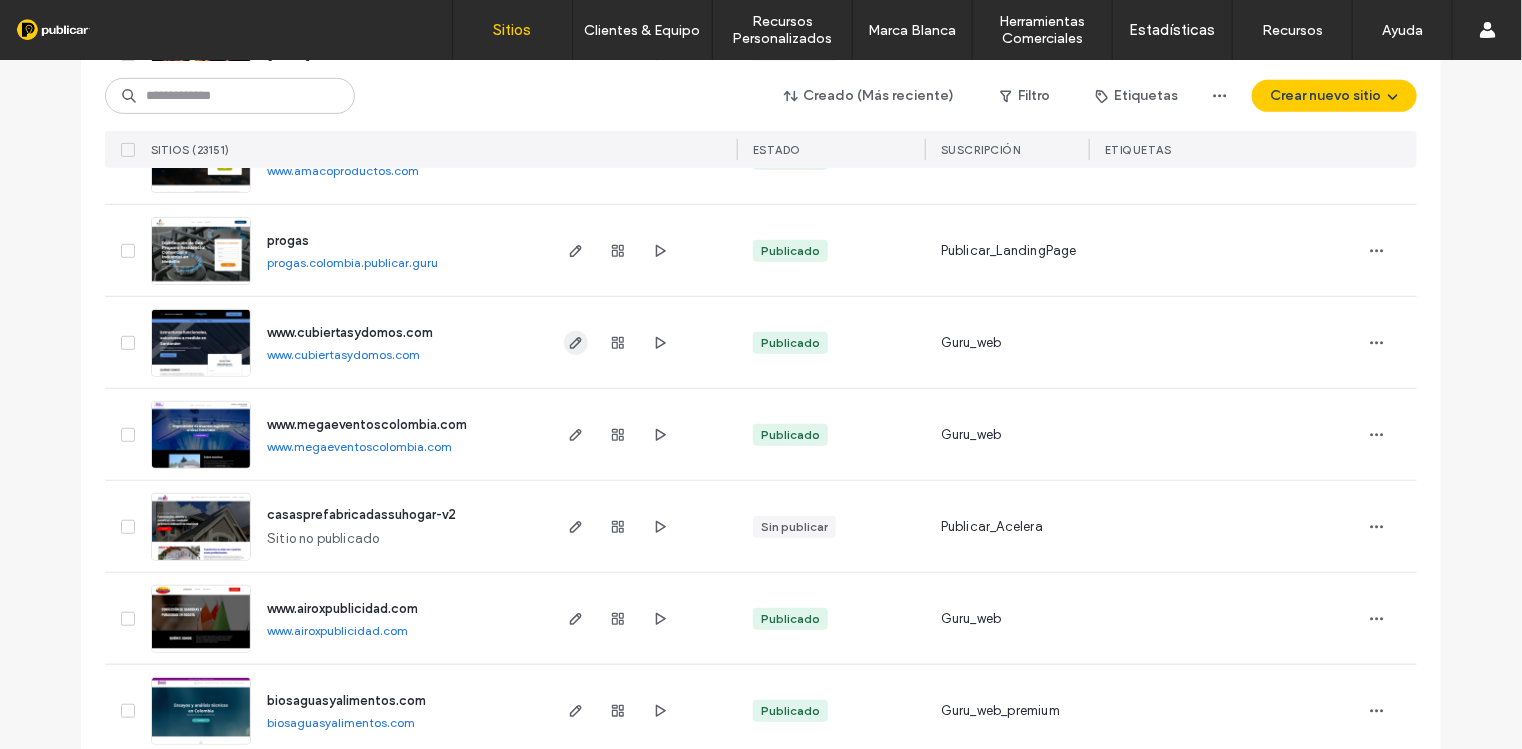 click 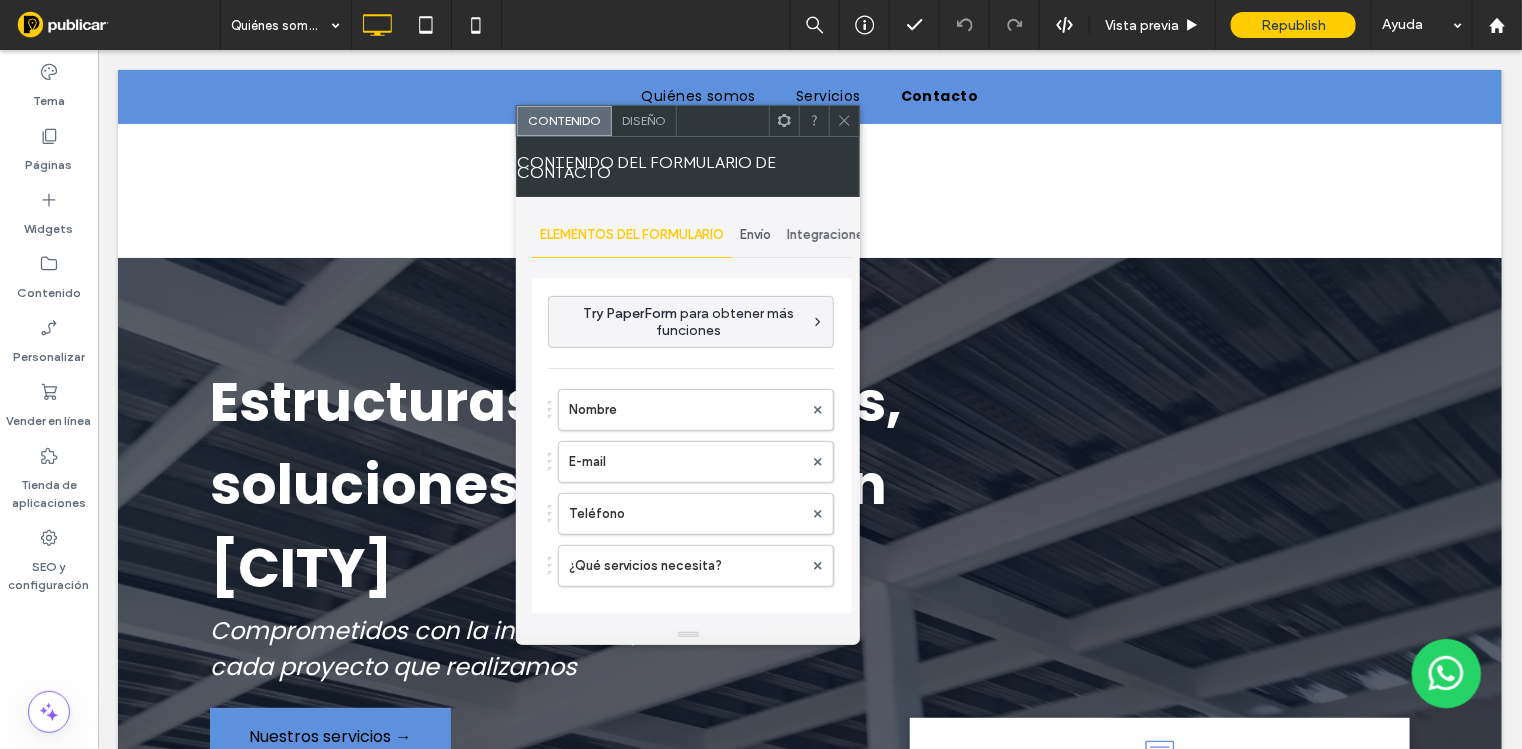 scroll, scrollTop: 750, scrollLeft: 0, axis: vertical 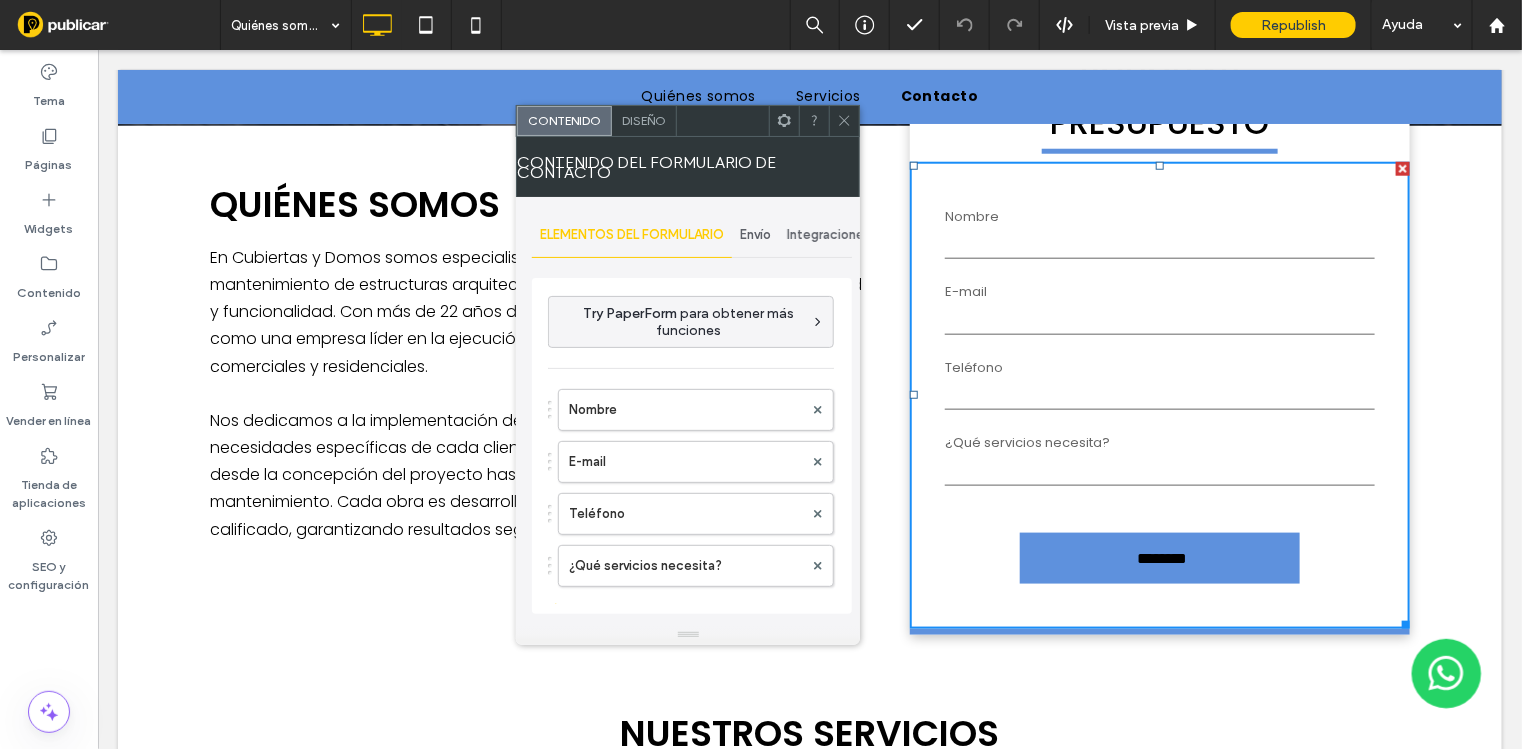 click on "Diseño" at bounding box center [644, 121] 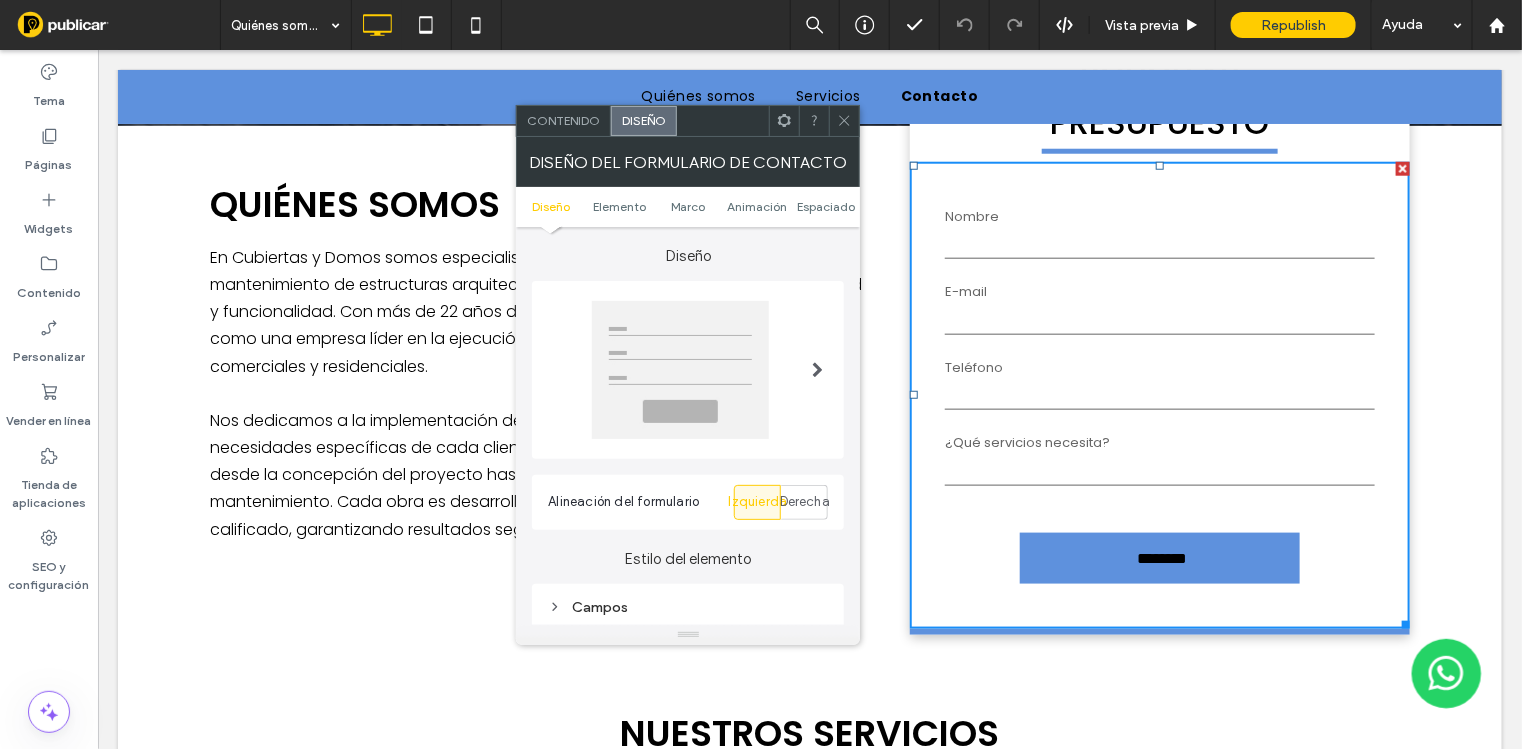 click on "Contenido" at bounding box center (563, 120) 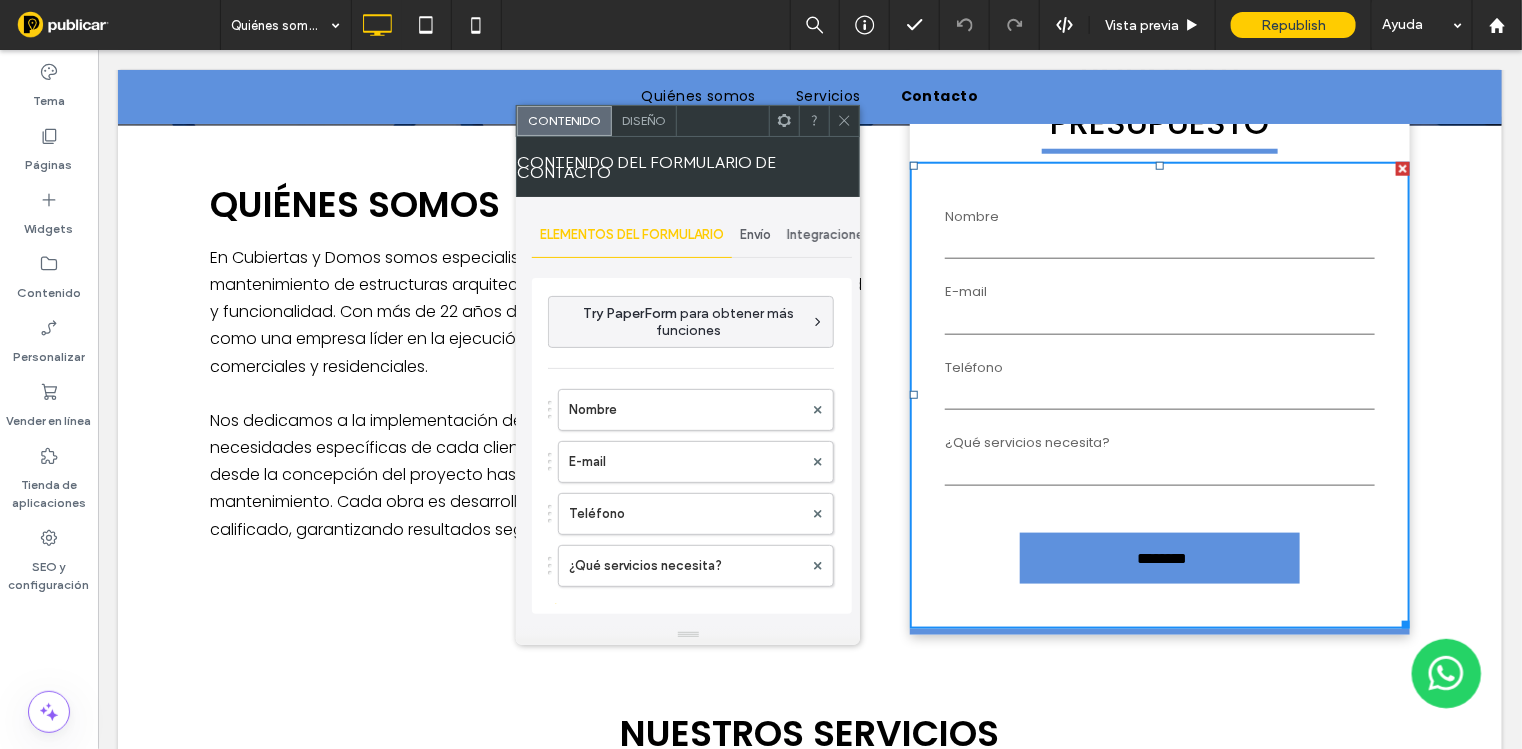 click on "Envío" at bounding box center (755, 235) 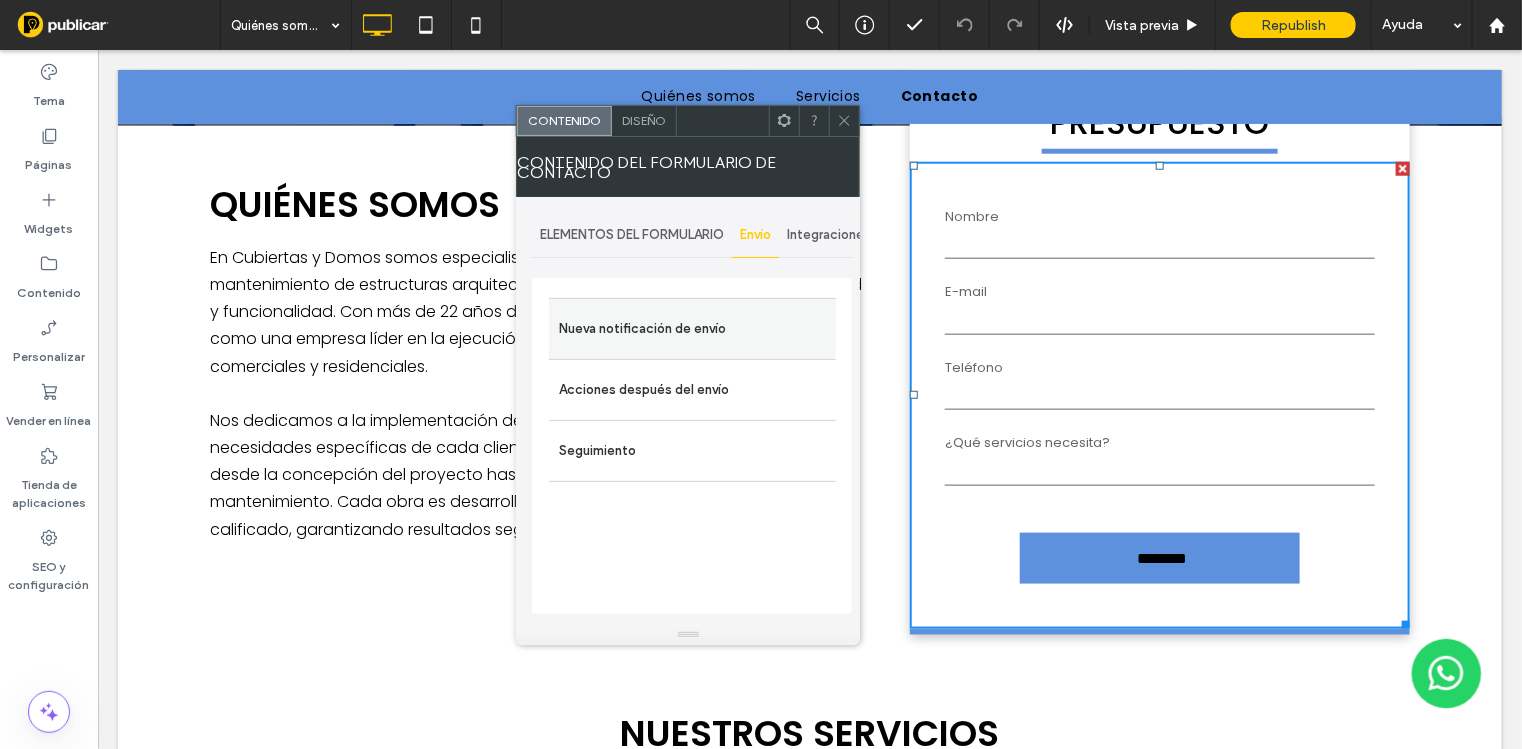 click on "Nueva notificación de envío" at bounding box center (692, 329) 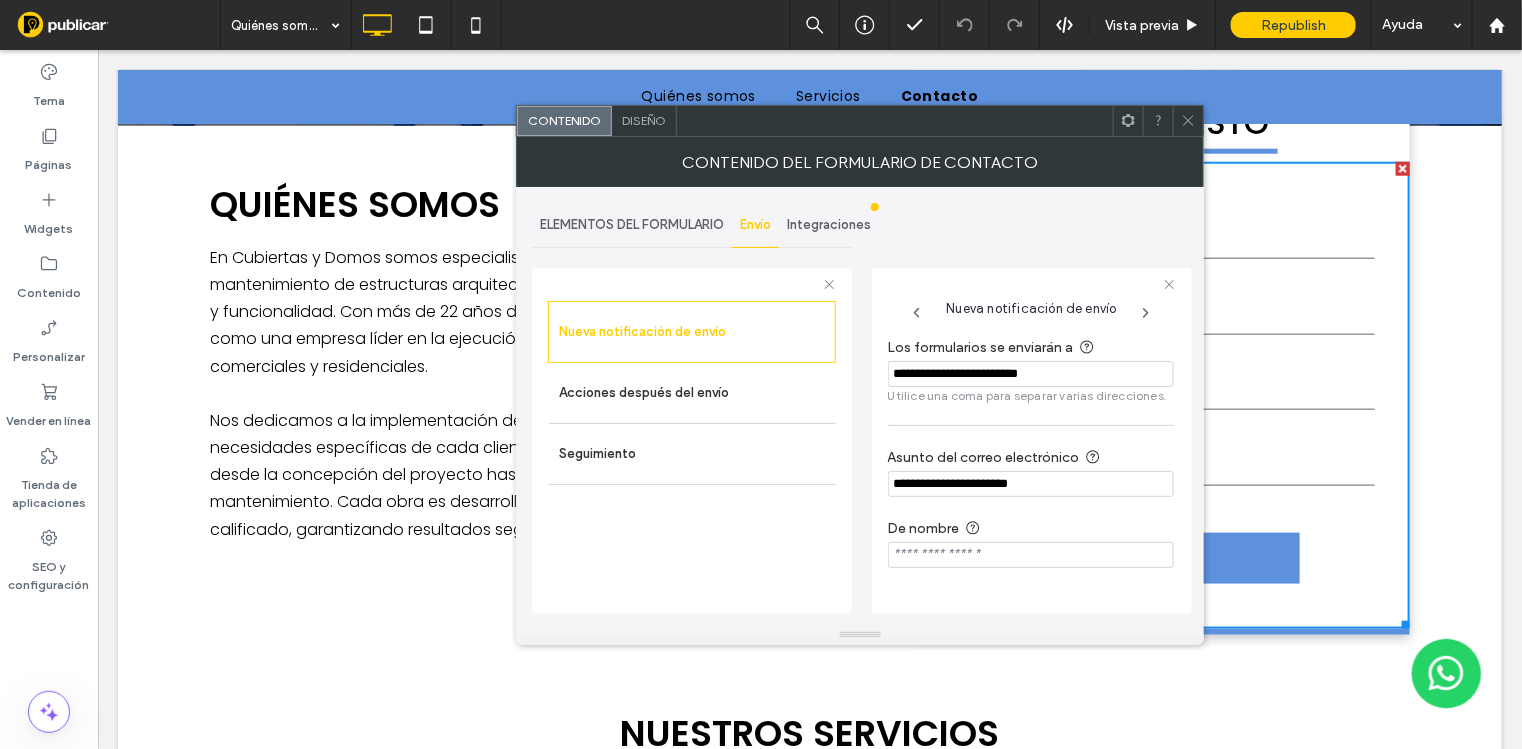click at bounding box center [1188, 121] 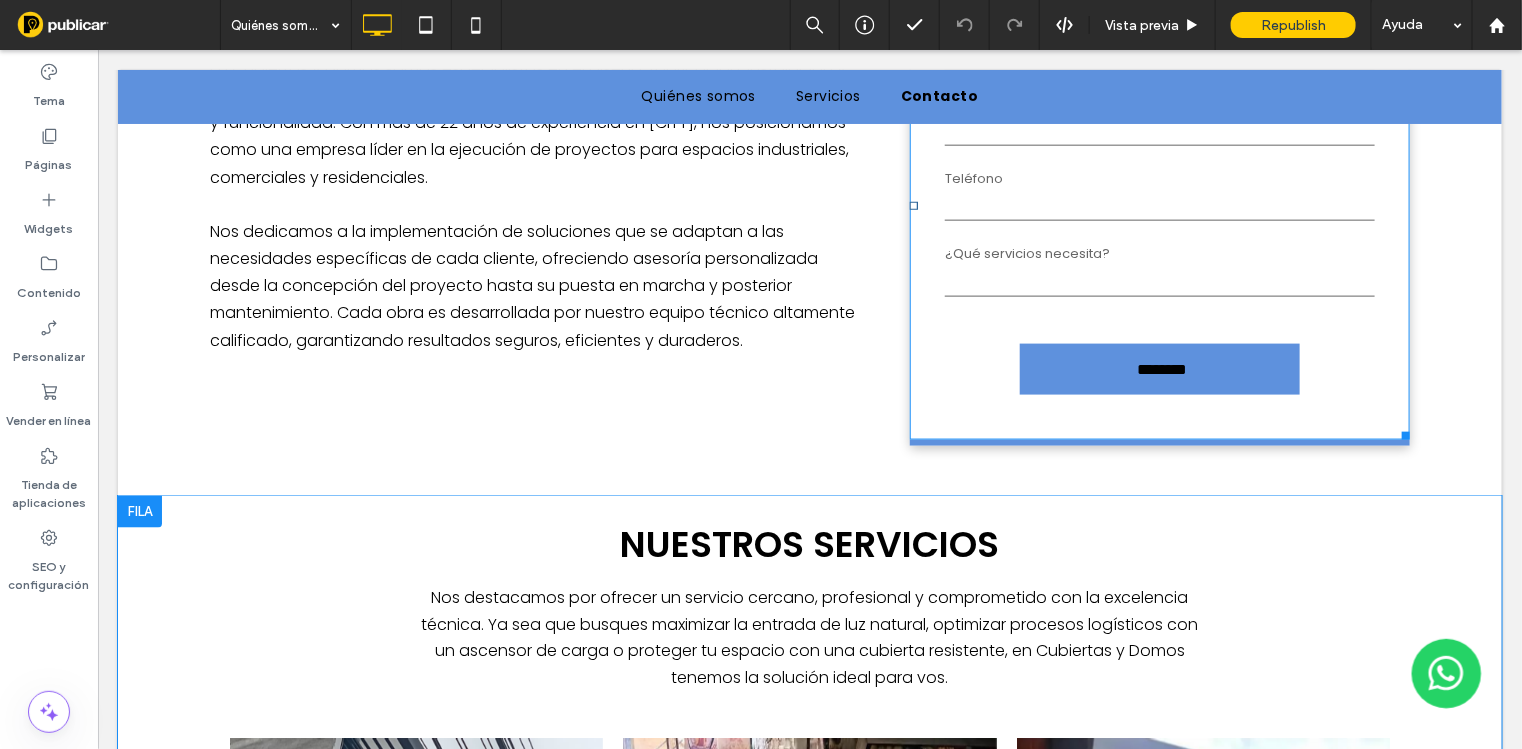 scroll, scrollTop: 1125, scrollLeft: 0, axis: vertical 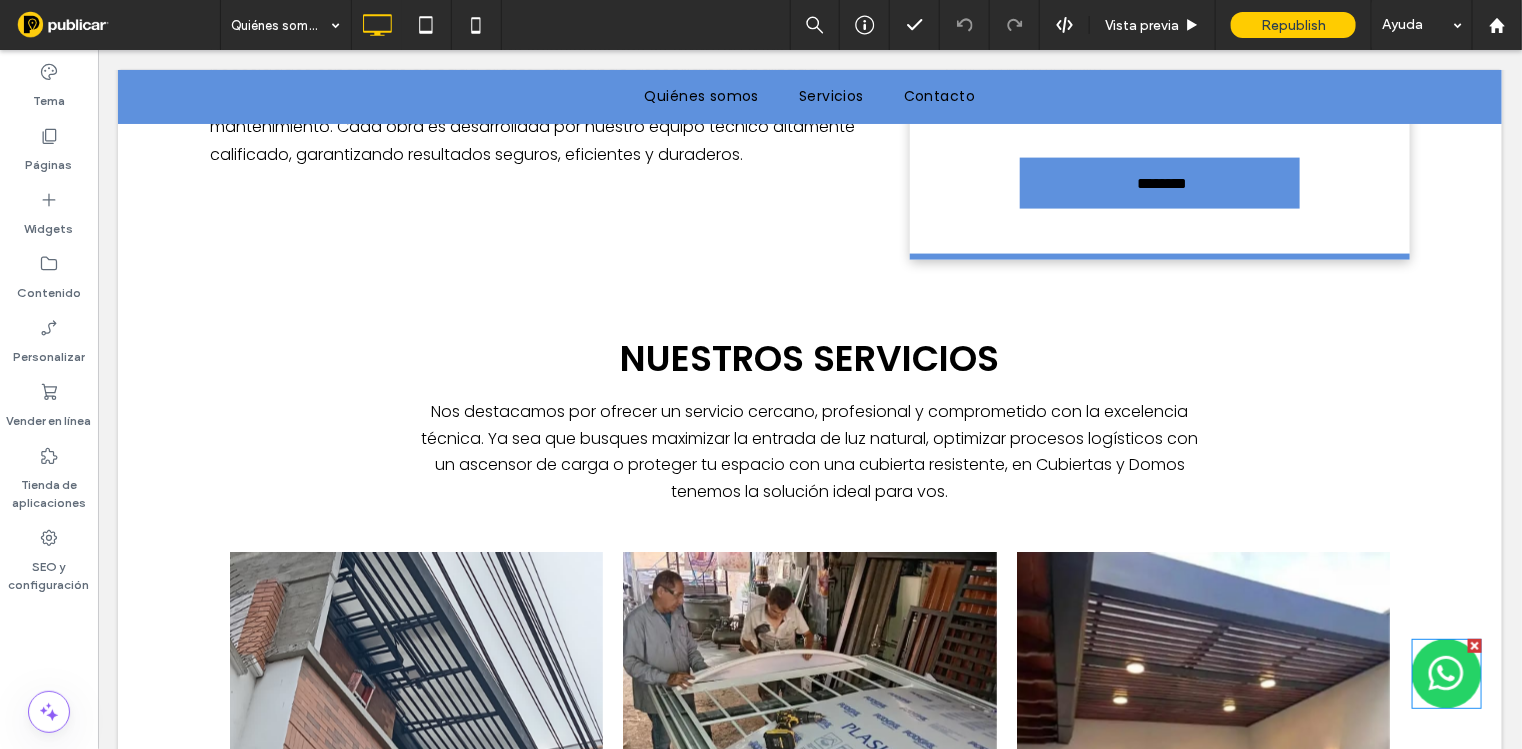 click on "**********" at bounding box center (809, 254) 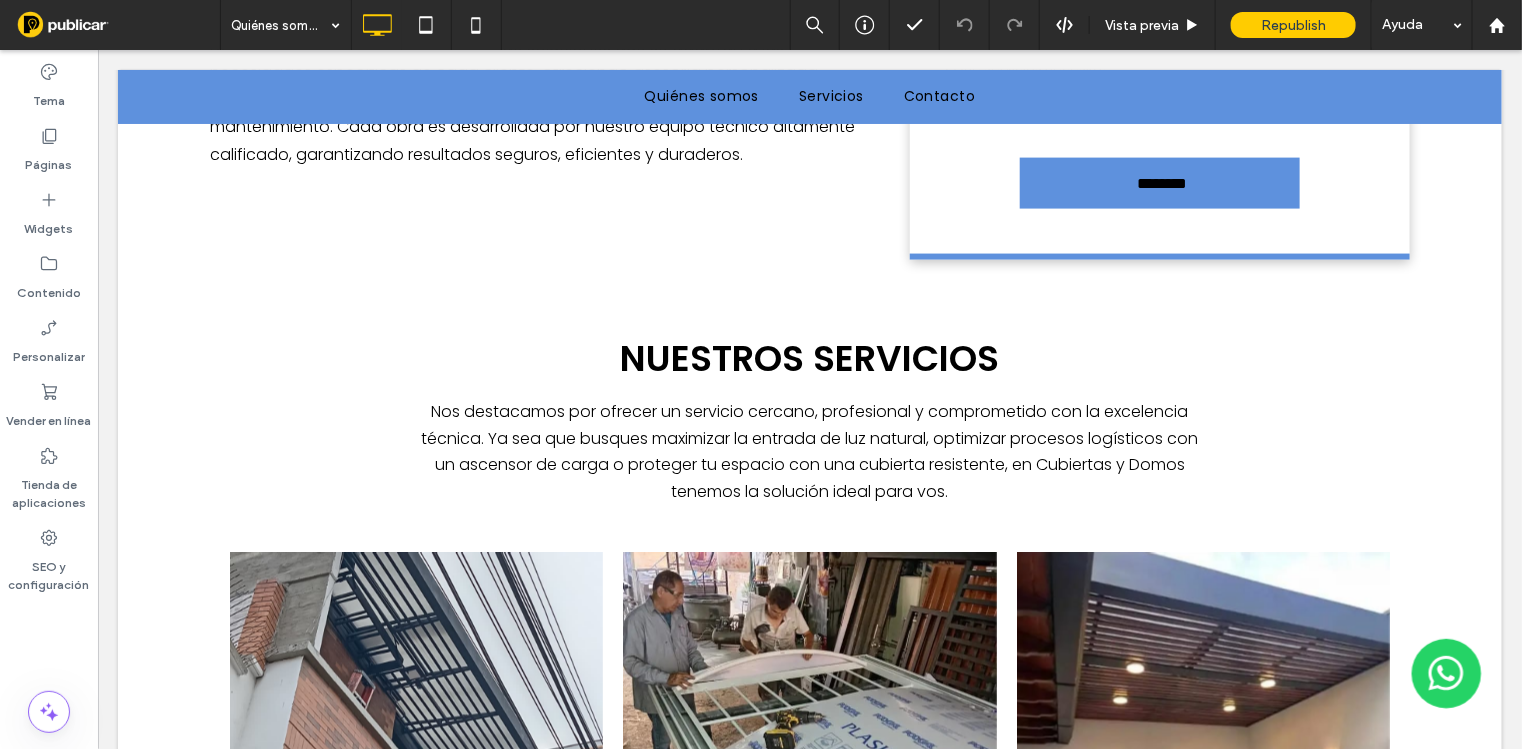 click at bounding box center [1441, 698] 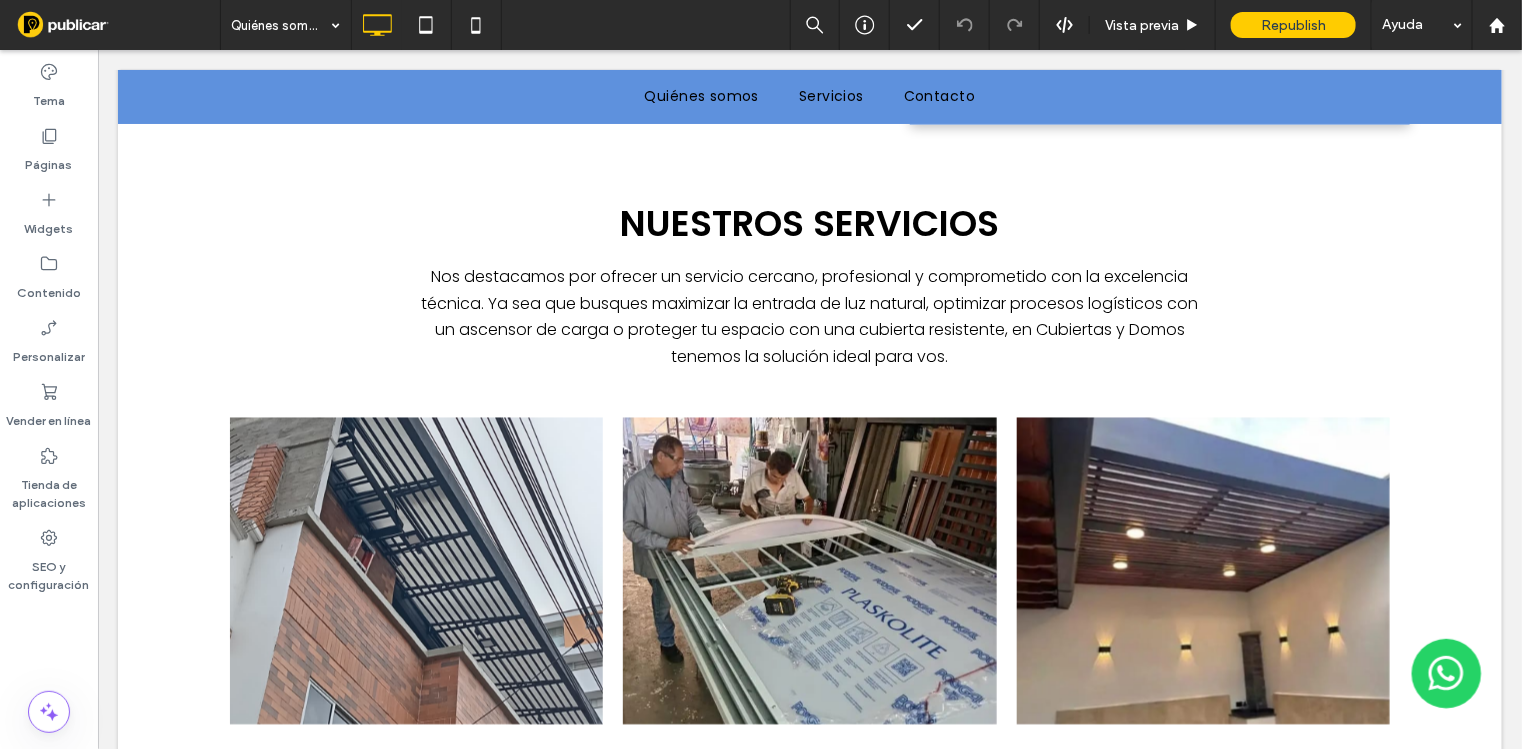 scroll, scrollTop: 1624, scrollLeft: 0, axis: vertical 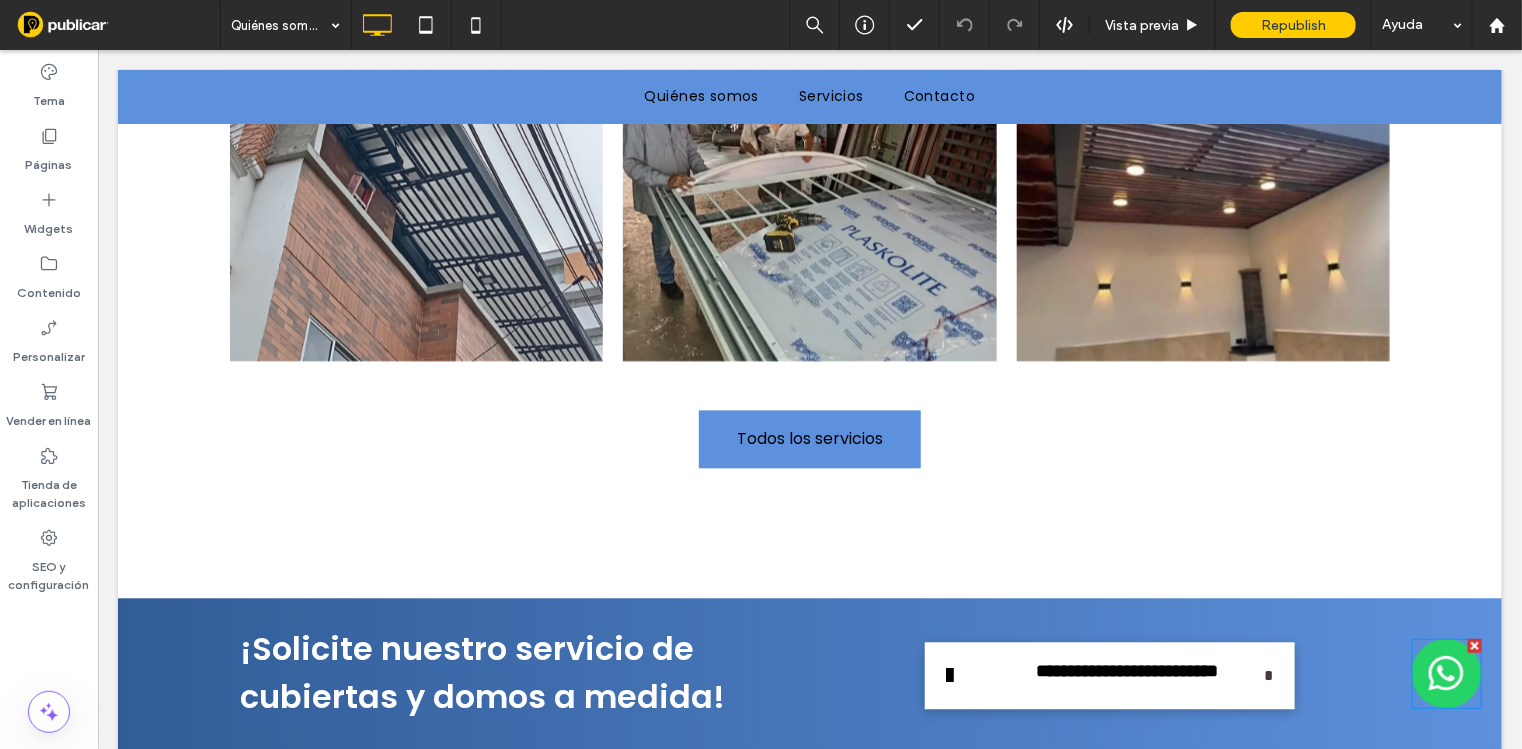 click at bounding box center (1446, 673) 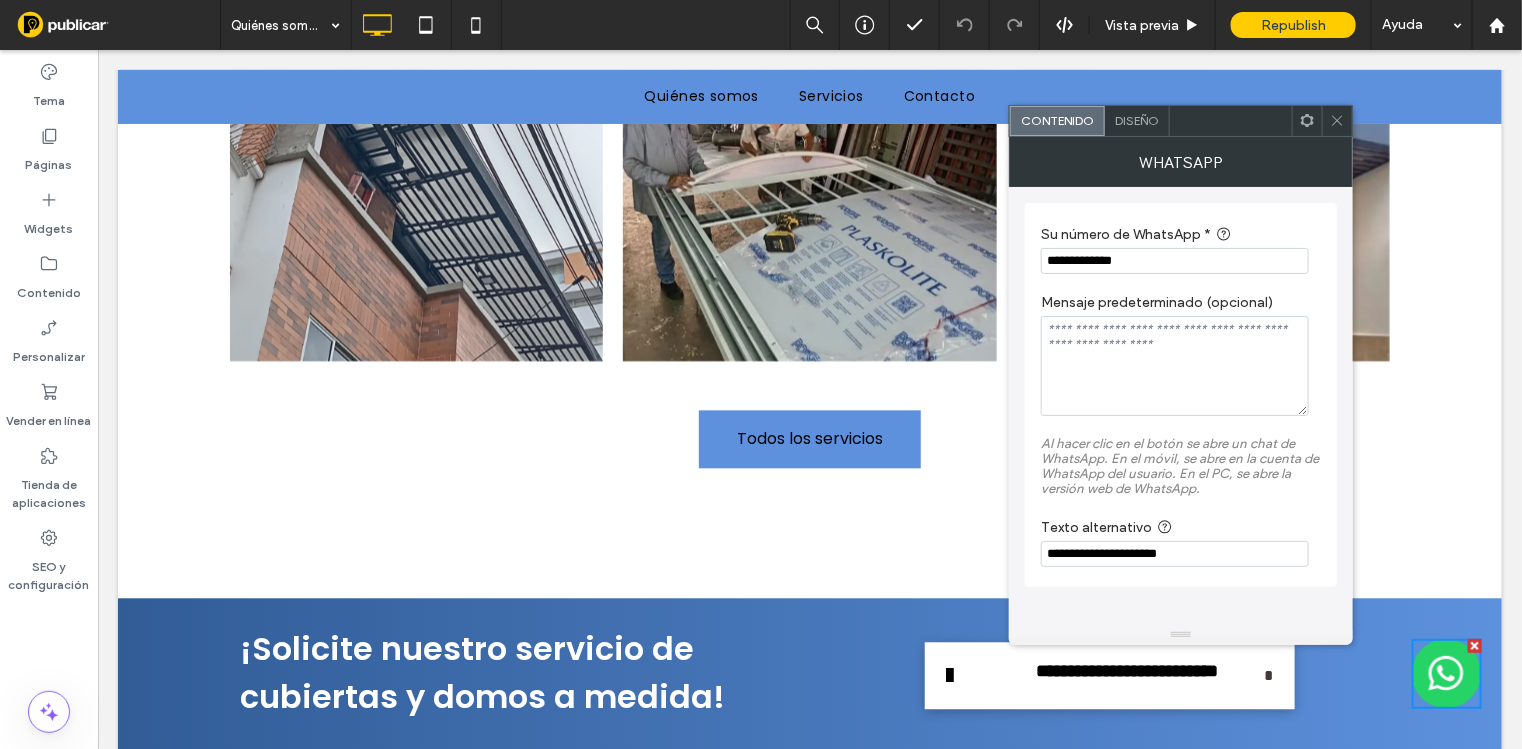 click on "Diseño" at bounding box center (1137, 121) 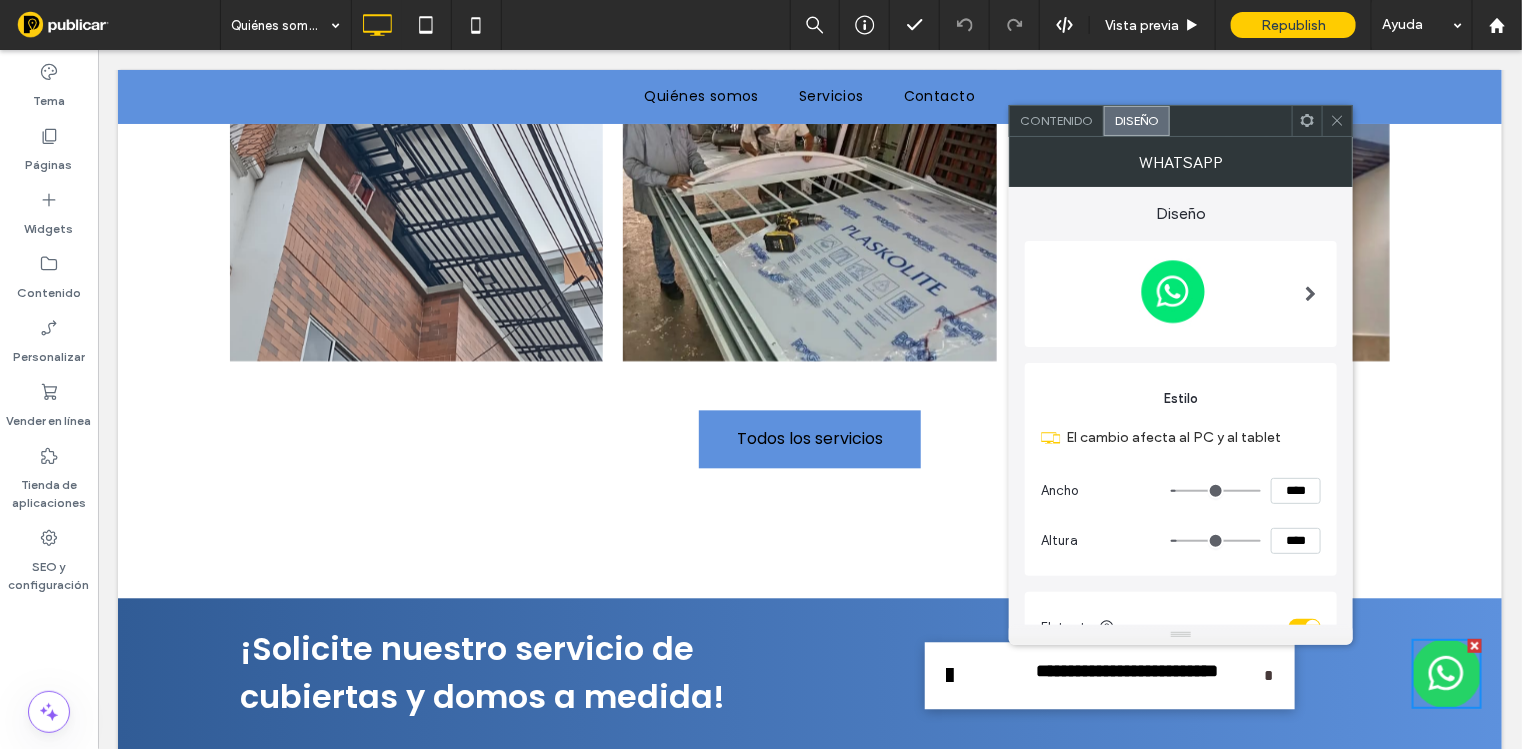 type on "***" 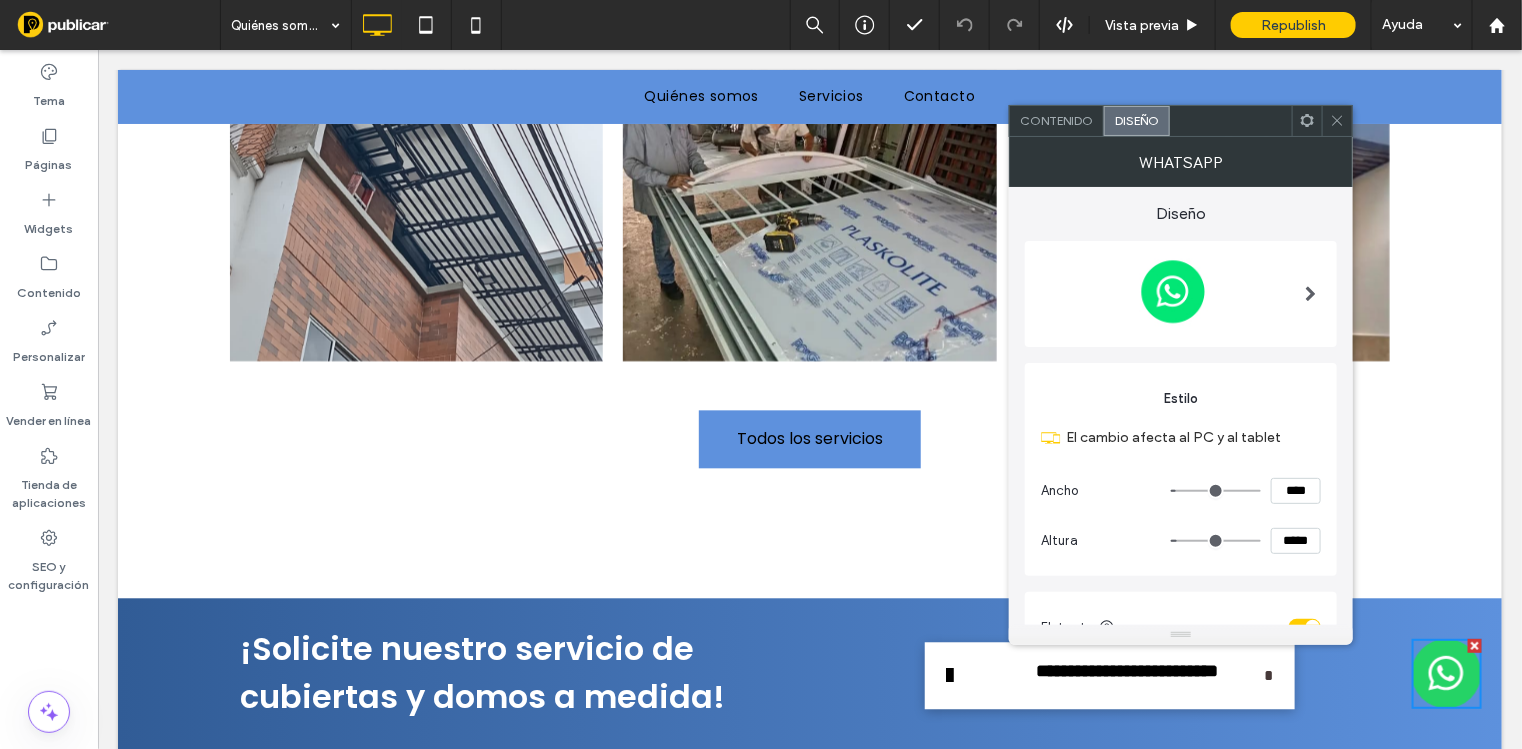 type on "***" 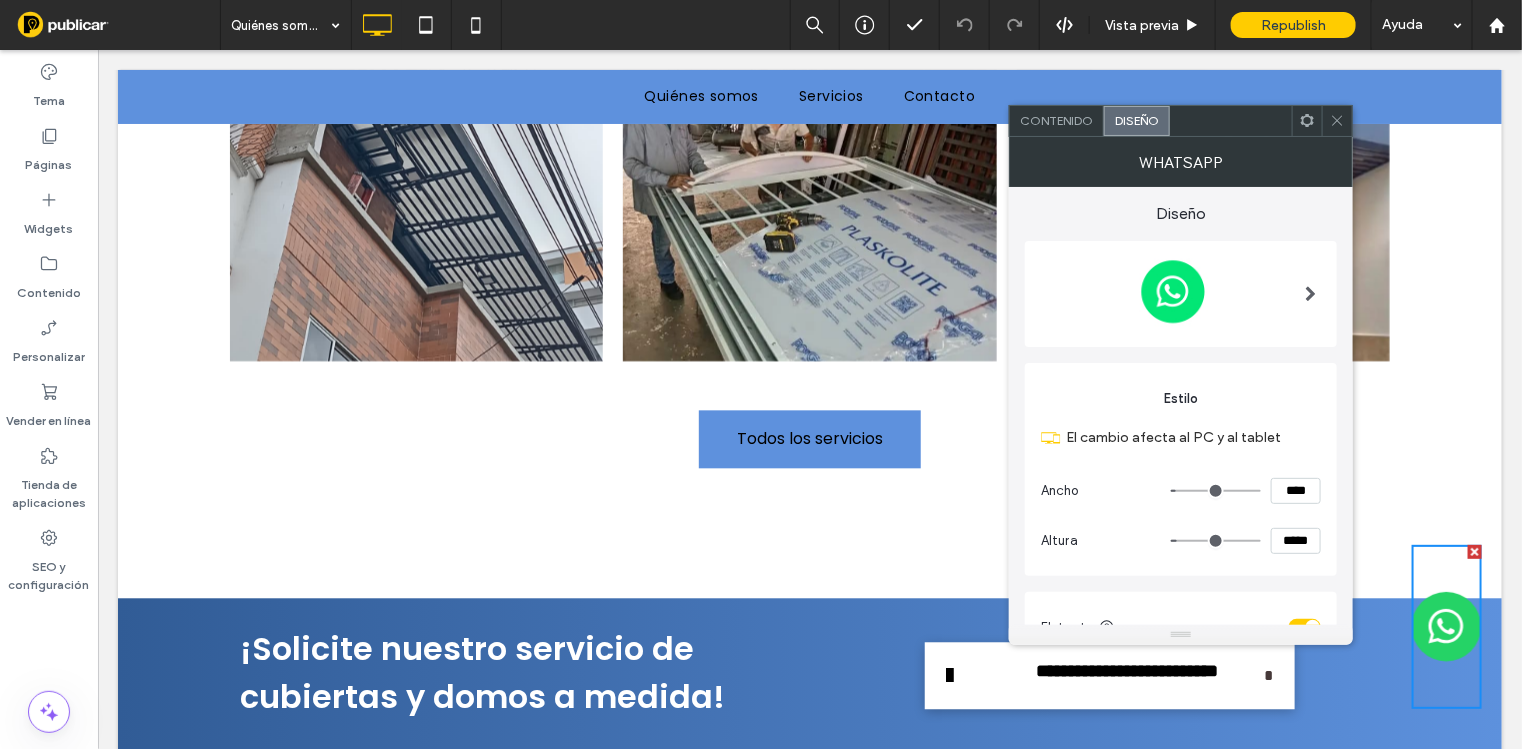 type on "***" 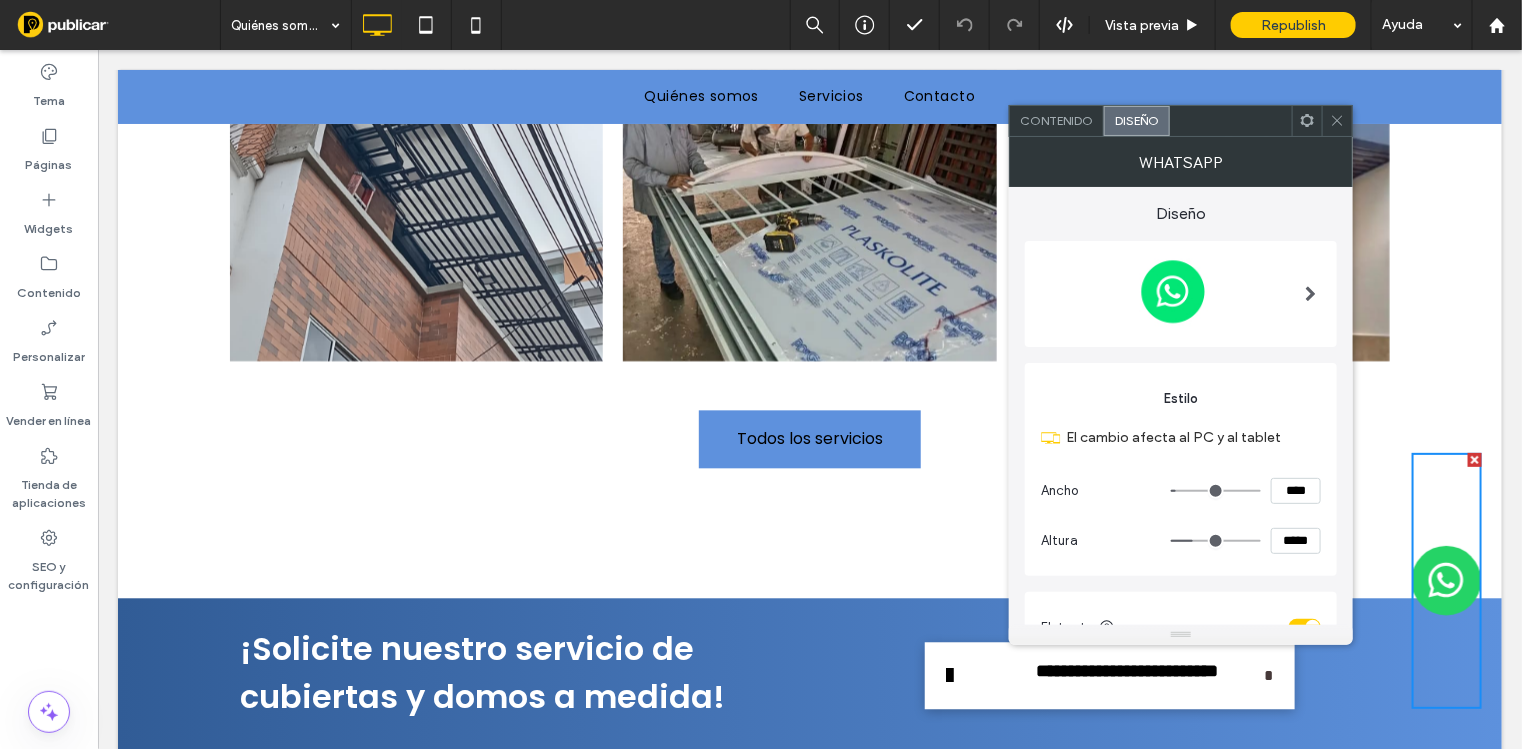 type on "***" 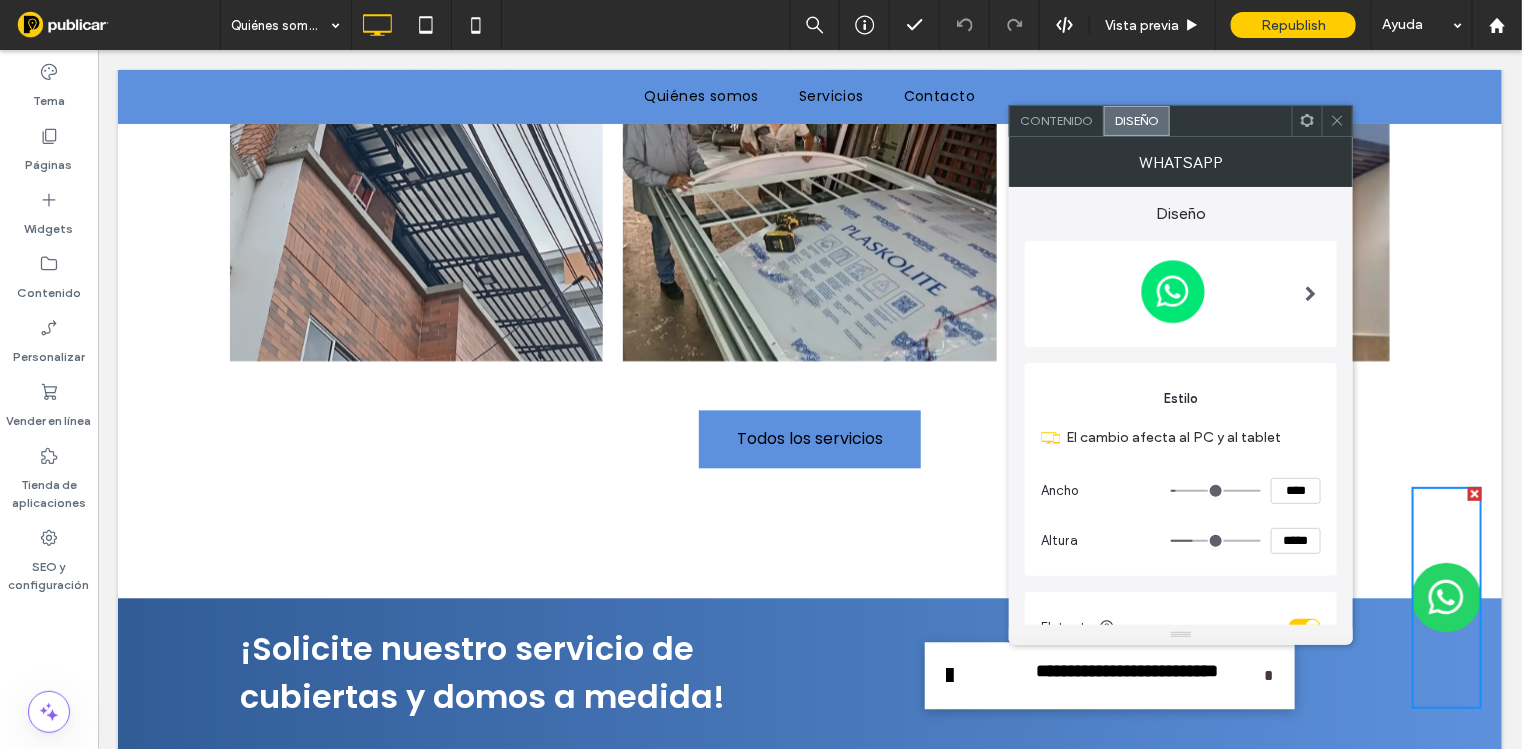 type on "***" 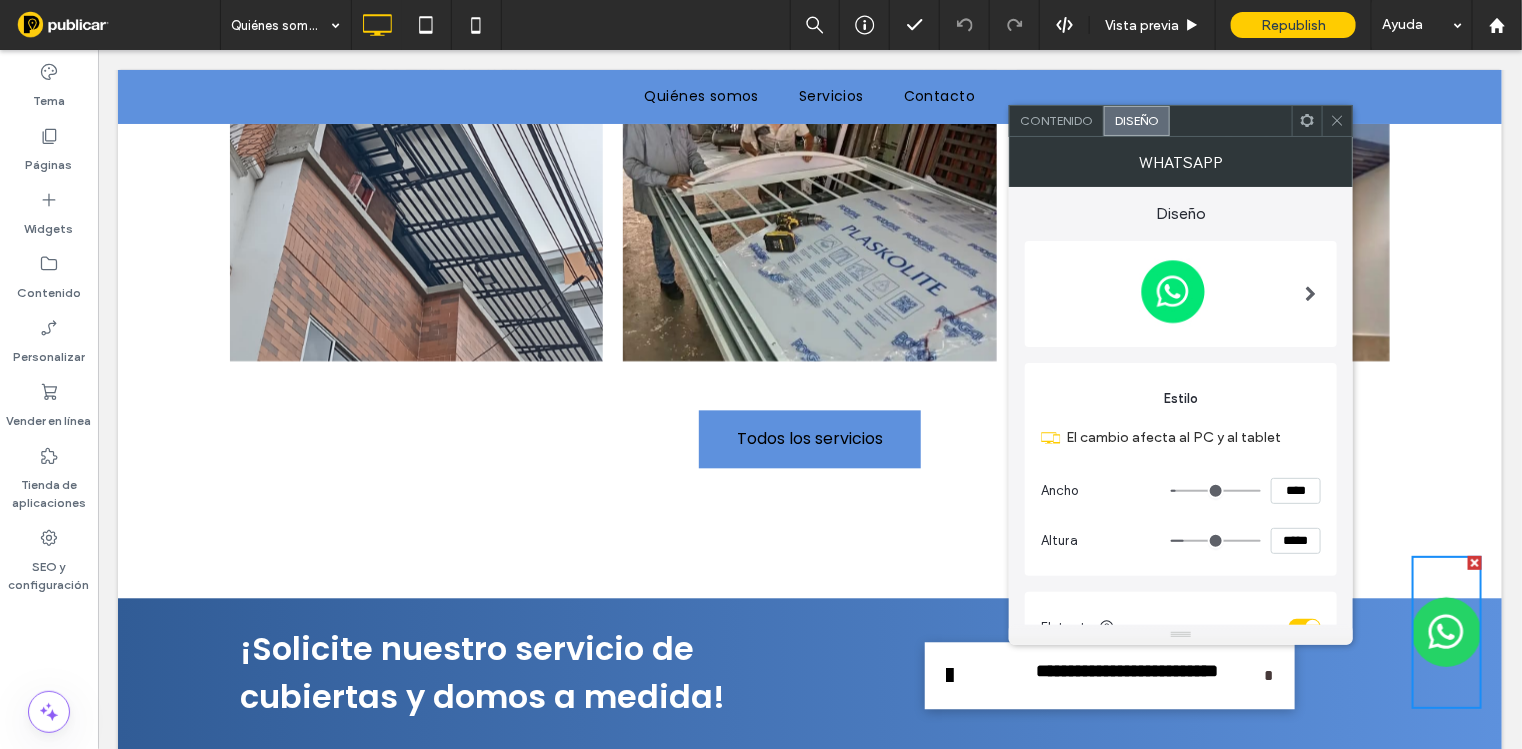 type on "***" 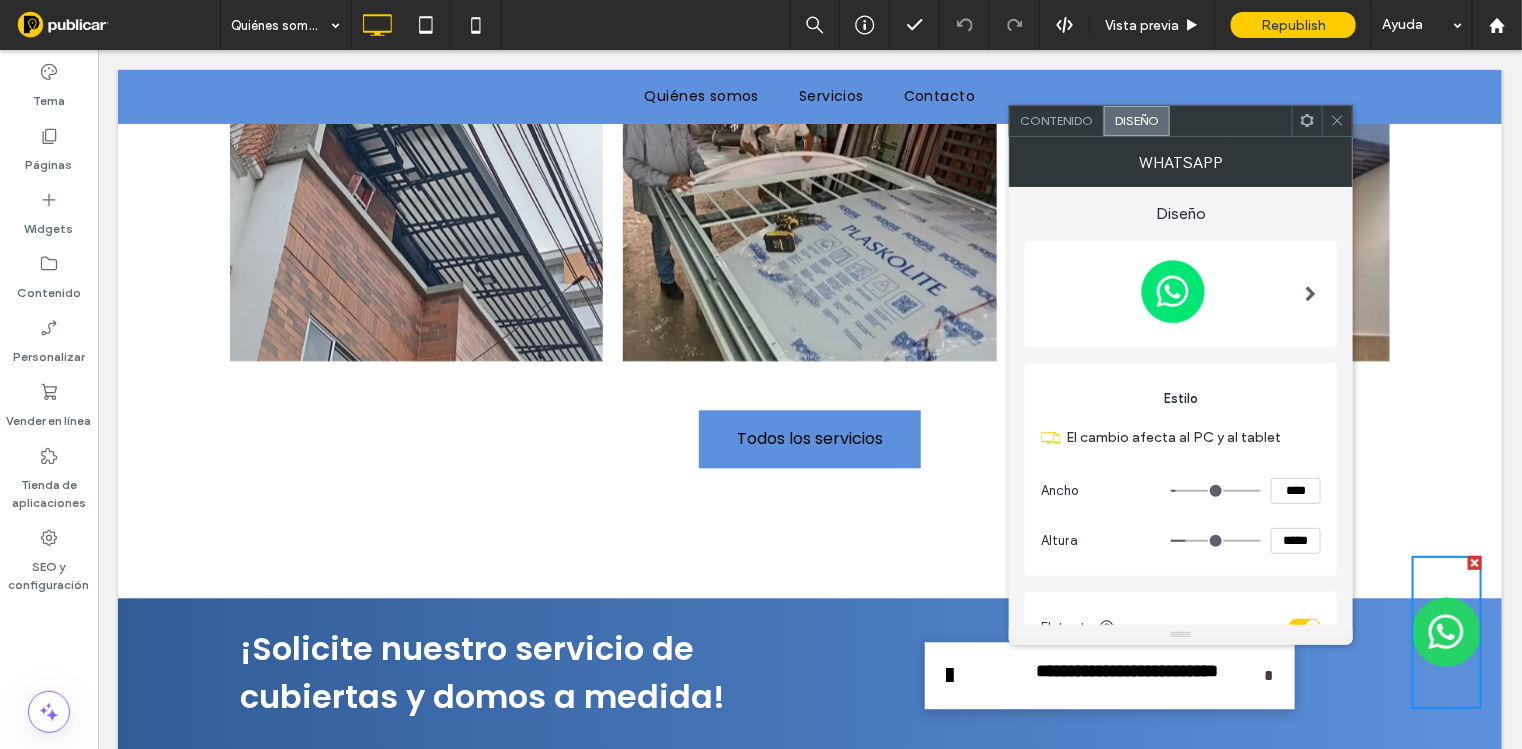 type on "***" 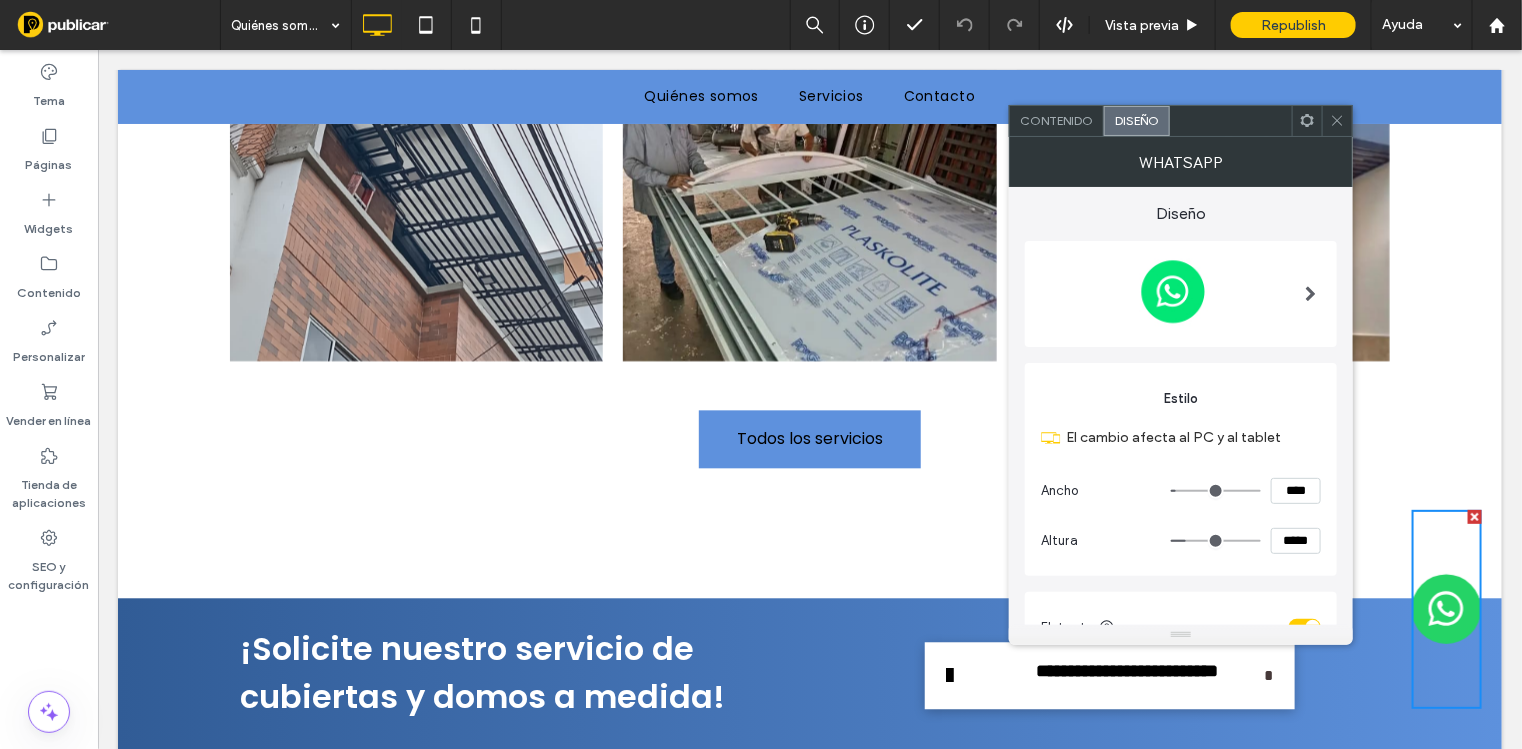 type on "***" 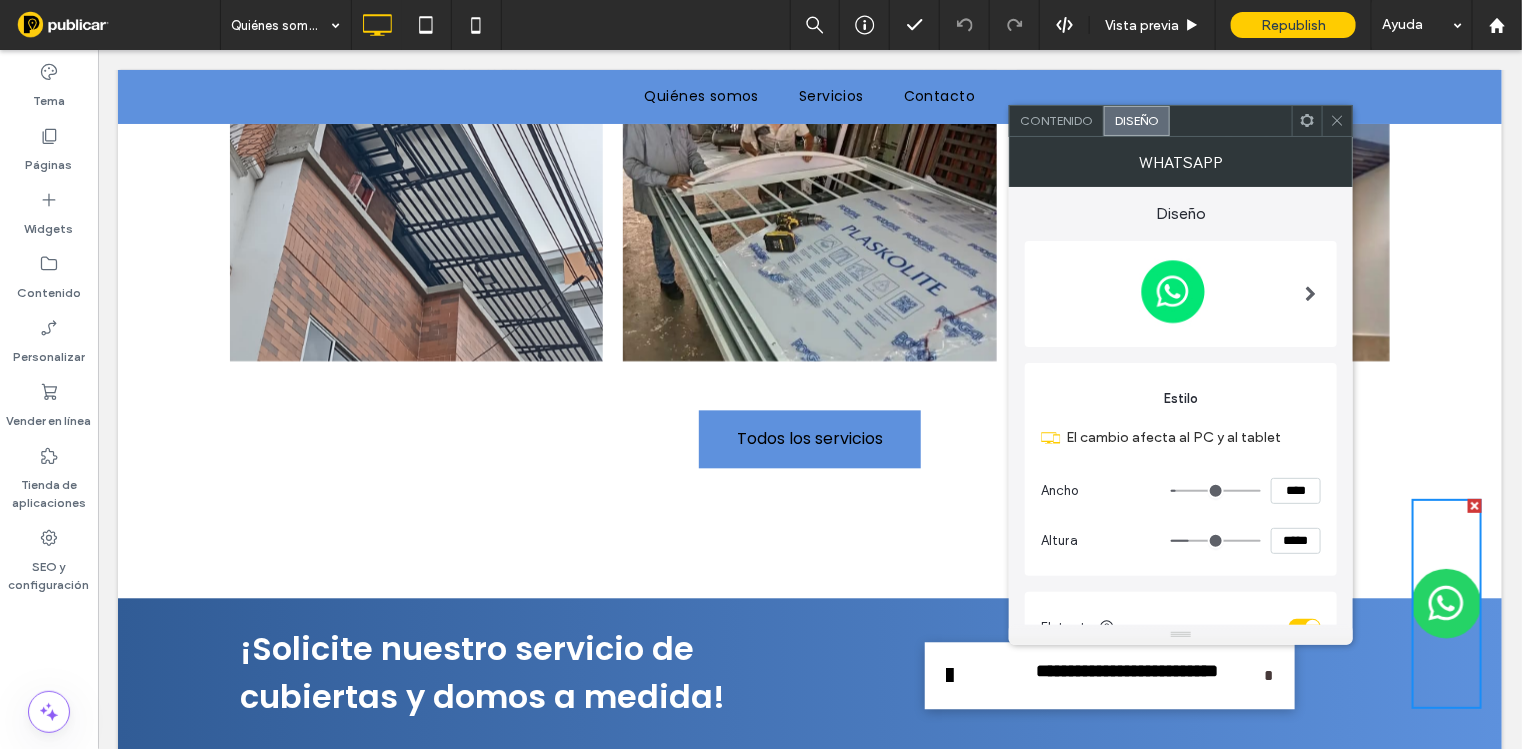 type on "***" 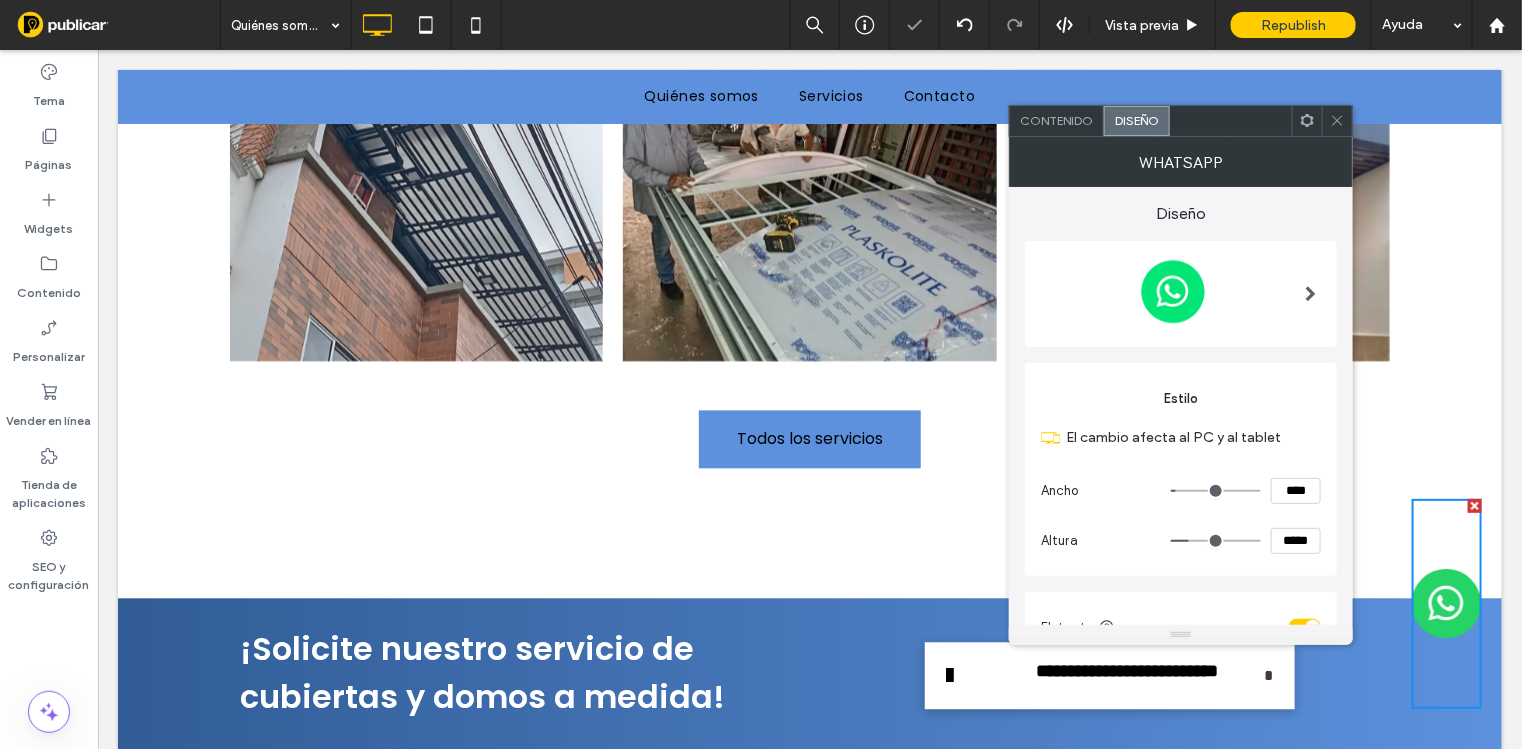 click at bounding box center [1337, 121] 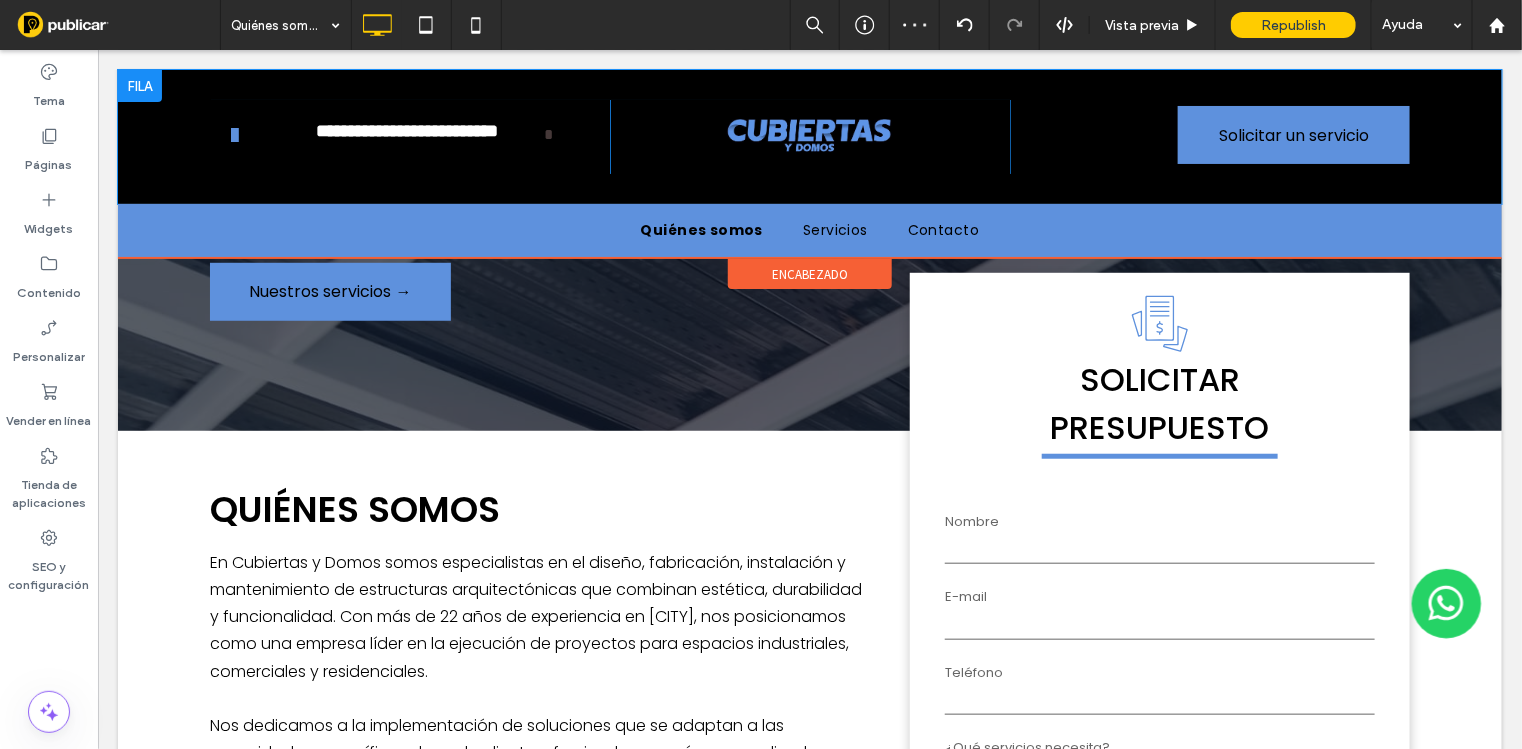 scroll, scrollTop: 189, scrollLeft: 0, axis: vertical 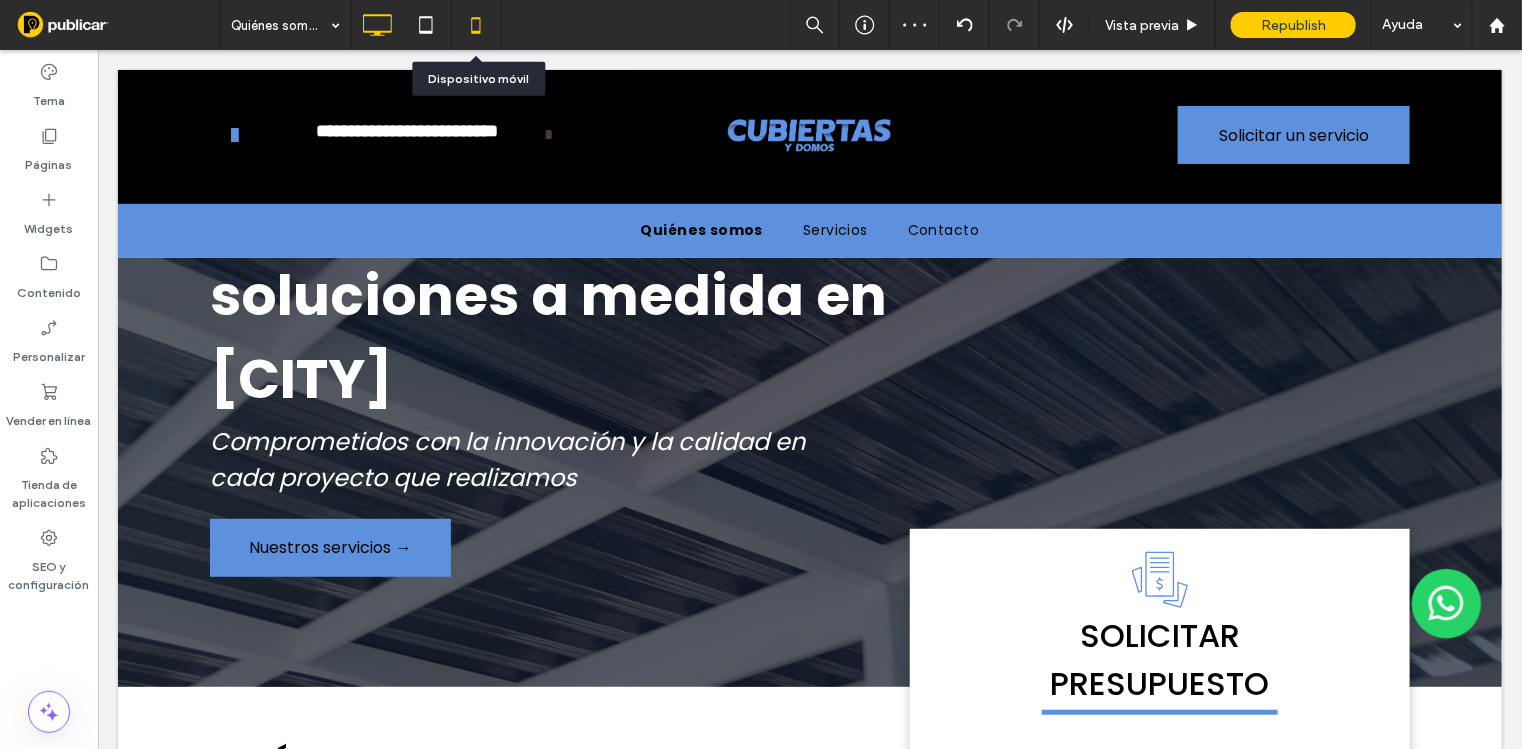 click 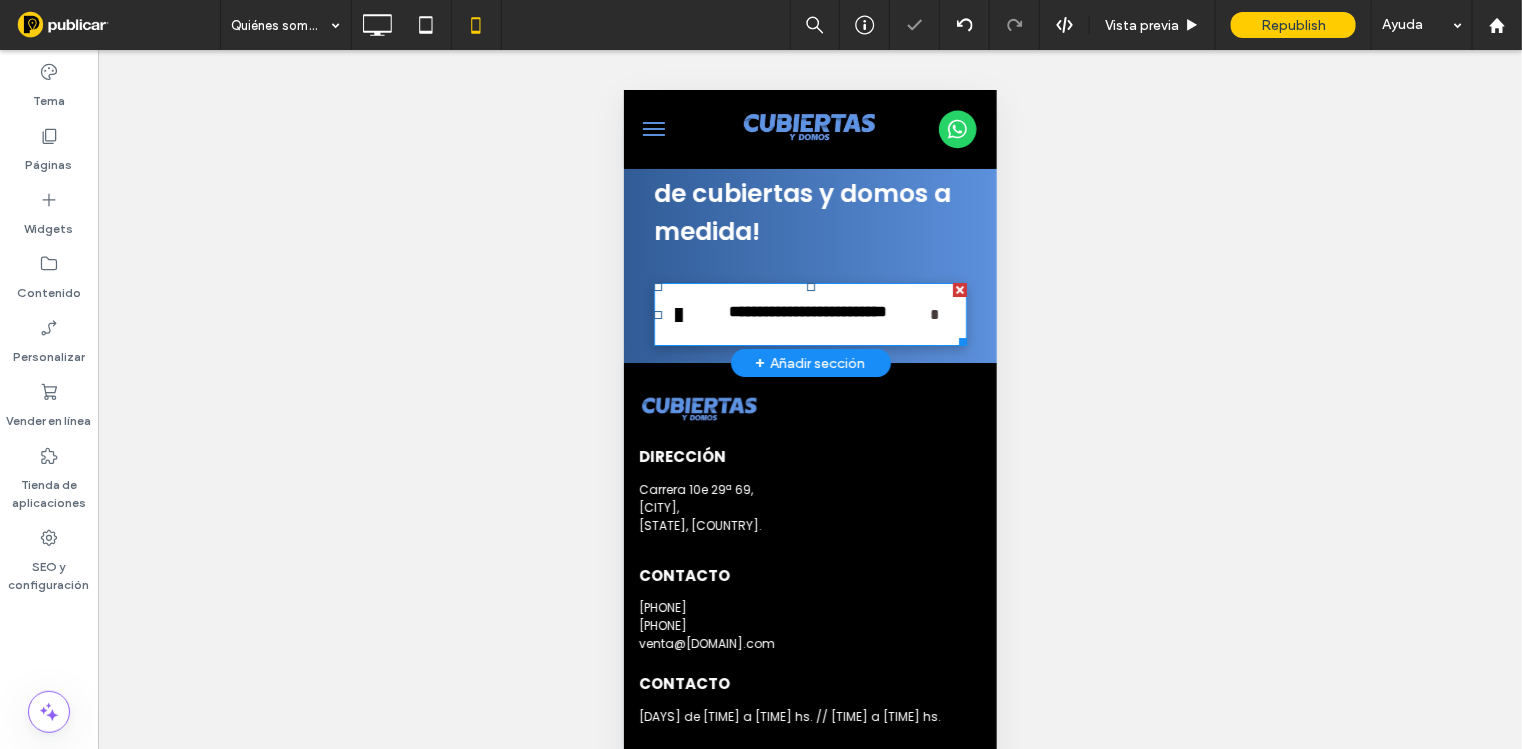 scroll, scrollTop: 3020, scrollLeft: 0, axis: vertical 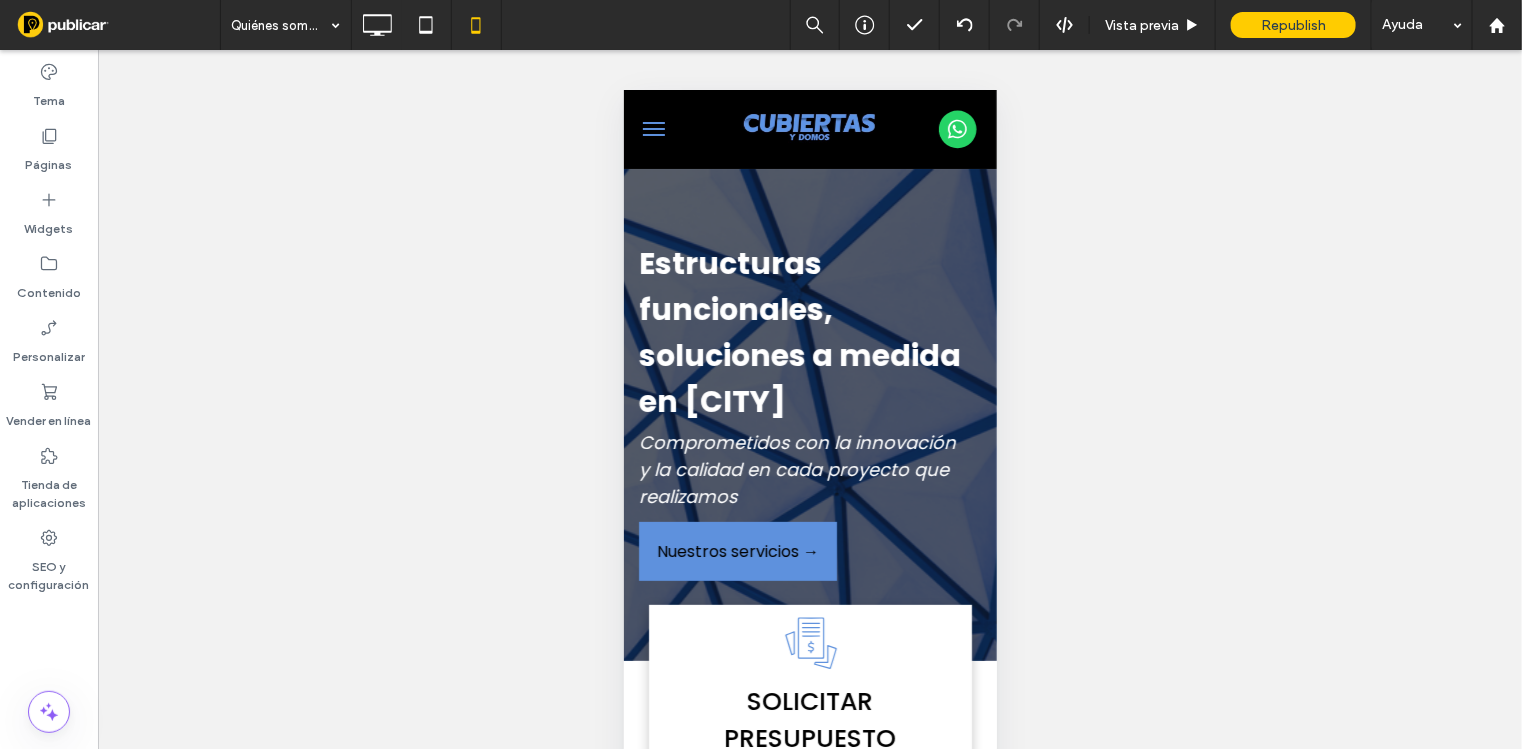 click at bounding box center (653, 128) 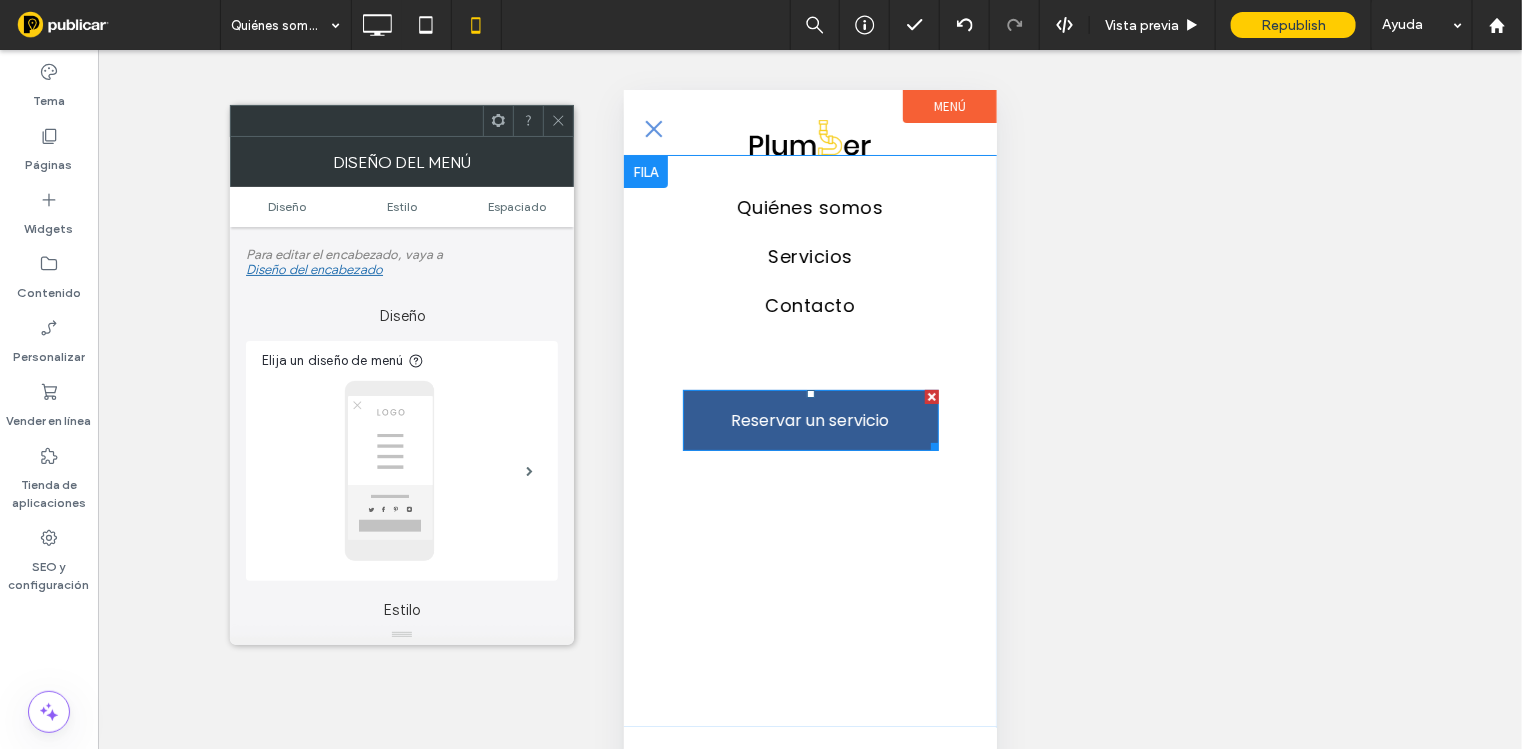 click on "Reservar un servicio" at bounding box center [810, 419] 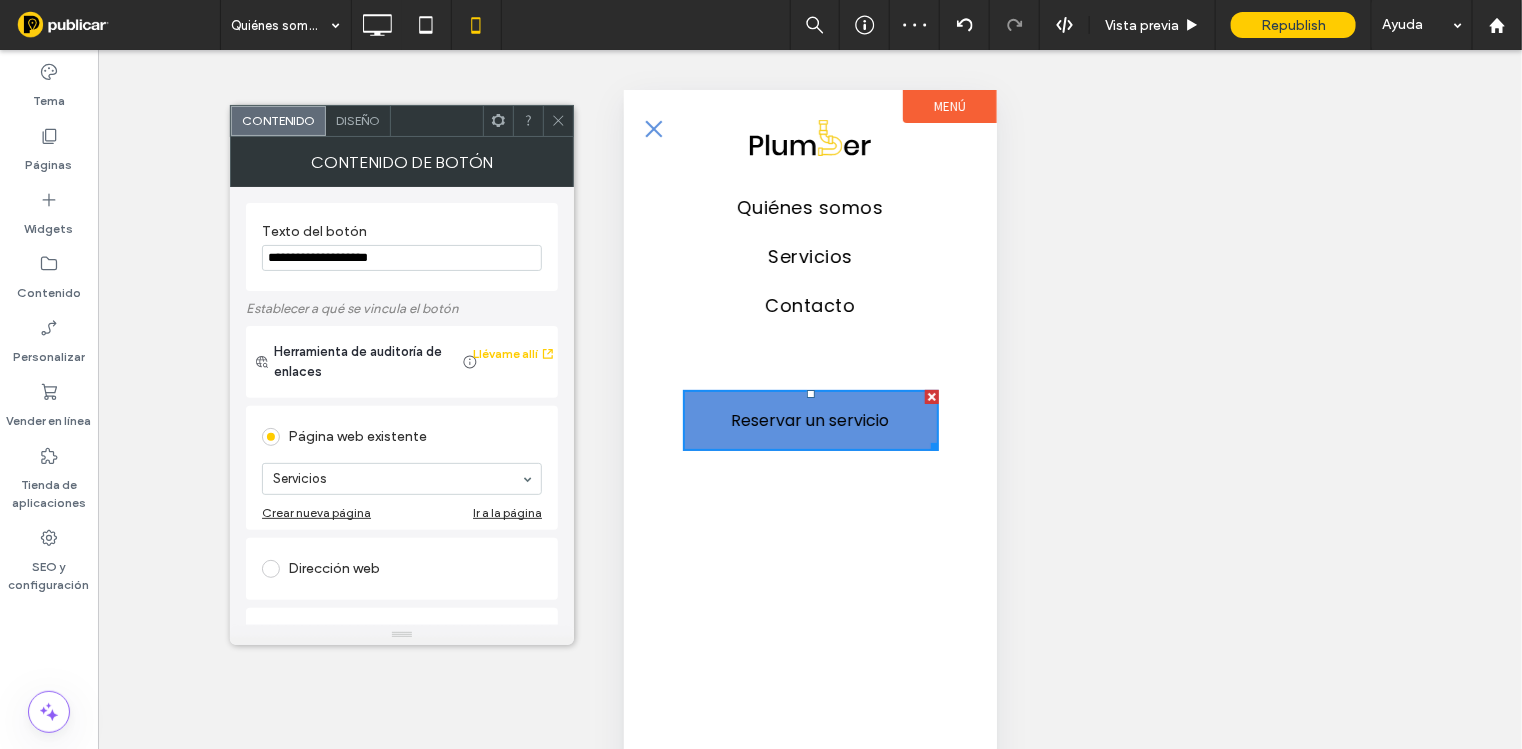 click 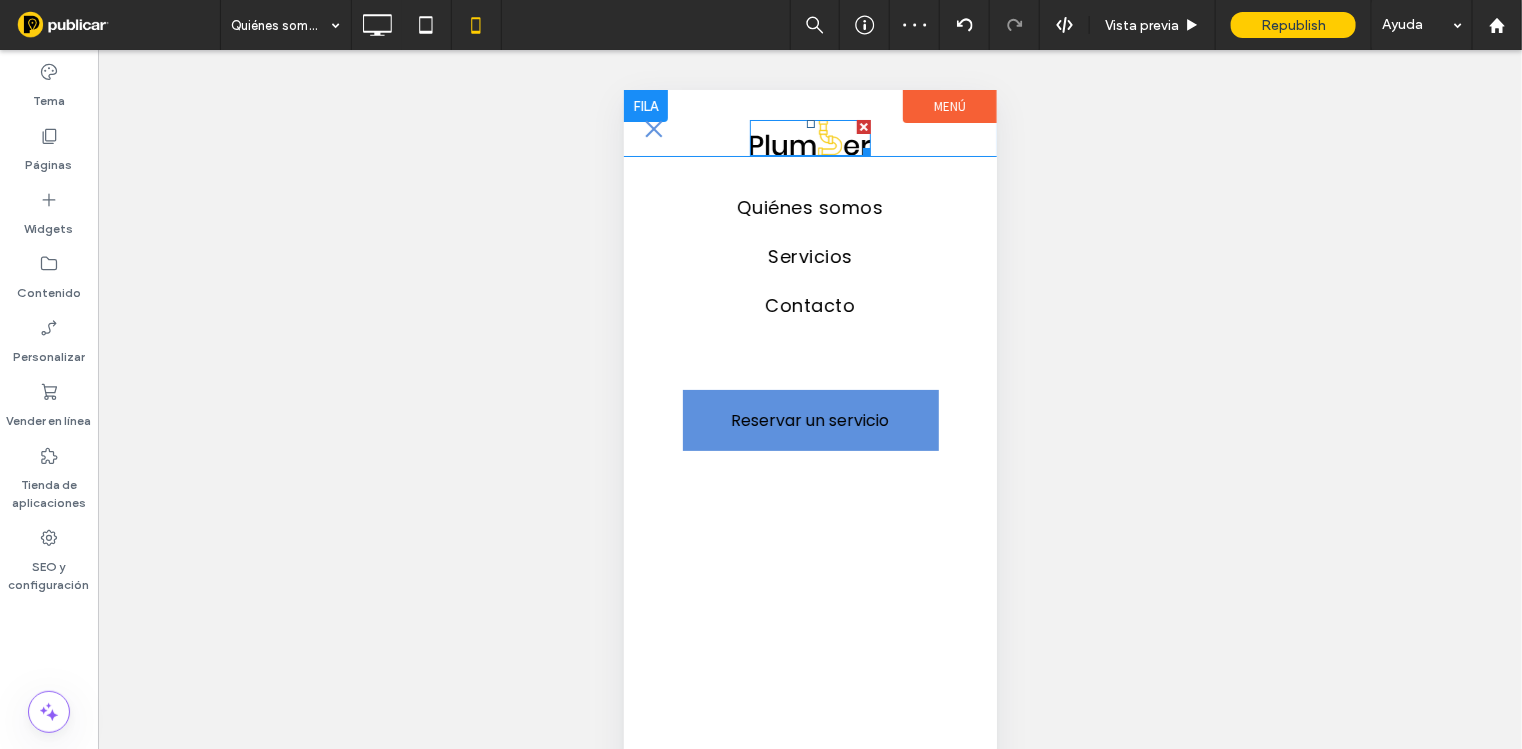 click at bounding box center (810, 137) 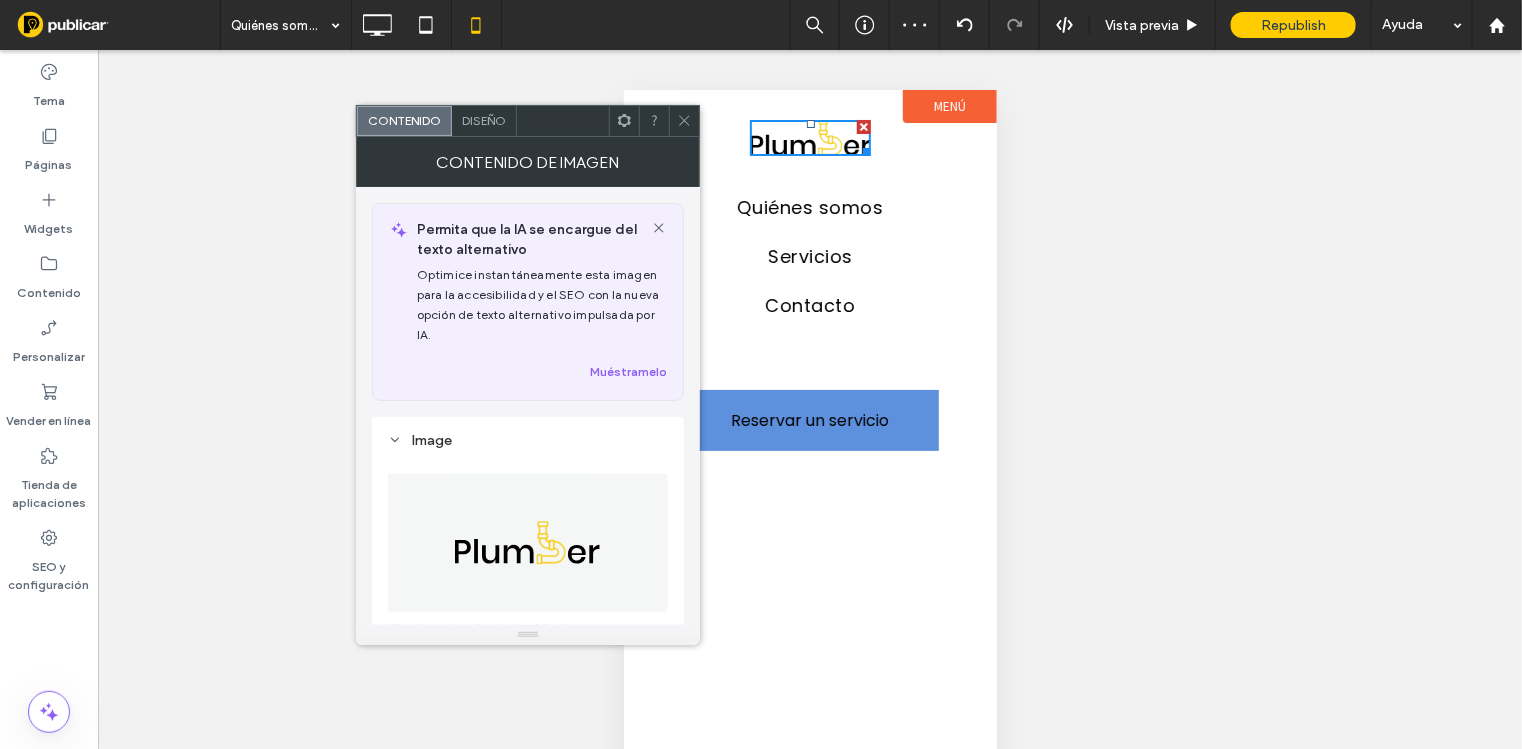 scroll, scrollTop: 124, scrollLeft: 0, axis: vertical 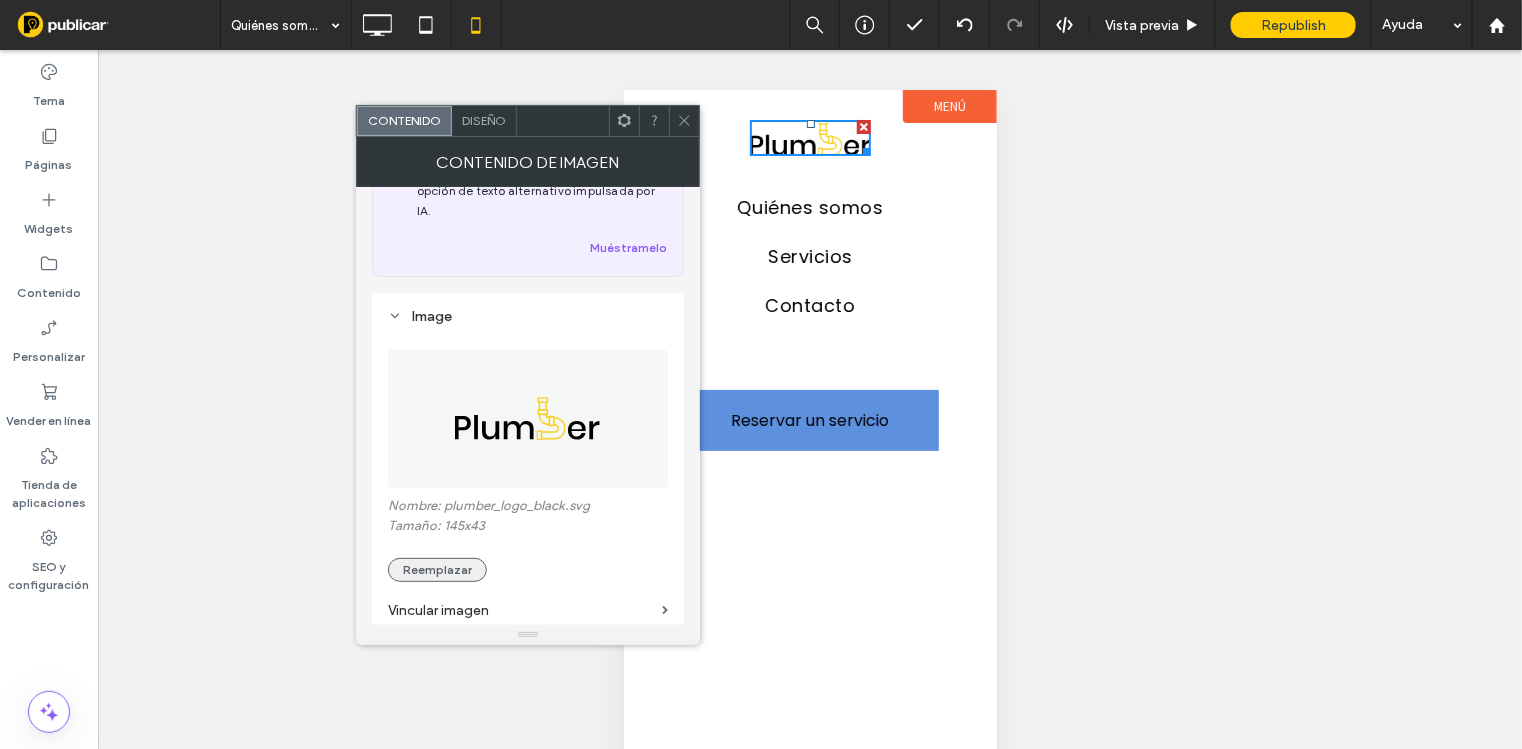click on "Reemplazar" at bounding box center (437, 570) 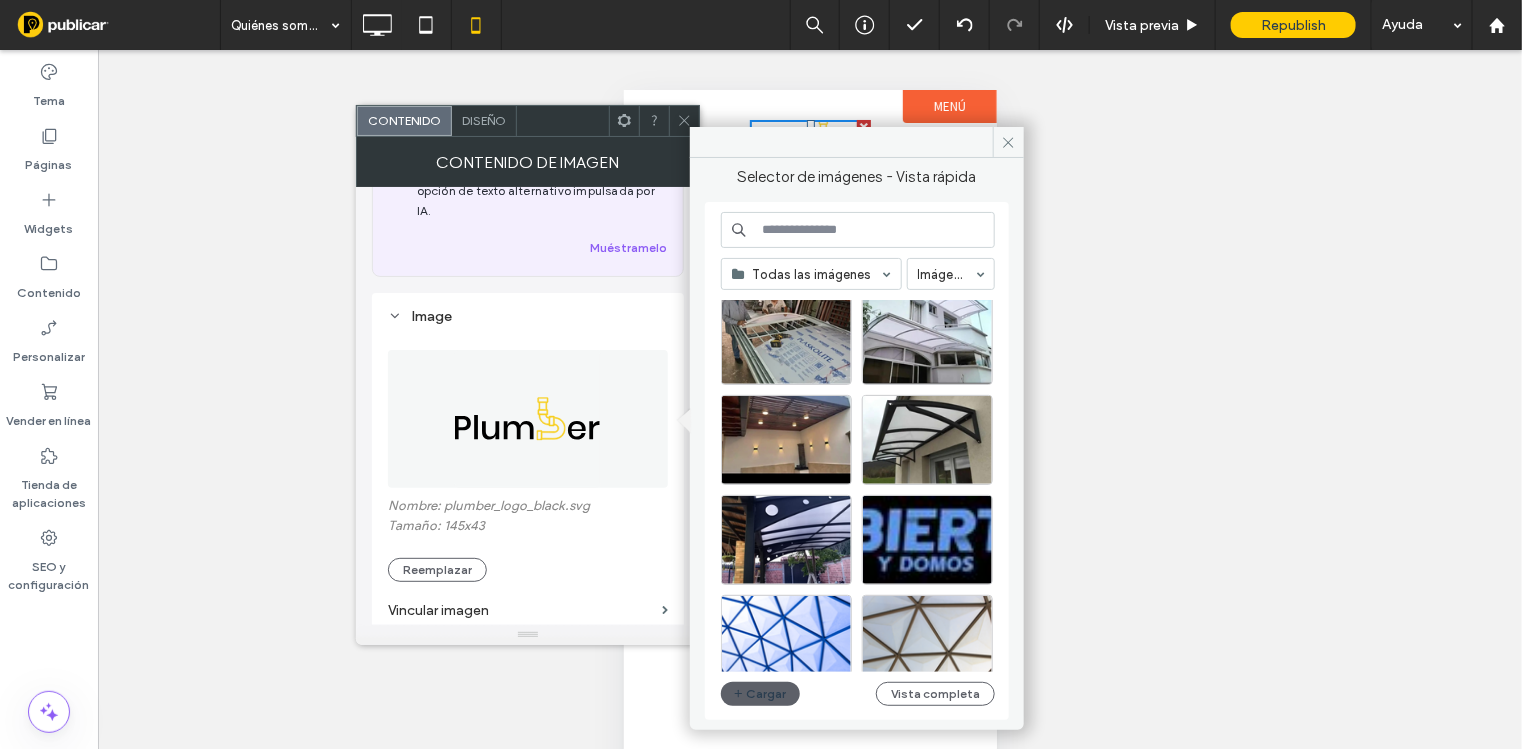 scroll, scrollTop: 857, scrollLeft: 0, axis: vertical 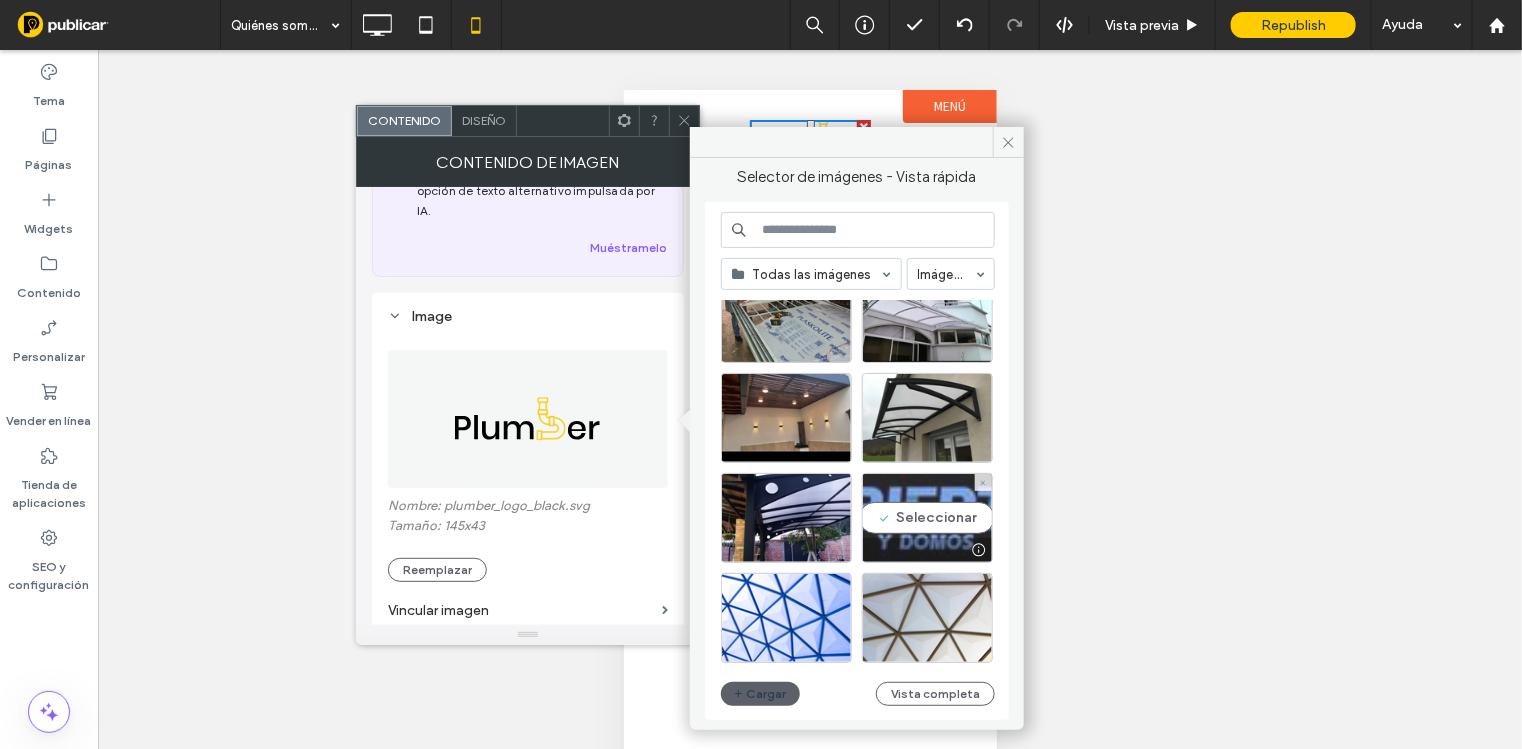 click on "Seleccionar" at bounding box center [927, 518] 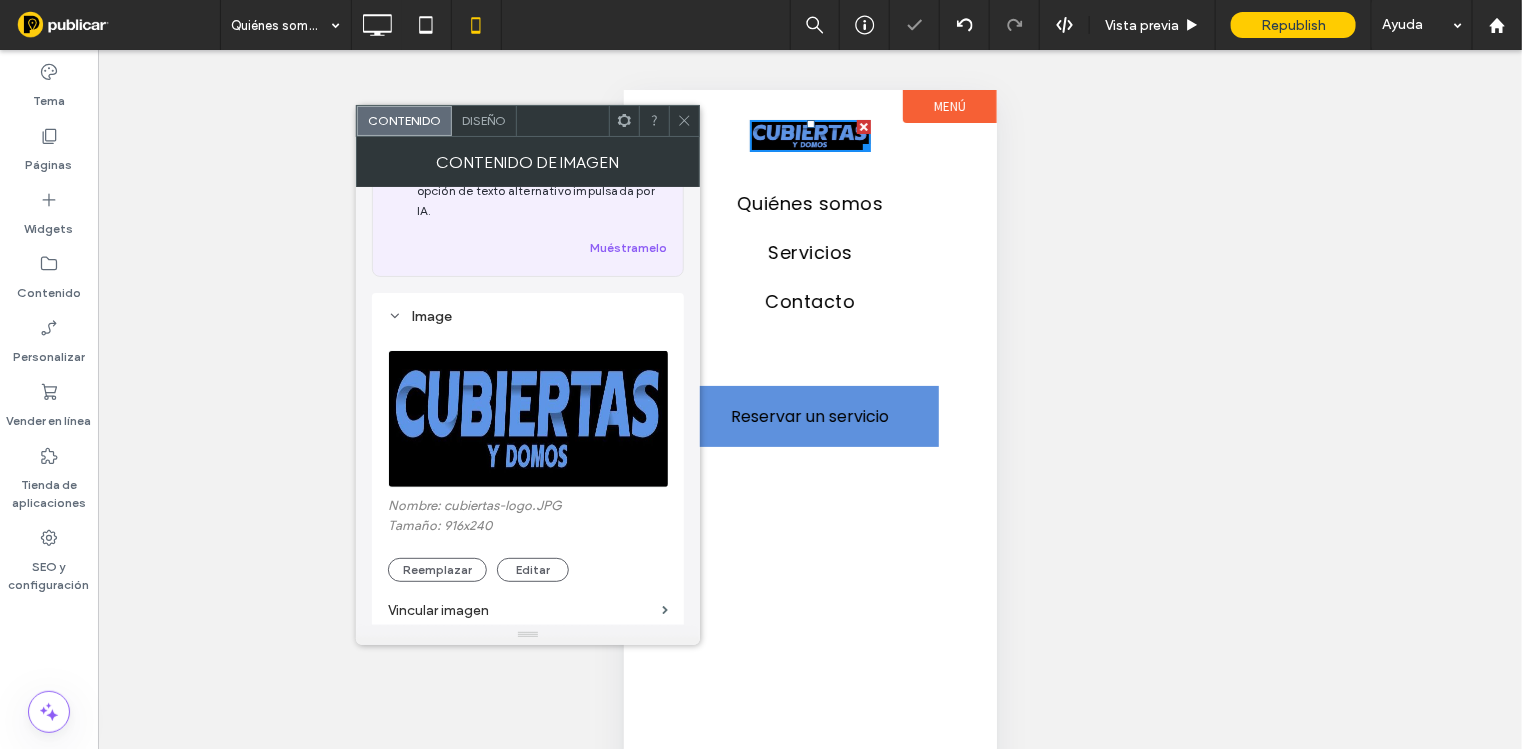 click 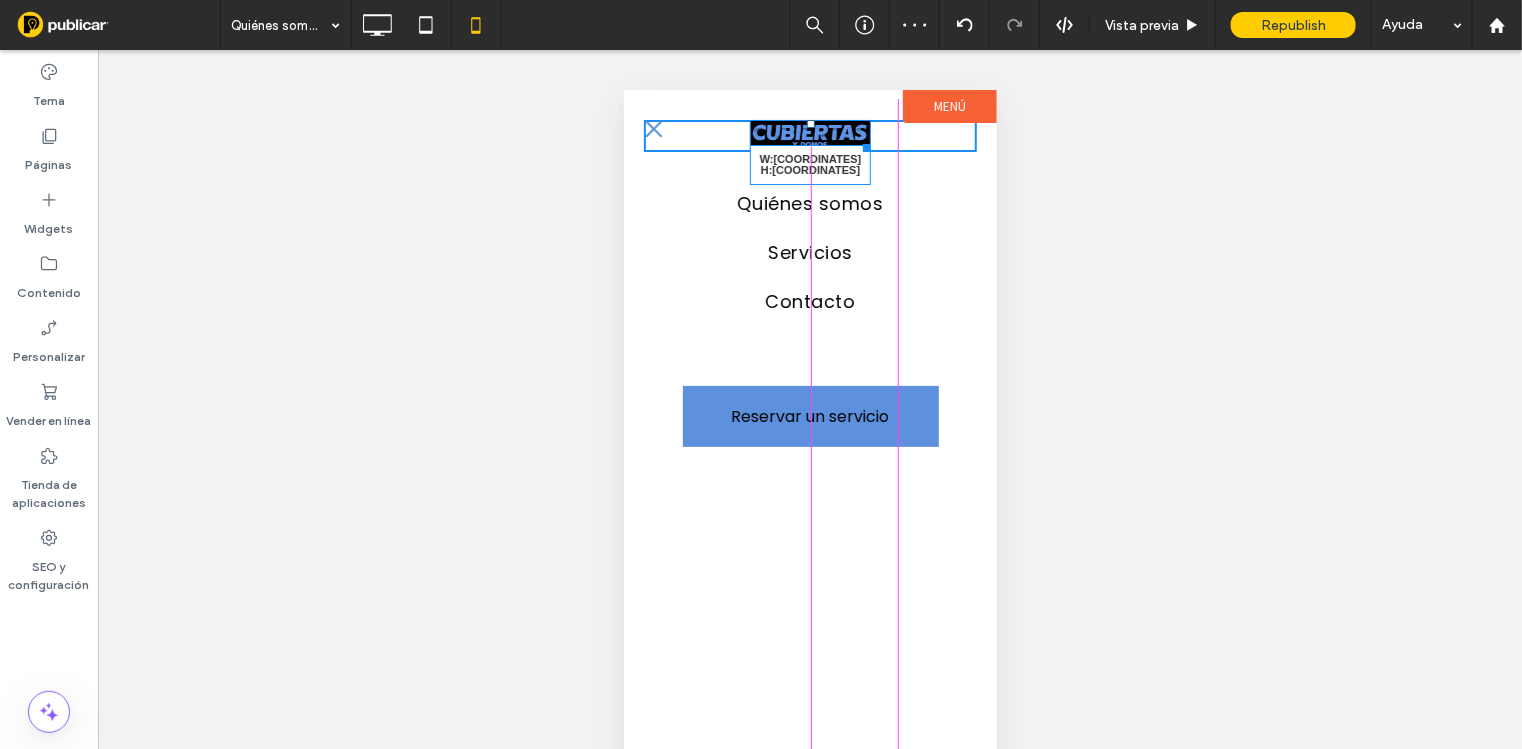 drag, startPoint x: 868, startPoint y: 146, endPoint x: 1324, endPoint y: 261, distance: 470.2776 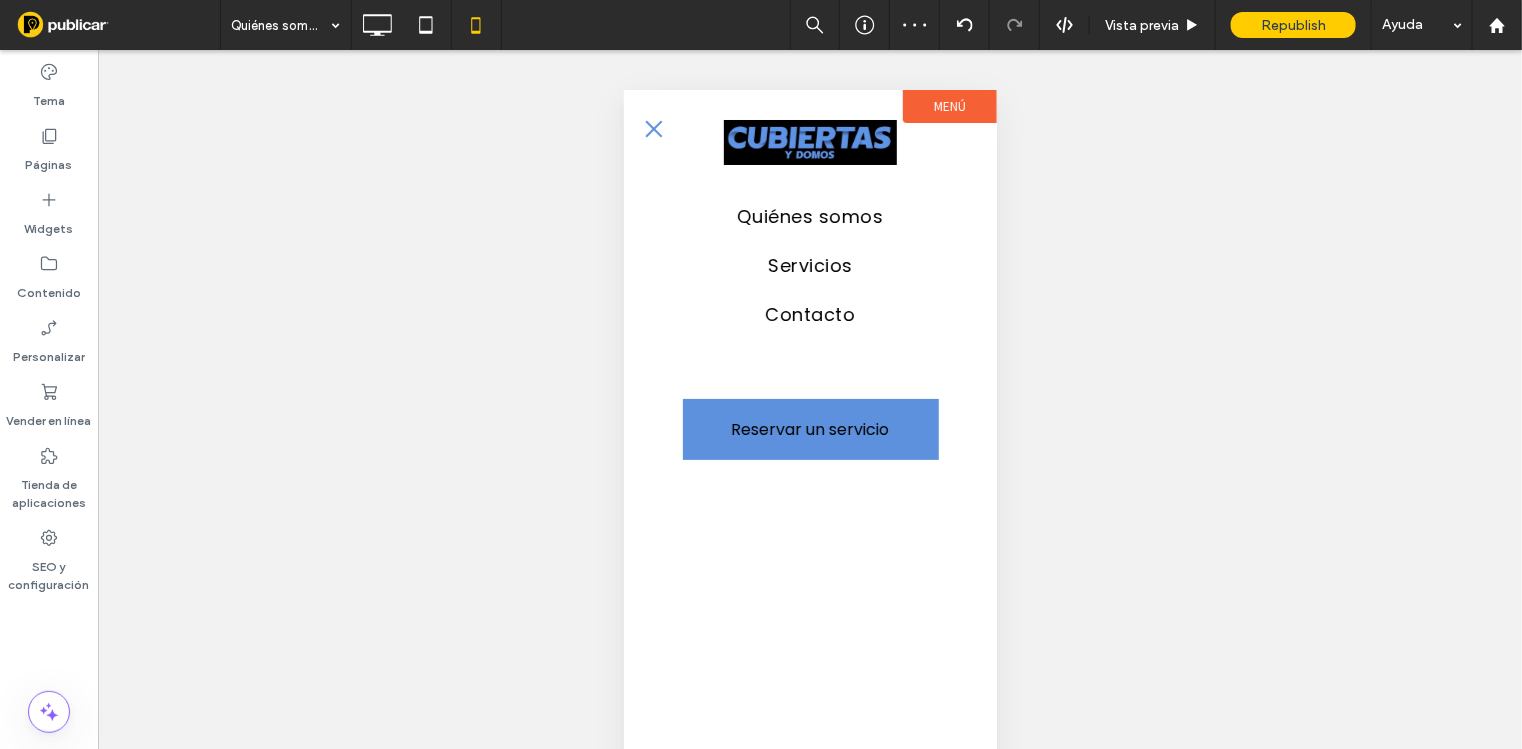 click at bounding box center (653, 128) 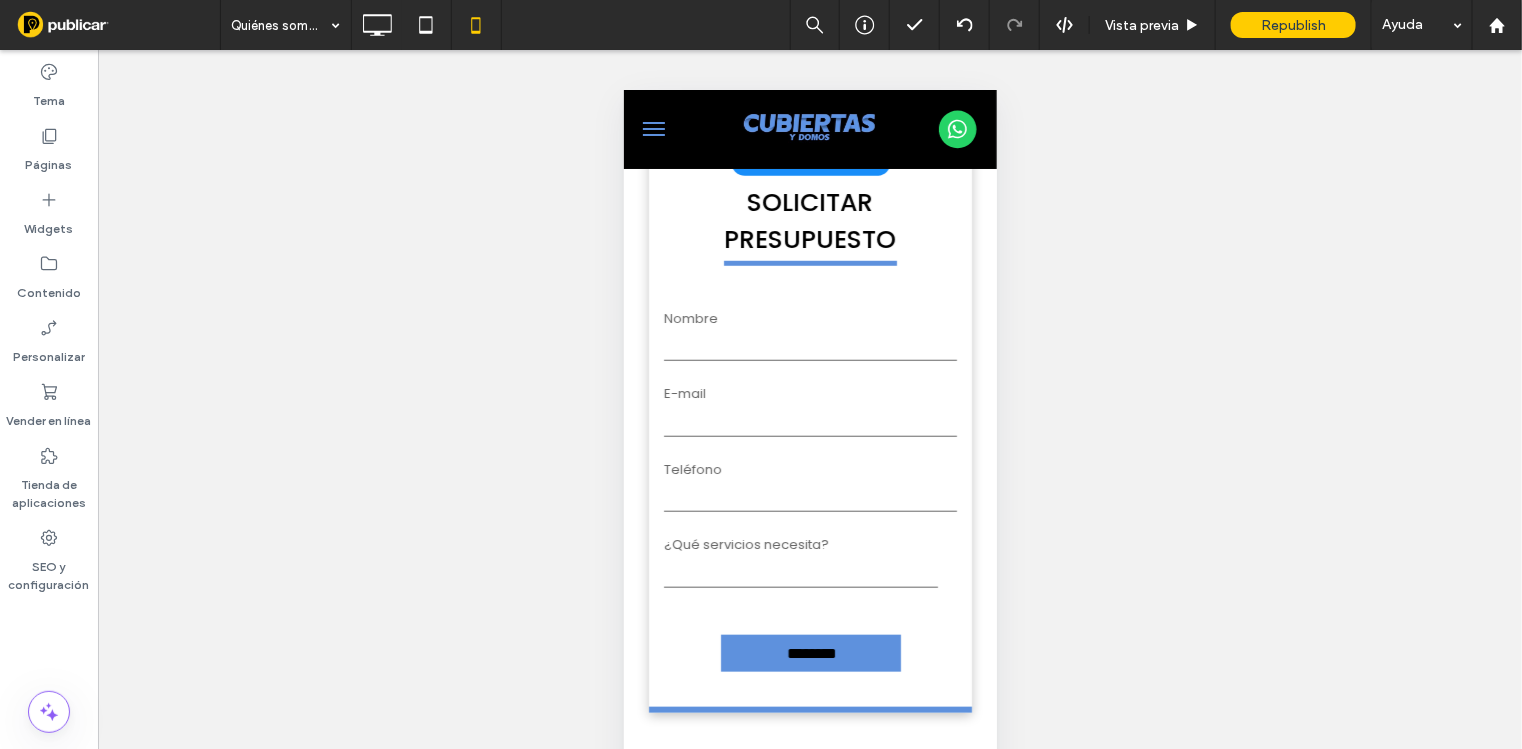scroll, scrollTop: 124, scrollLeft: 0, axis: vertical 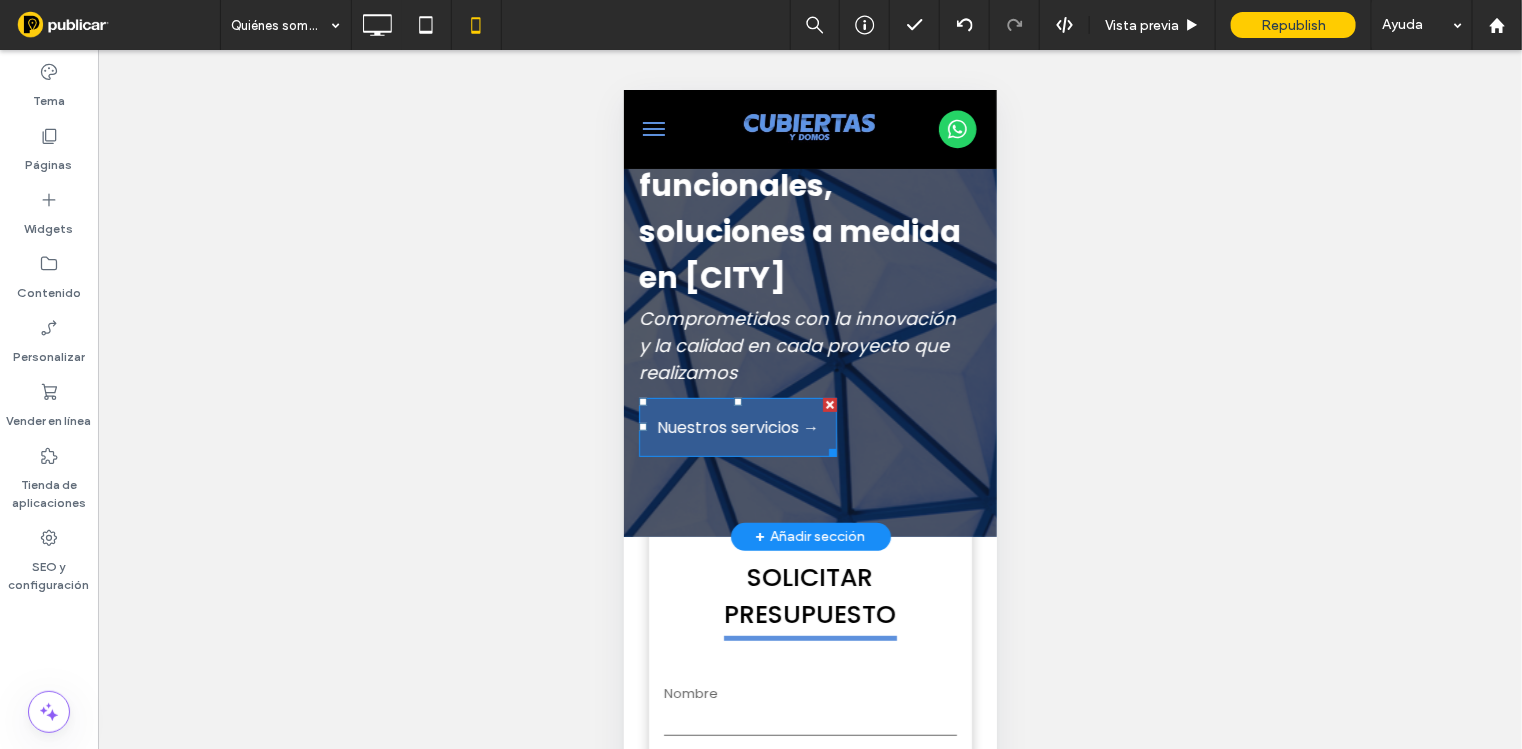click on "Nuestros servicios →" at bounding box center [737, 426] 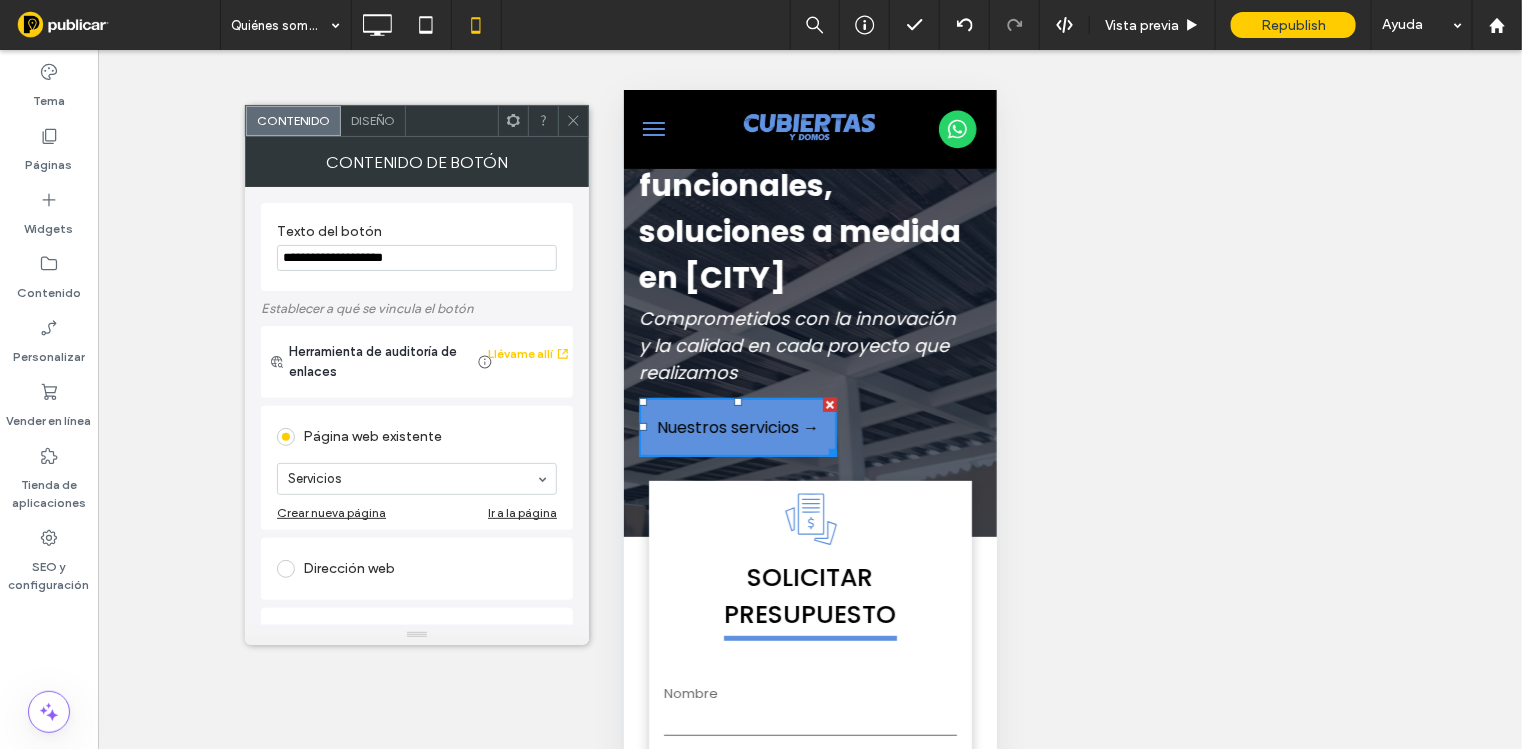 click 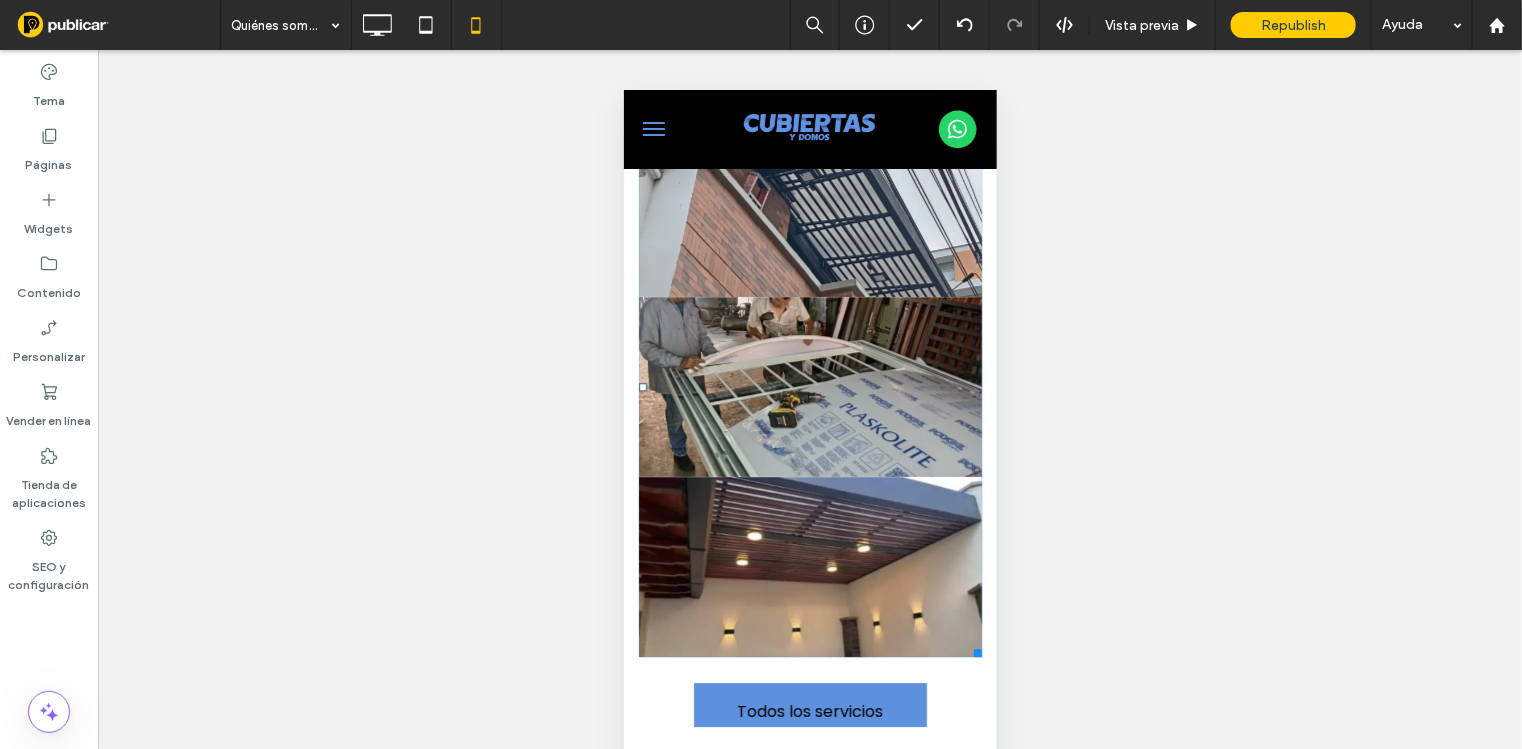 scroll, scrollTop: 2125, scrollLeft: 0, axis: vertical 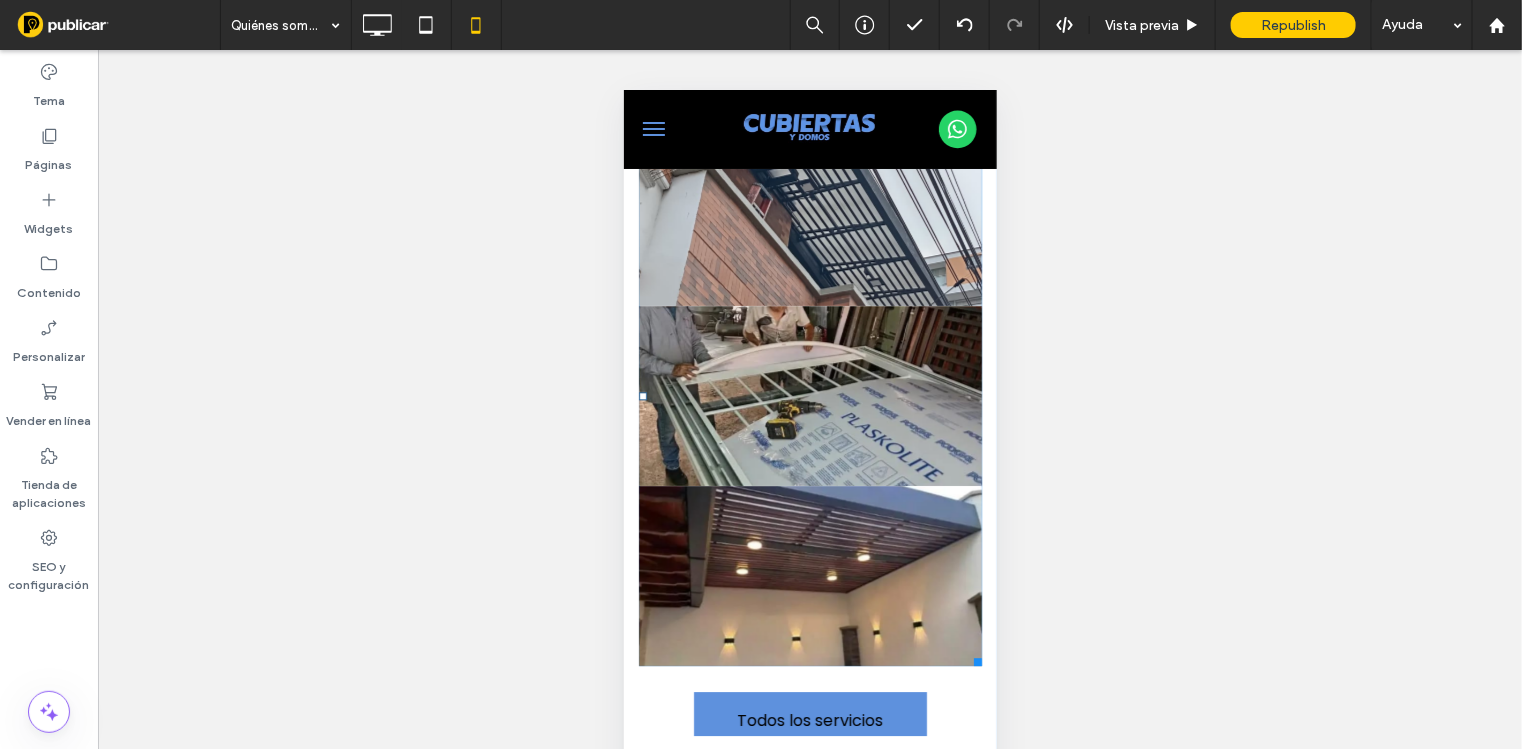 click at bounding box center [810, 395] 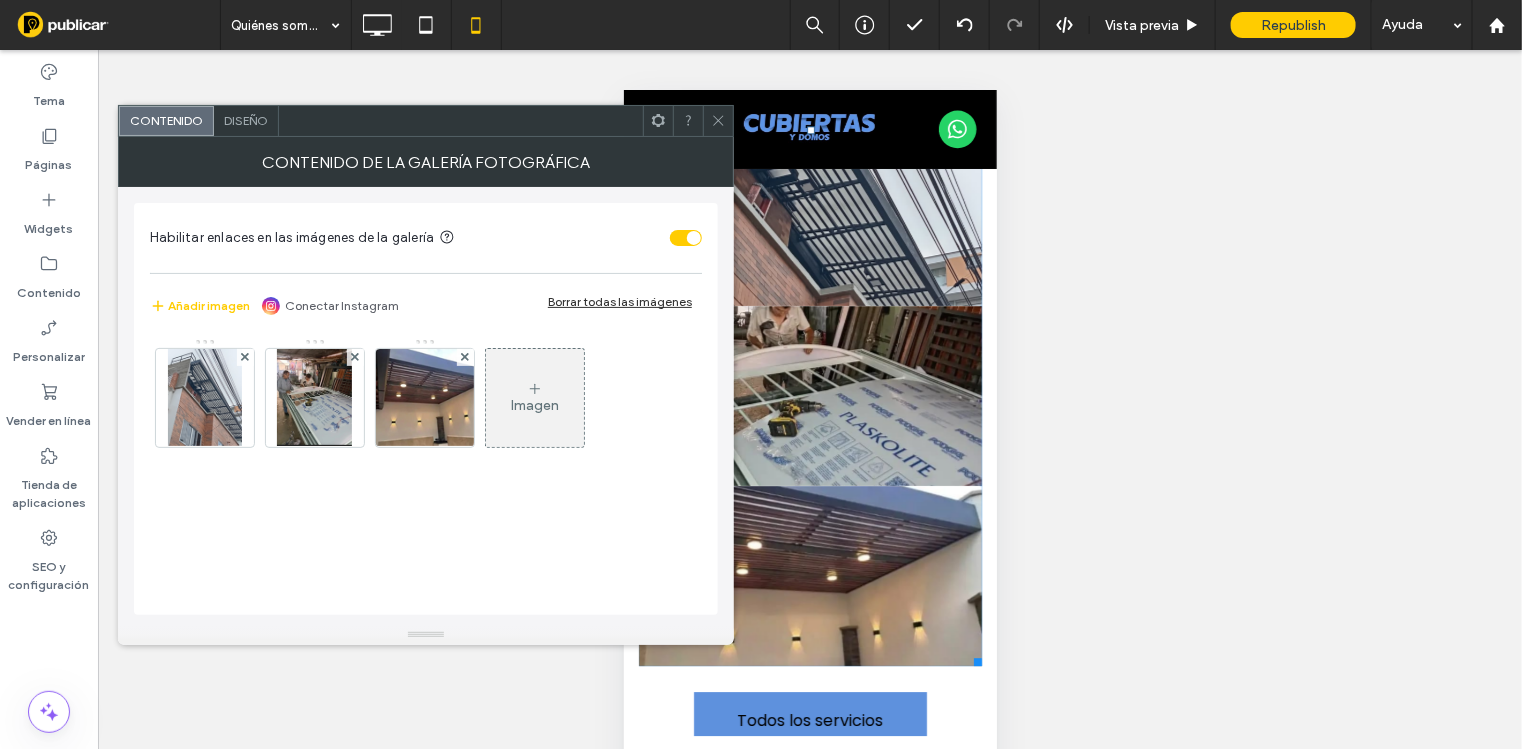 click on "Diseño" at bounding box center [246, 120] 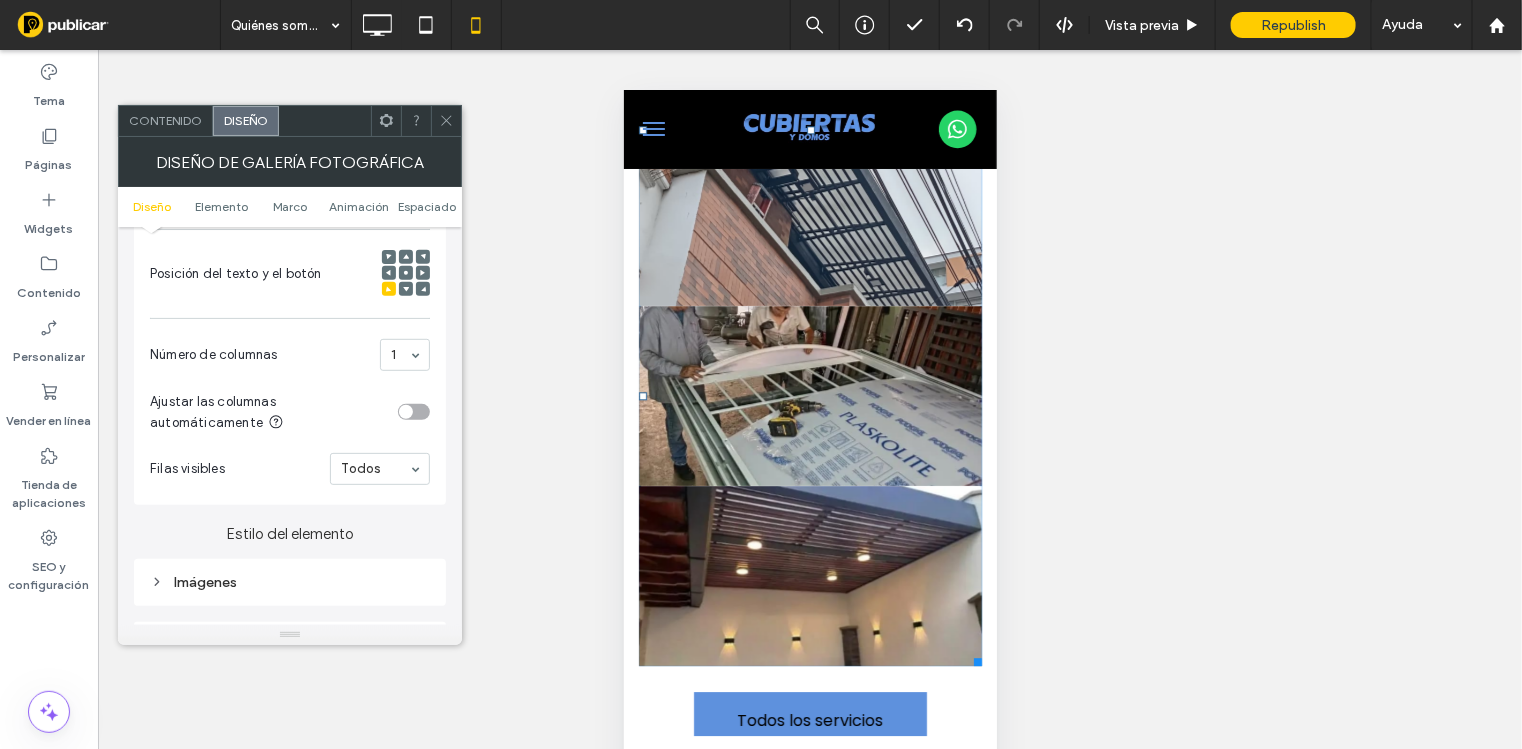 scroll, scrollTop: 750, scrollLeft: 0, axis: vertical 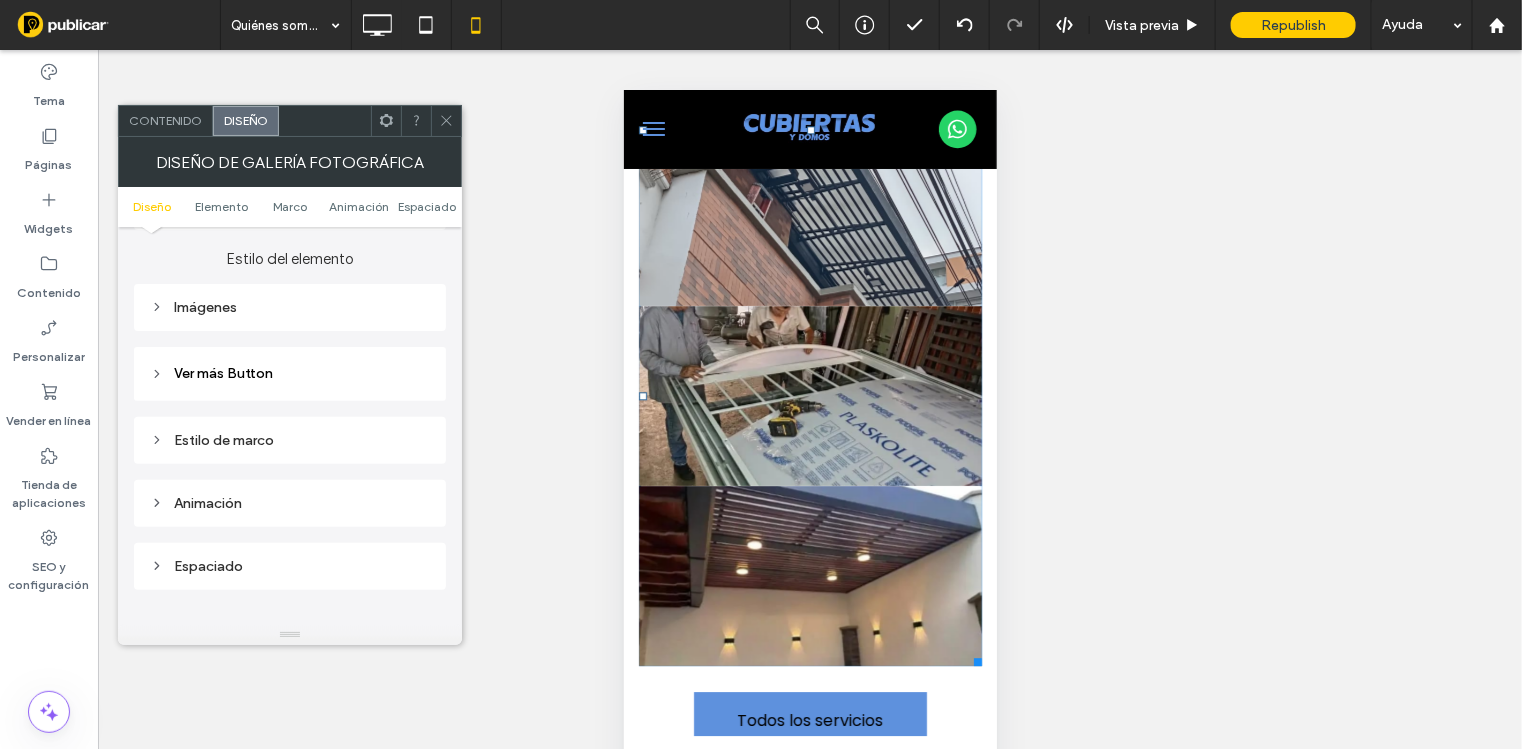 click on "Imágenes" at bounding box center (290, 307) 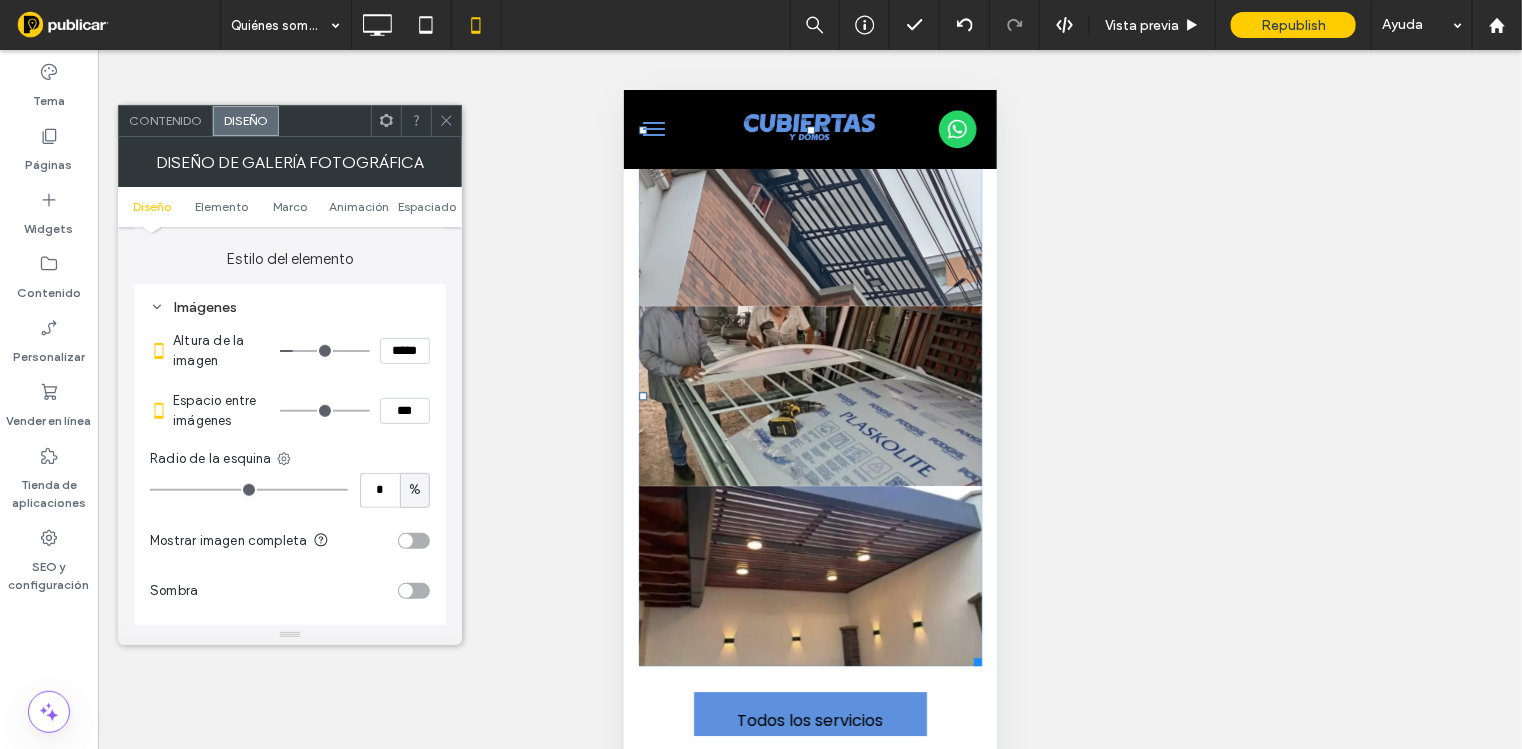 type on "*" 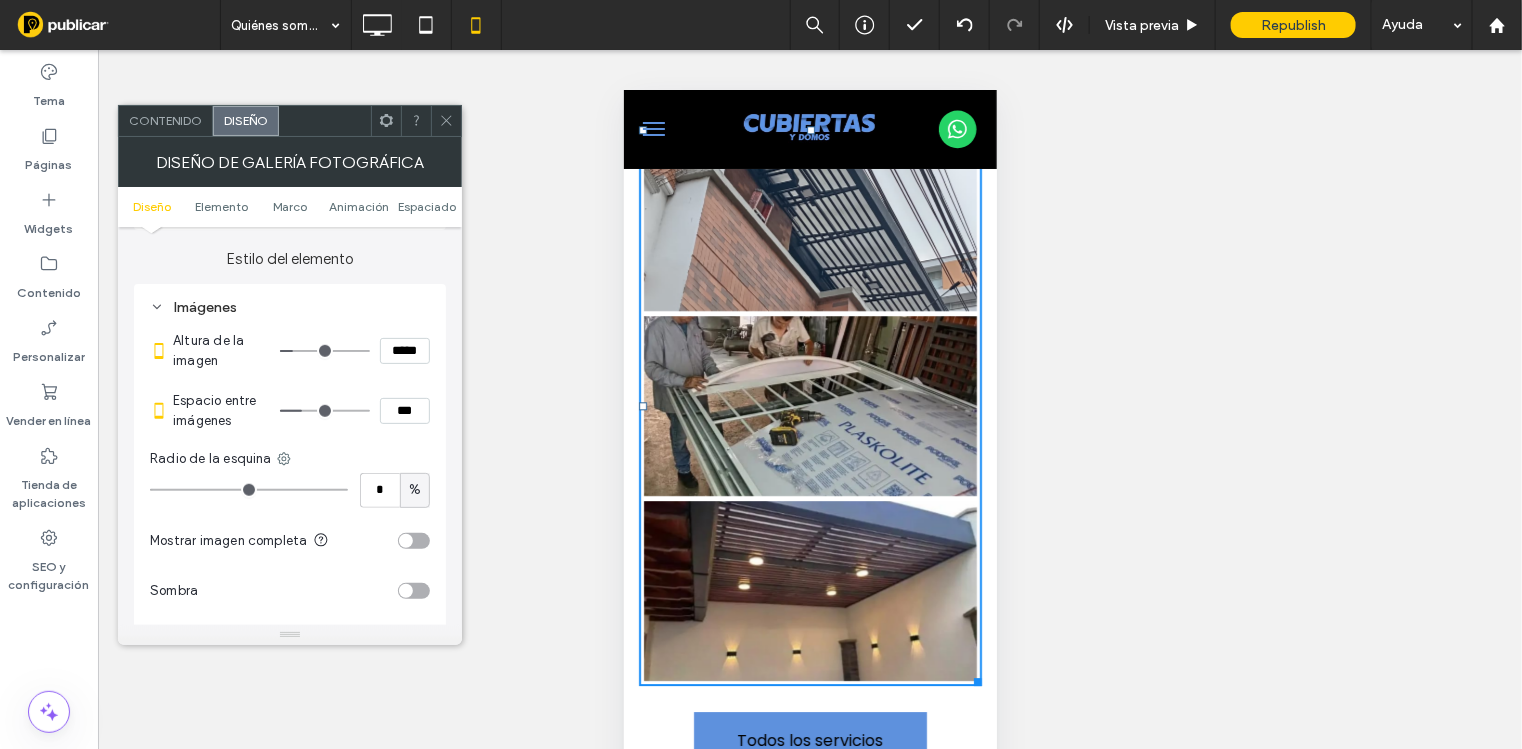 type on "*" 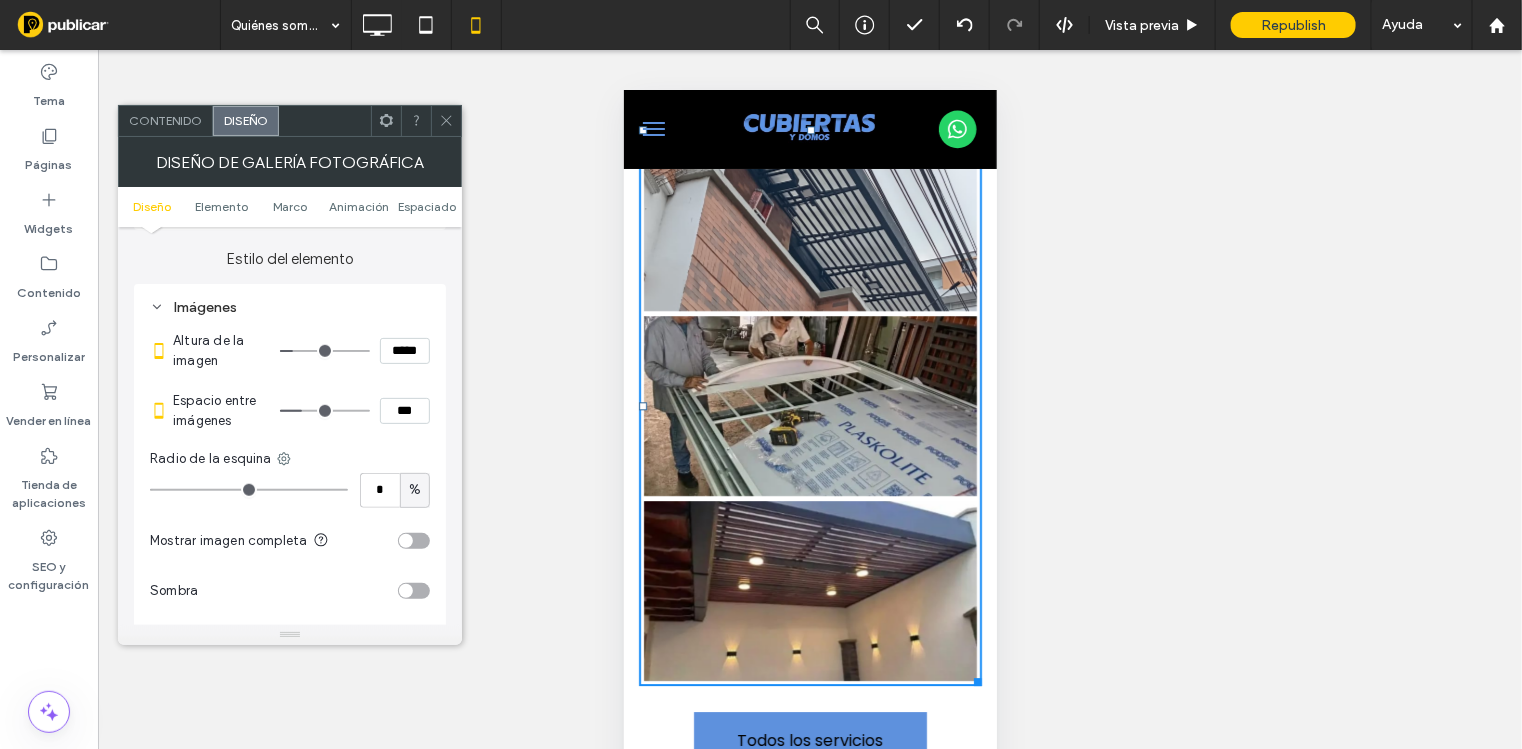 type on "***" 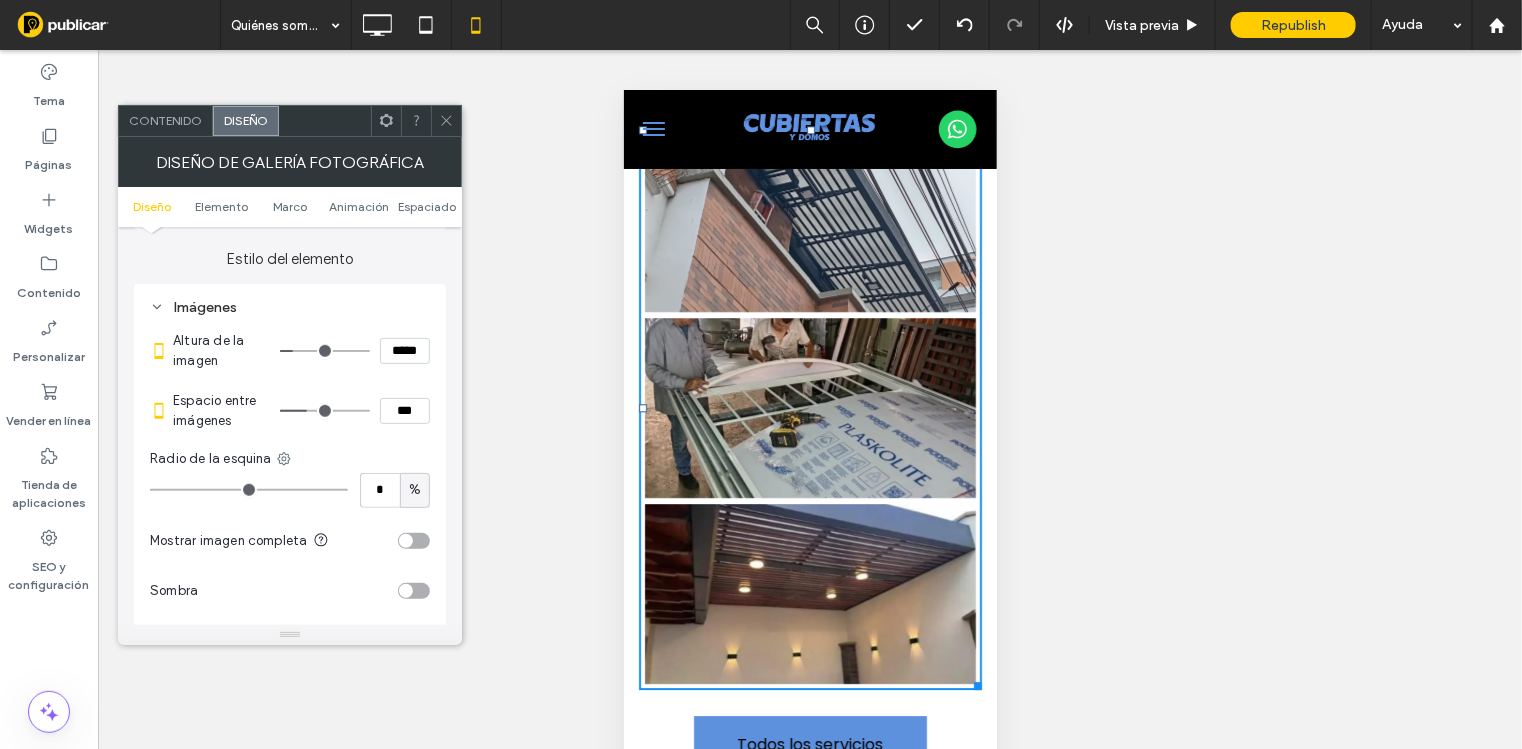 drag, startPoint x: 292, startPoint y: 409, endPoint x: 310, endPoint y: 408, distance: 18.027756 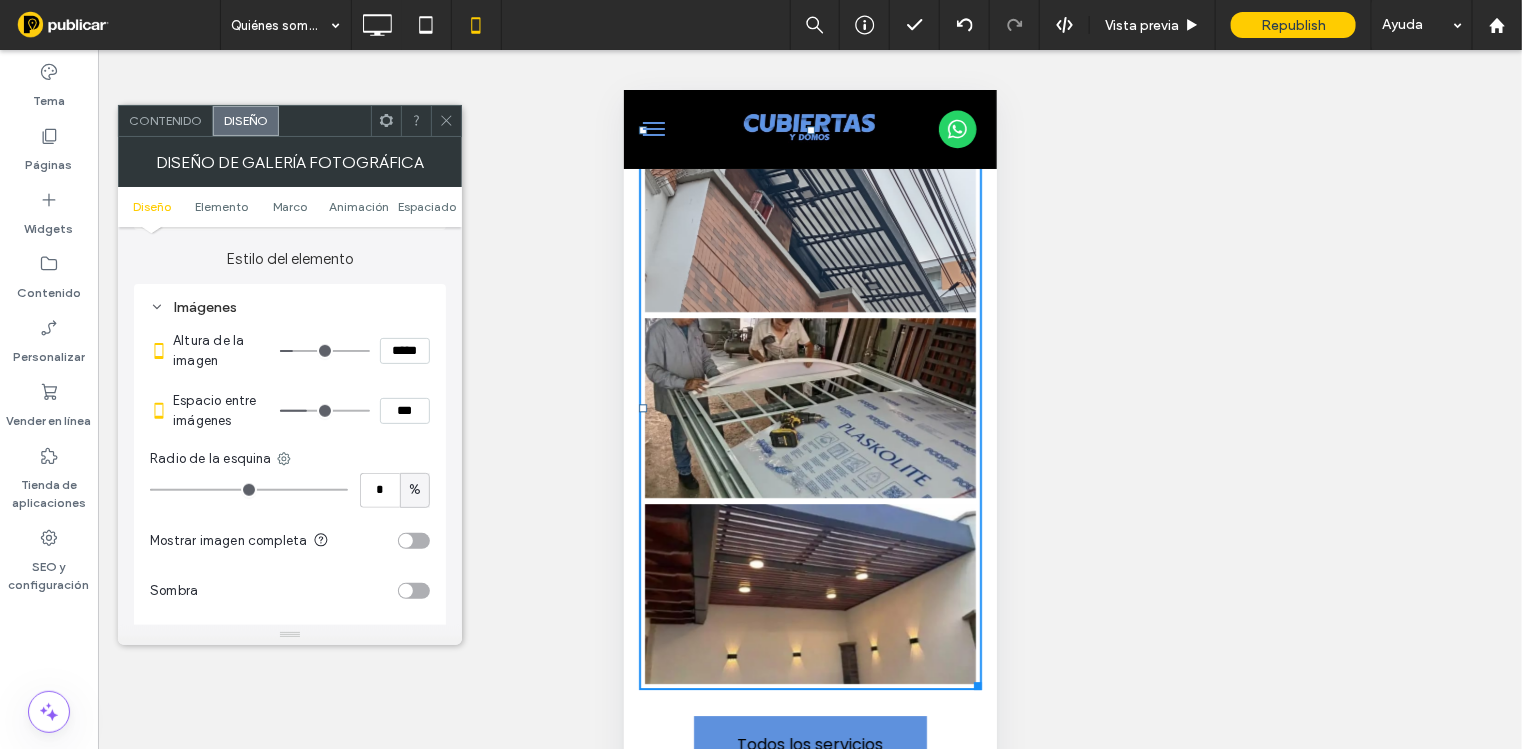 type on "*" 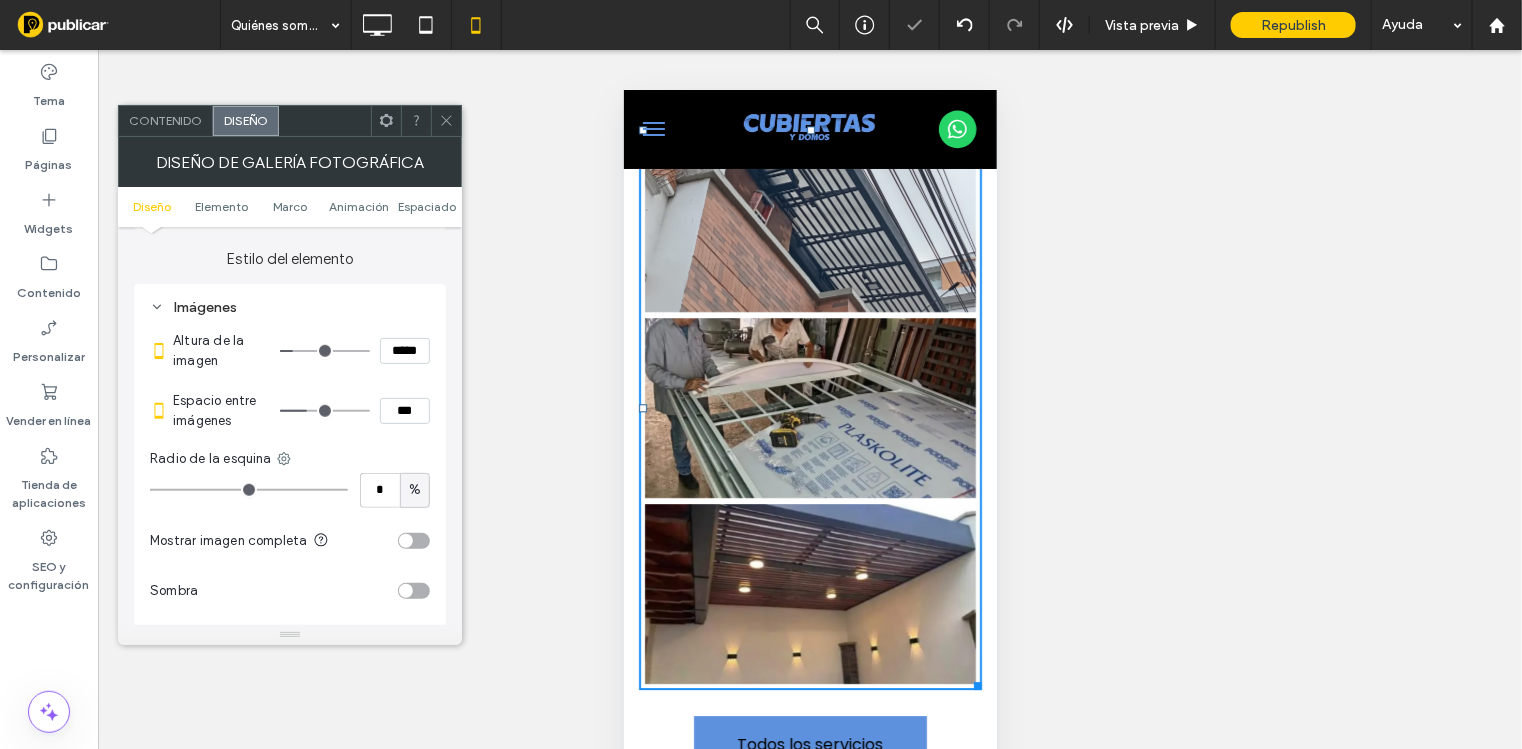 click 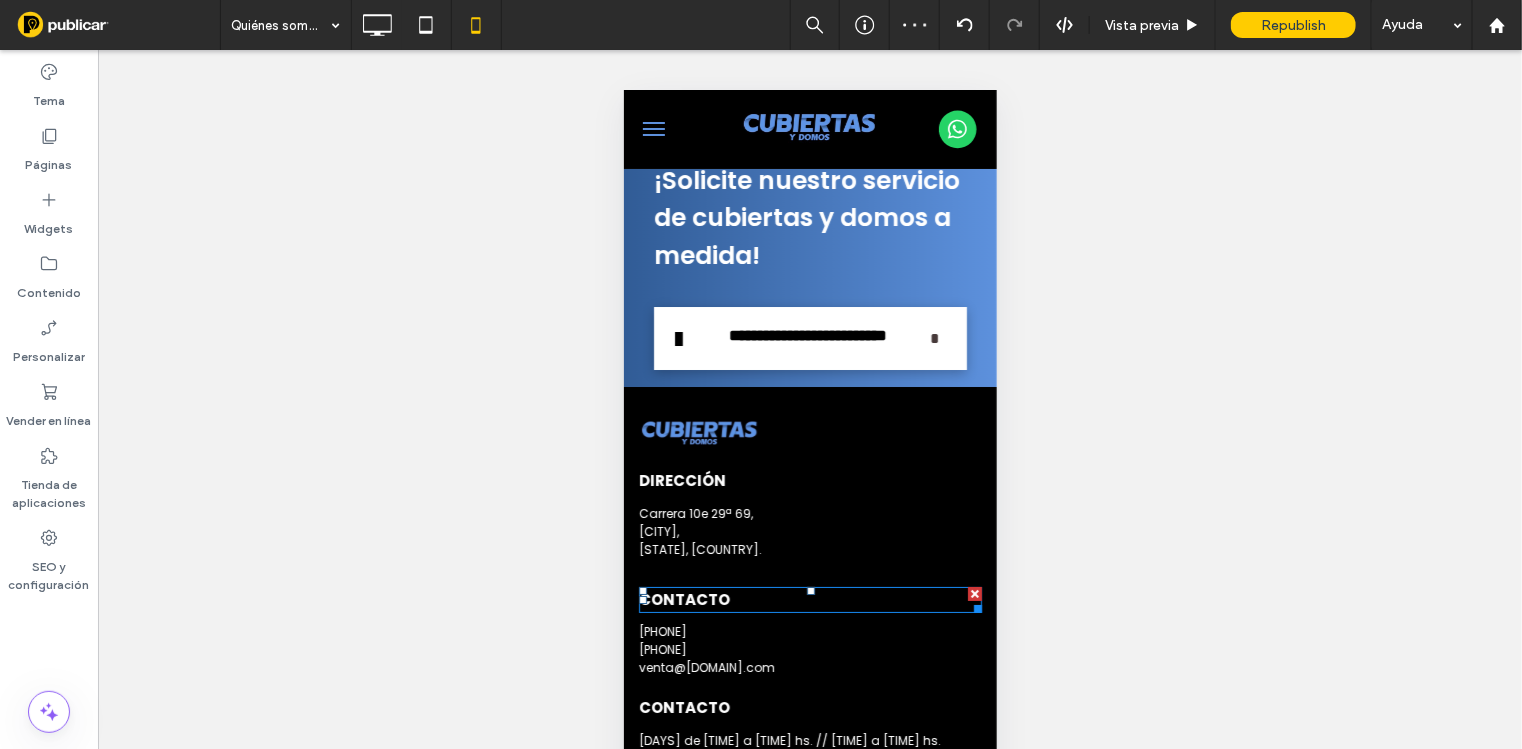 scroll, scrollTop: 2500, scrollLeft: 0, axis: vertical 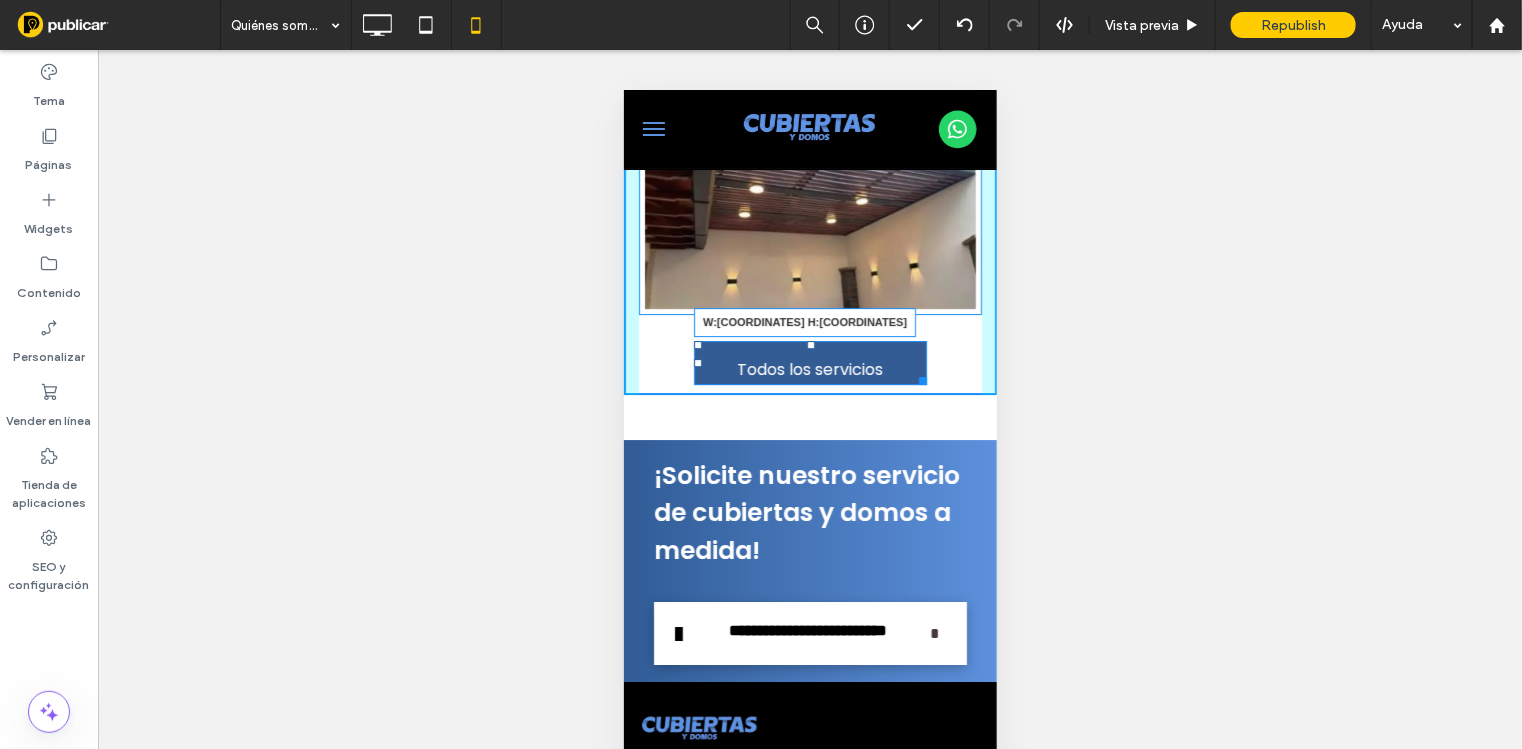 drag, startPoint x: 908, startPoint y: 462, endPoint x: 904, endPoint y: 476, distance: 14.56022 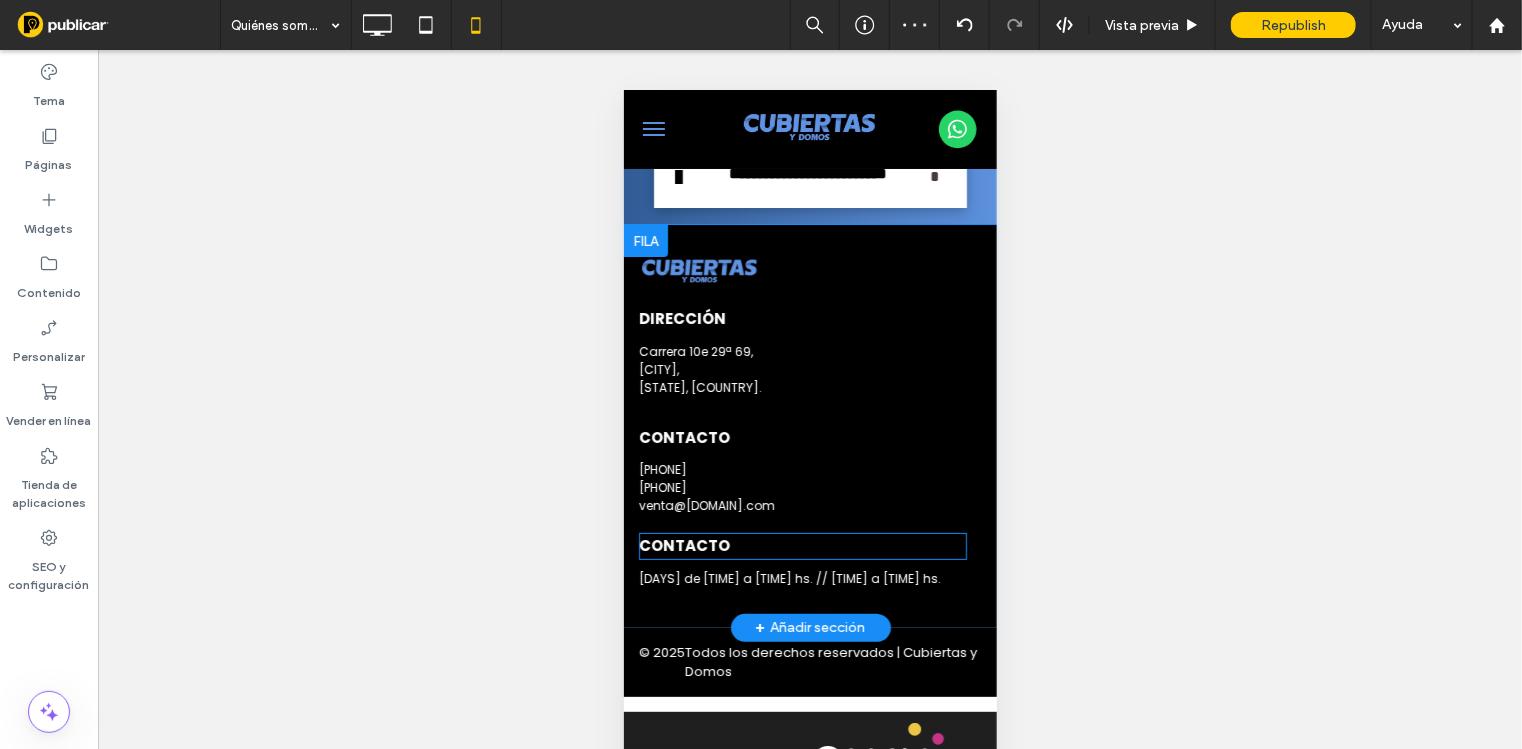 scroll, scrollTop: 3058, scrollLeft: 0, axis: vertical 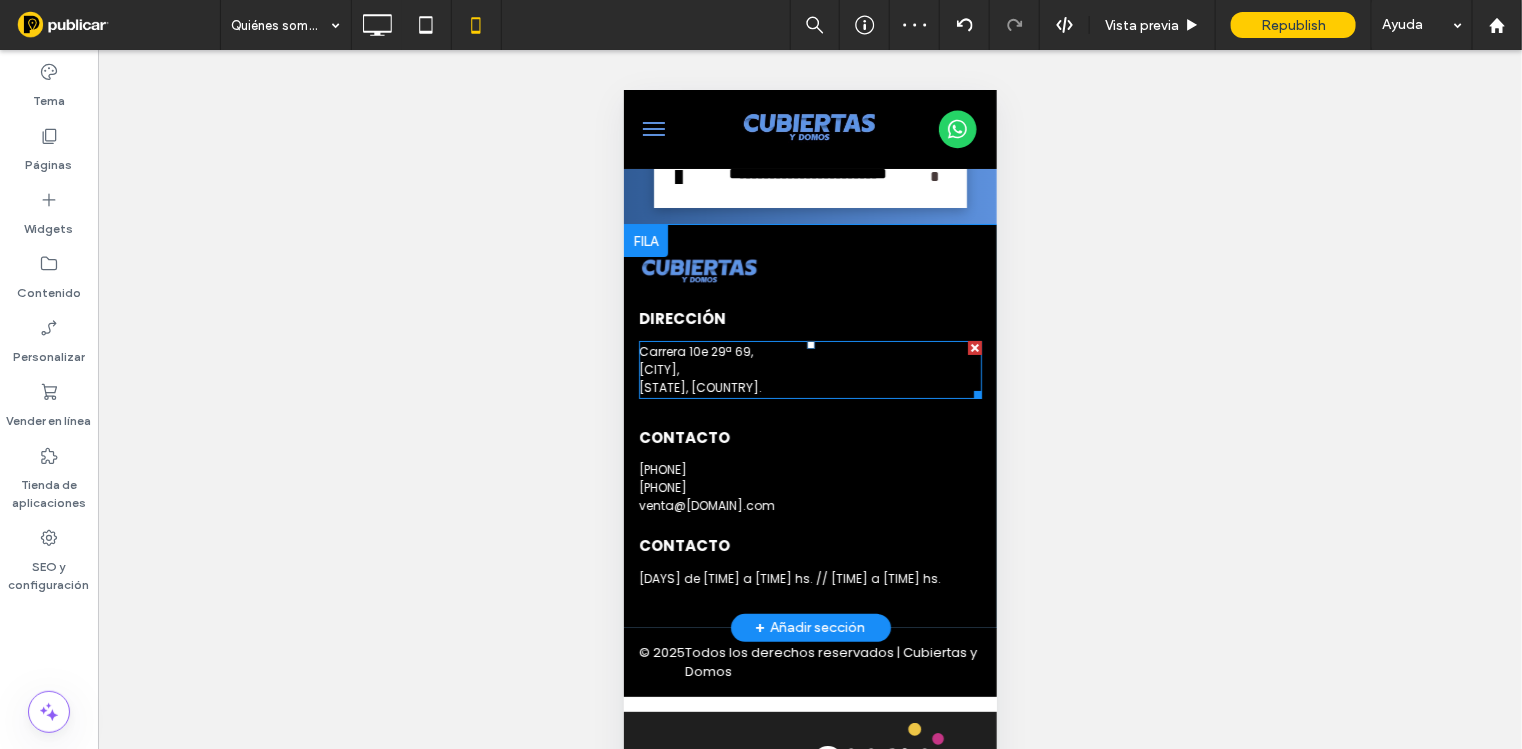 click on "Santander, Colombia." at bounding box center (699, 386) 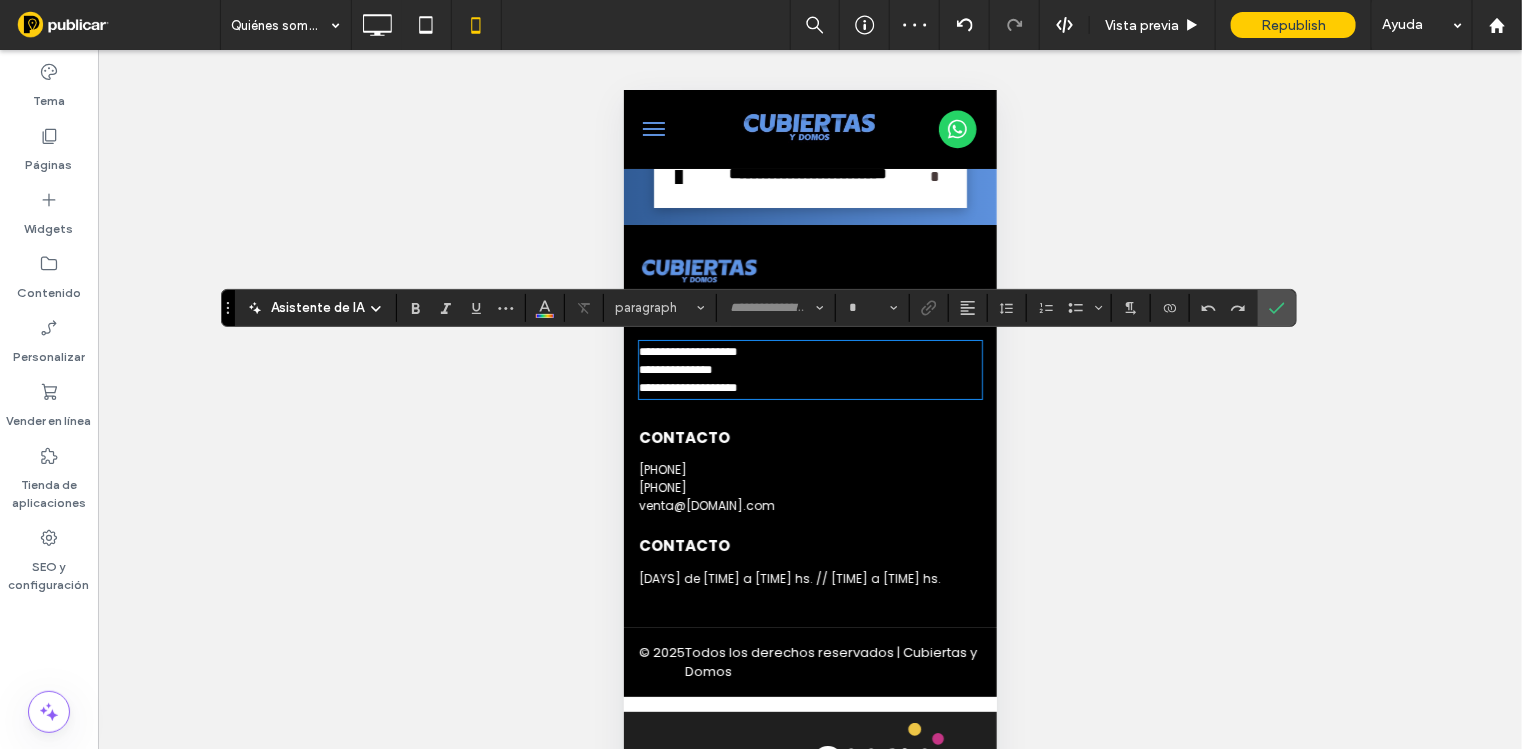 type on "*******" 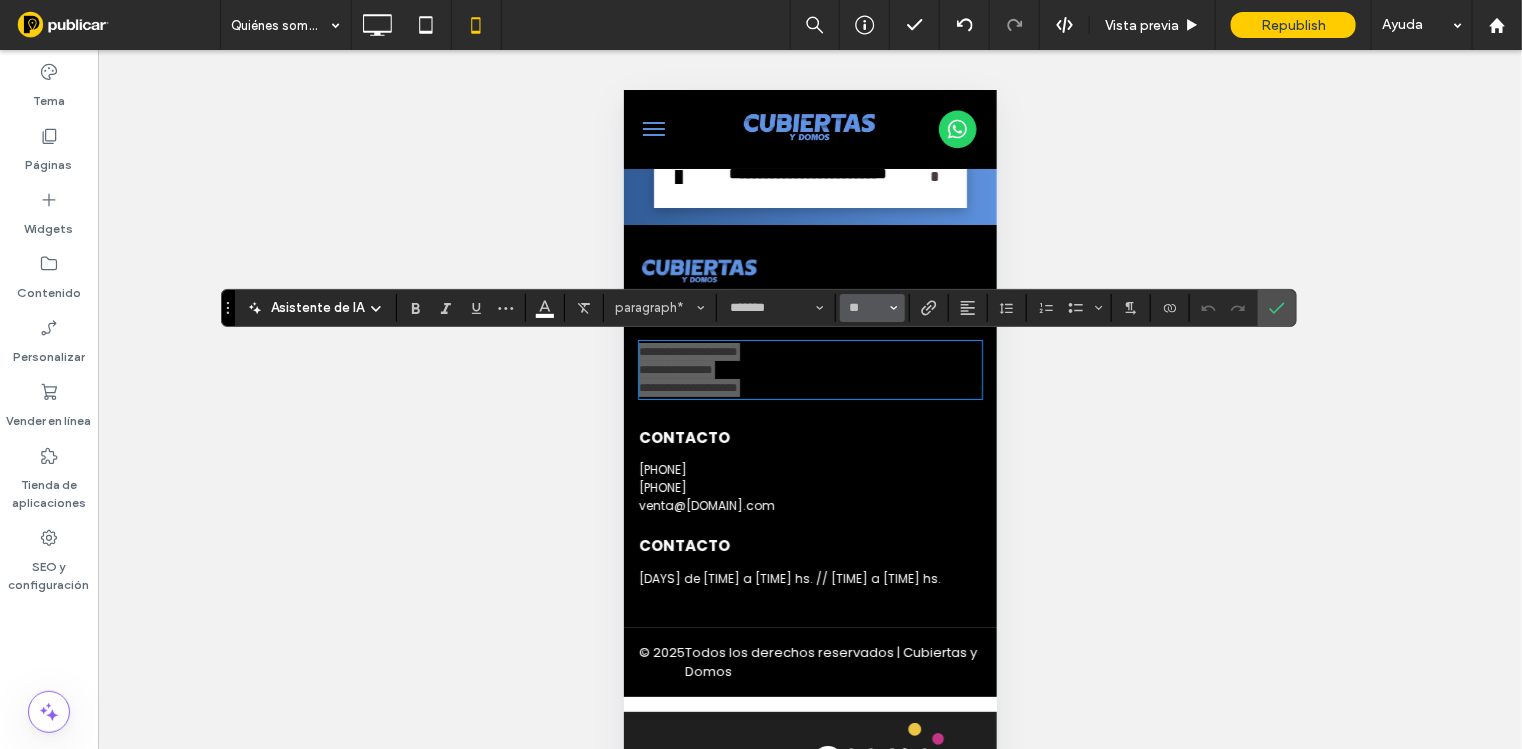 click on "**" at bounding box center [872, 308] 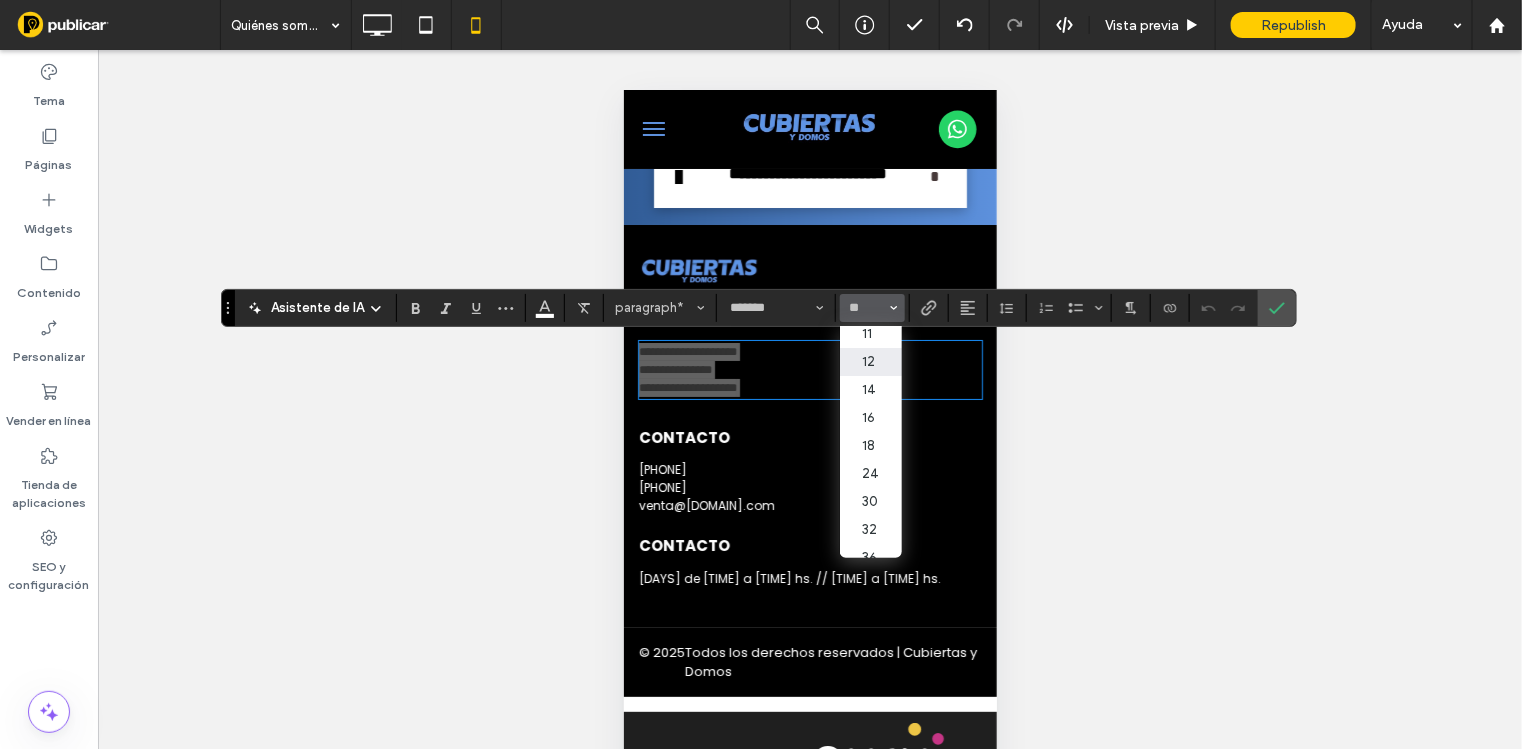 scroll, scrollTop: 124, scrollLeft: 0, axis: vertical 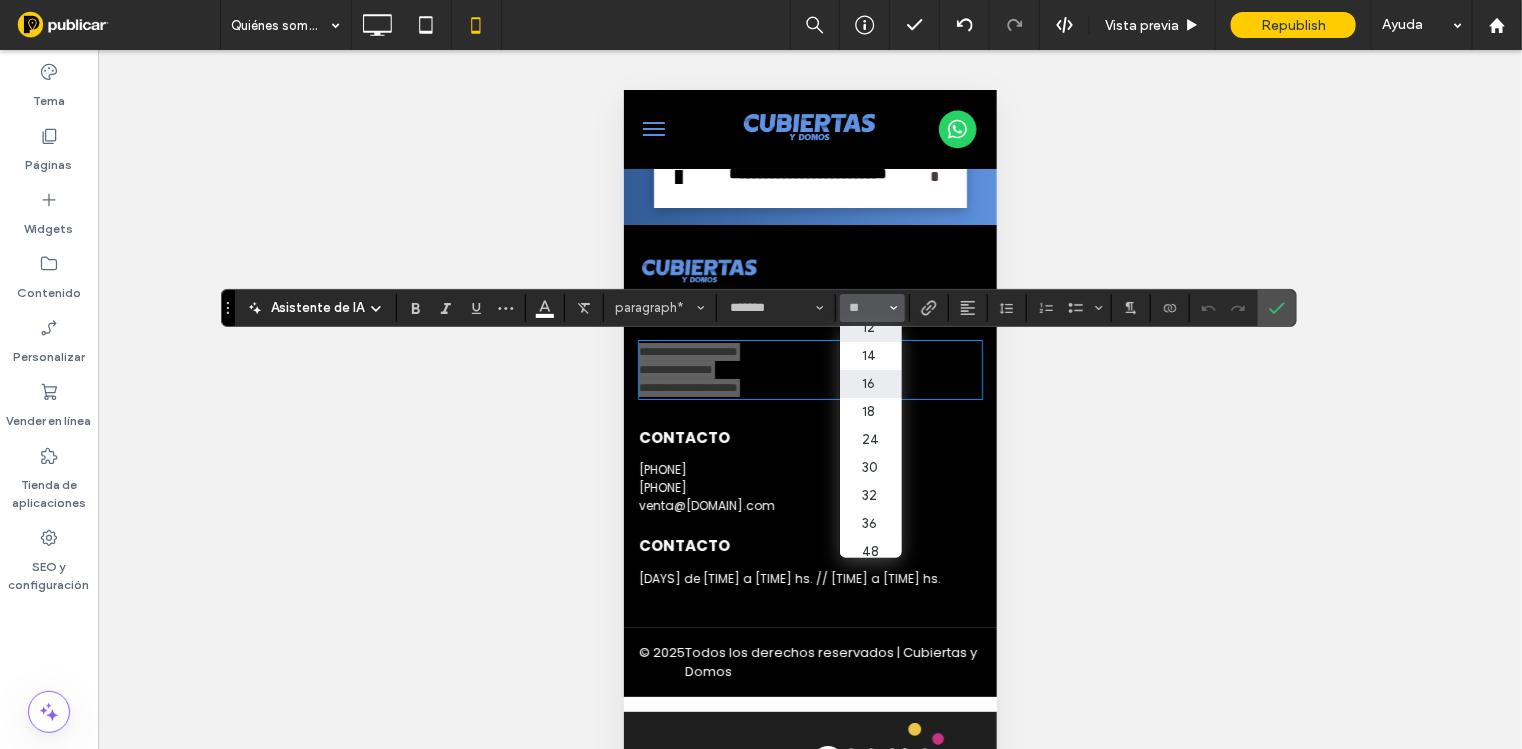 drag, startPoint x: 869, startPoint y: 382, endPoint x: 332, endPoint y: 296, distance: 543.84283 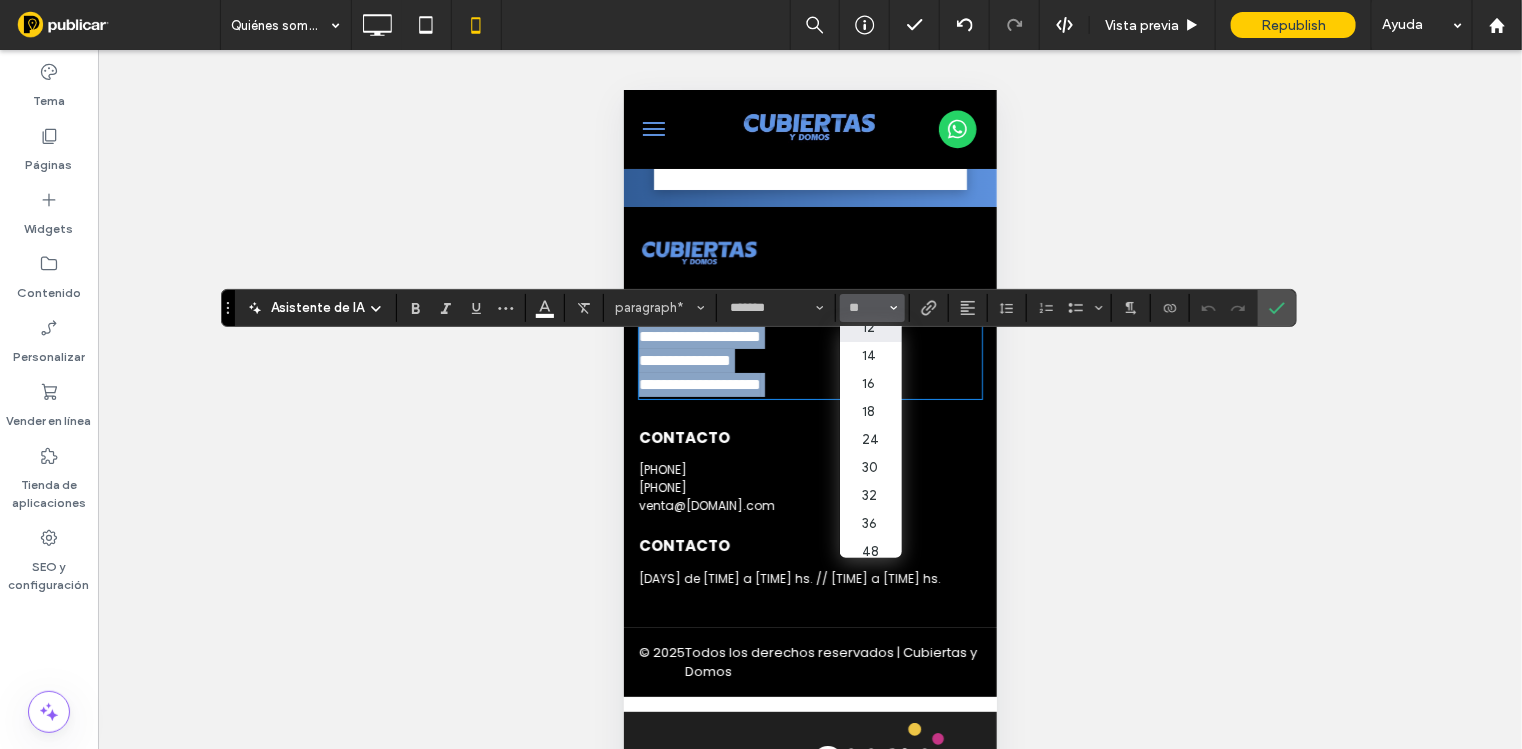 type on "**" 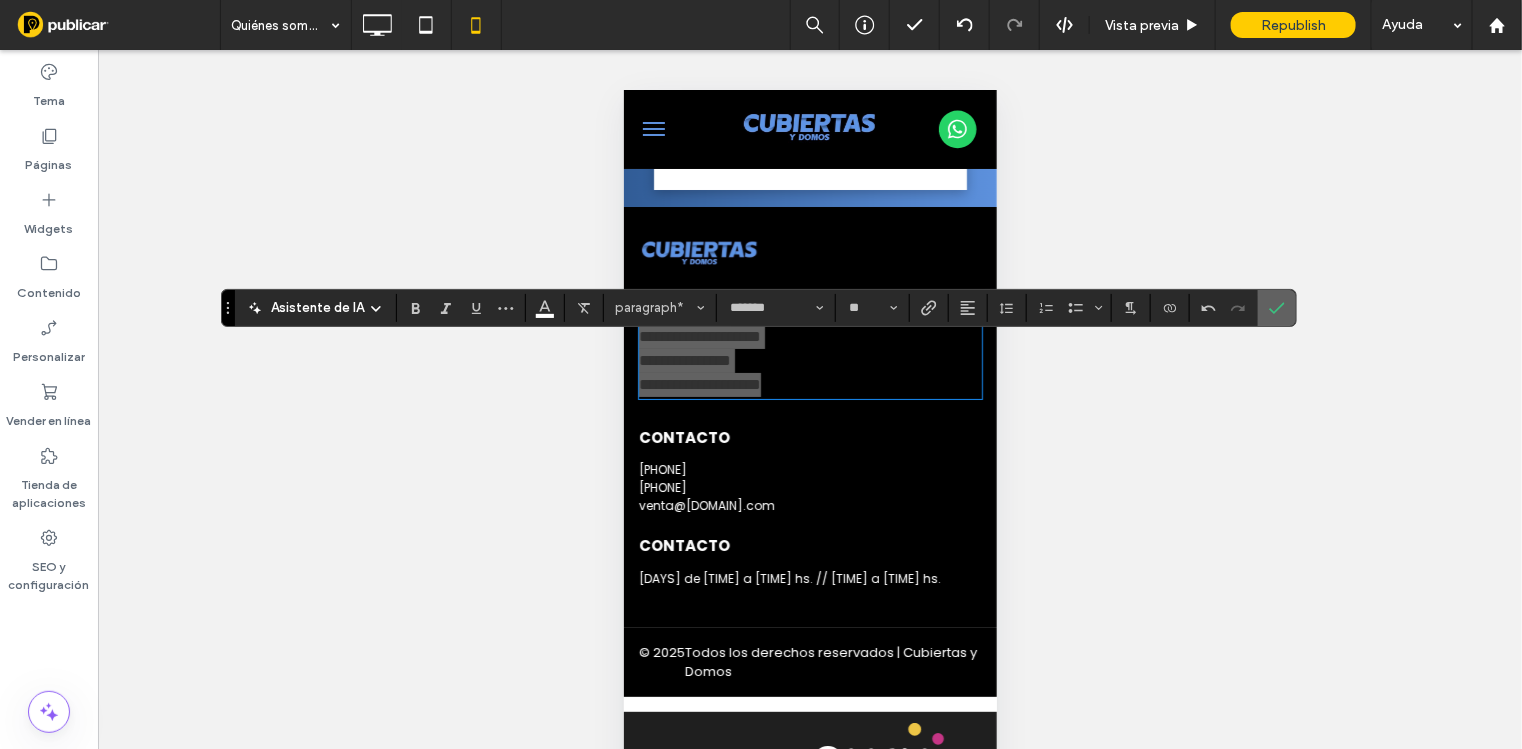 click 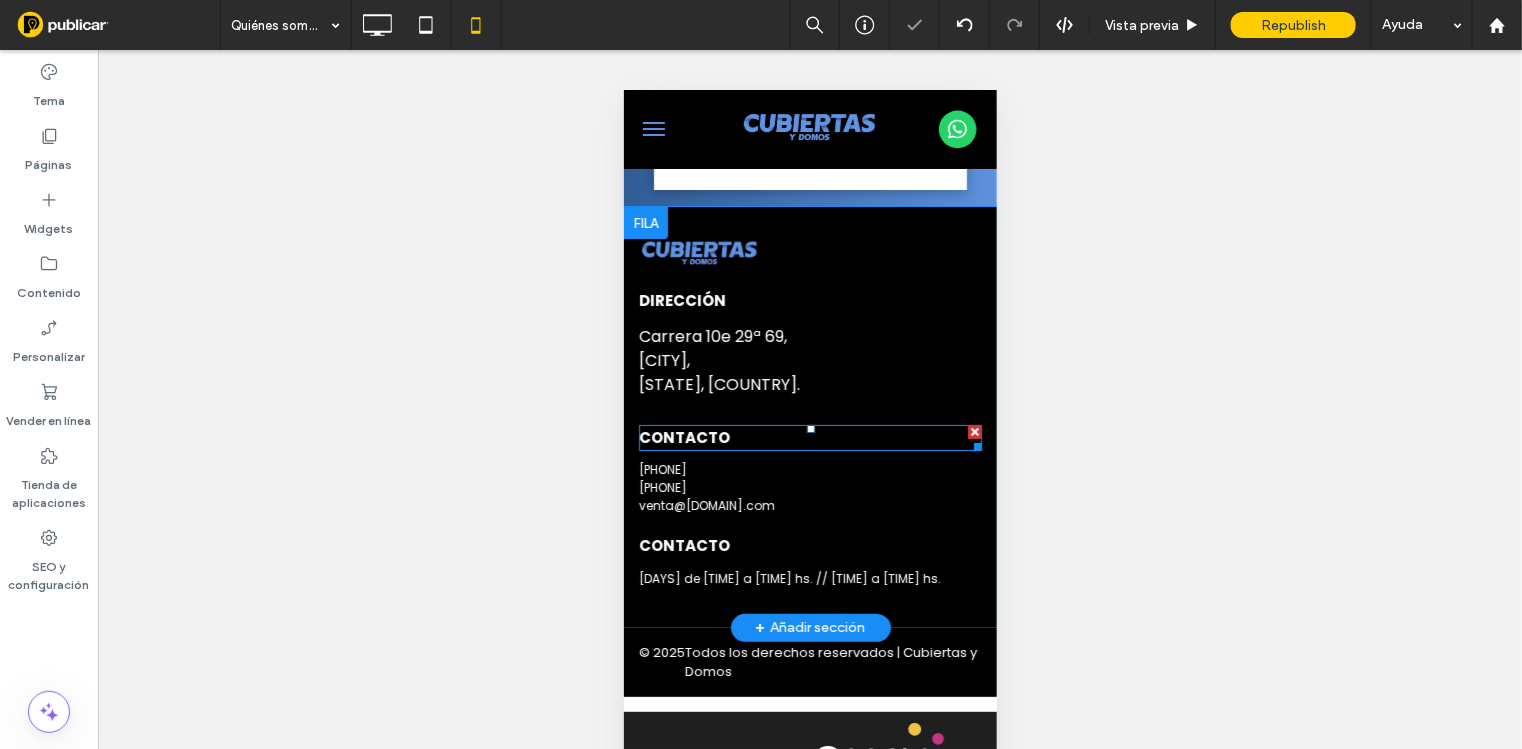 click on "CONTACTO" at bounding box center (683, 436) 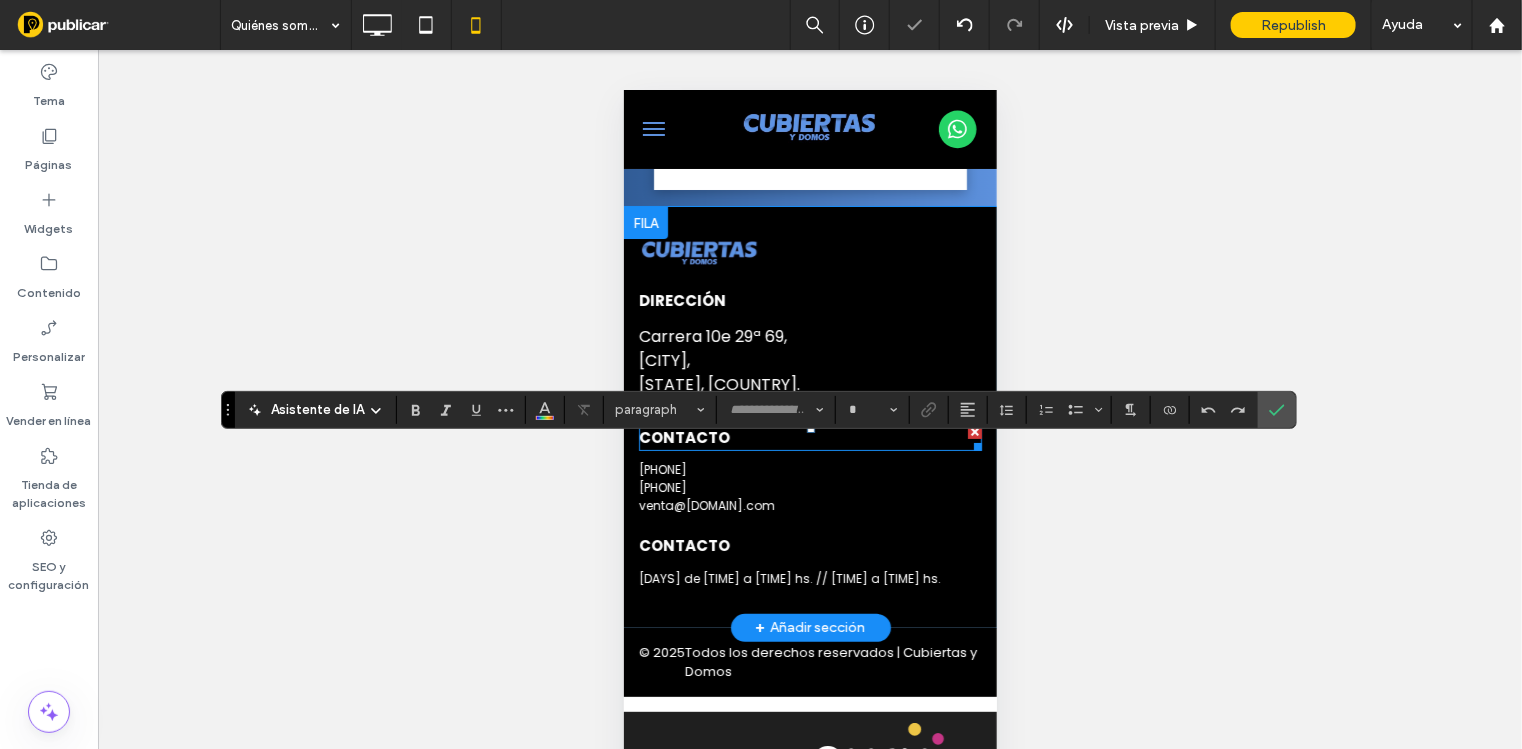 type on "*******" 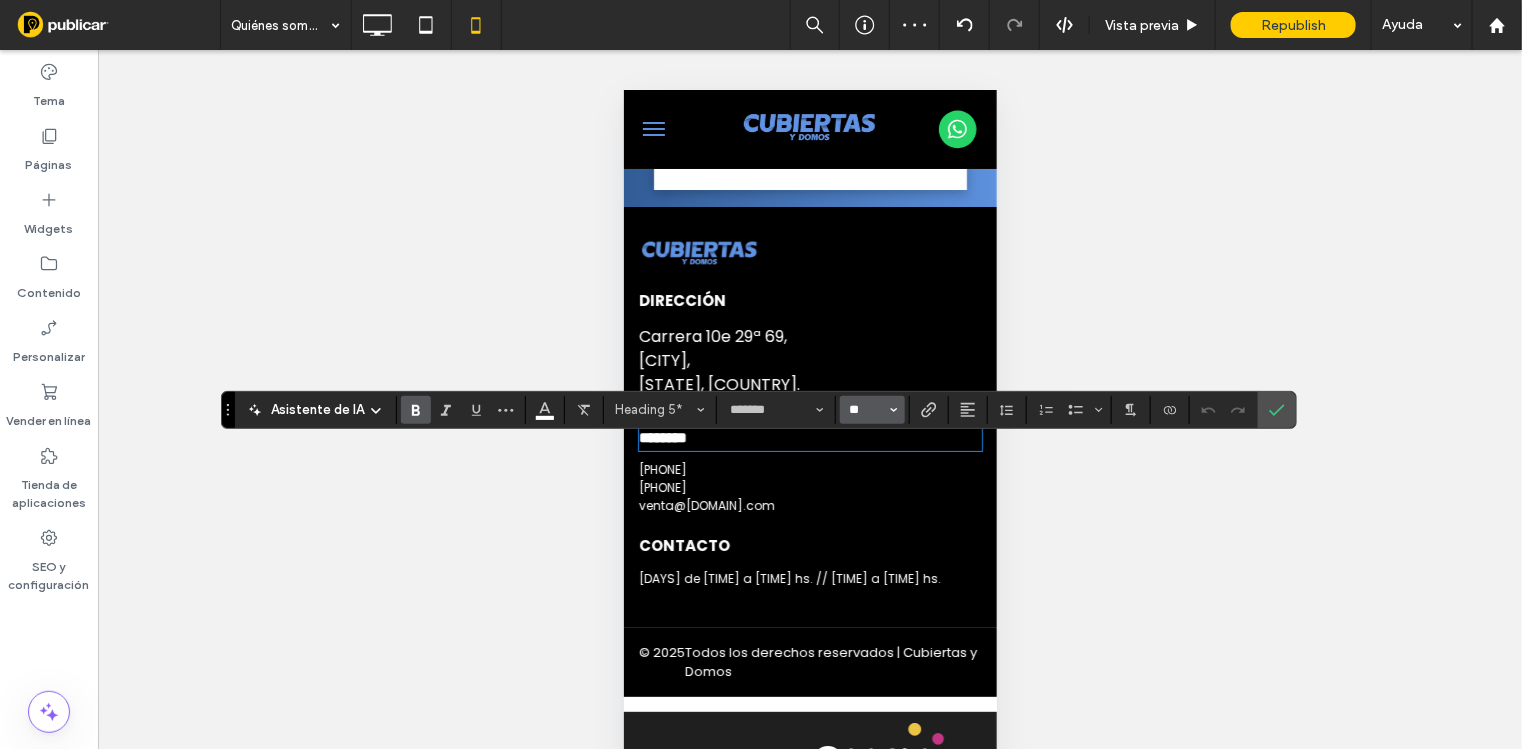 click on "**" at bounding box center (866, 410) 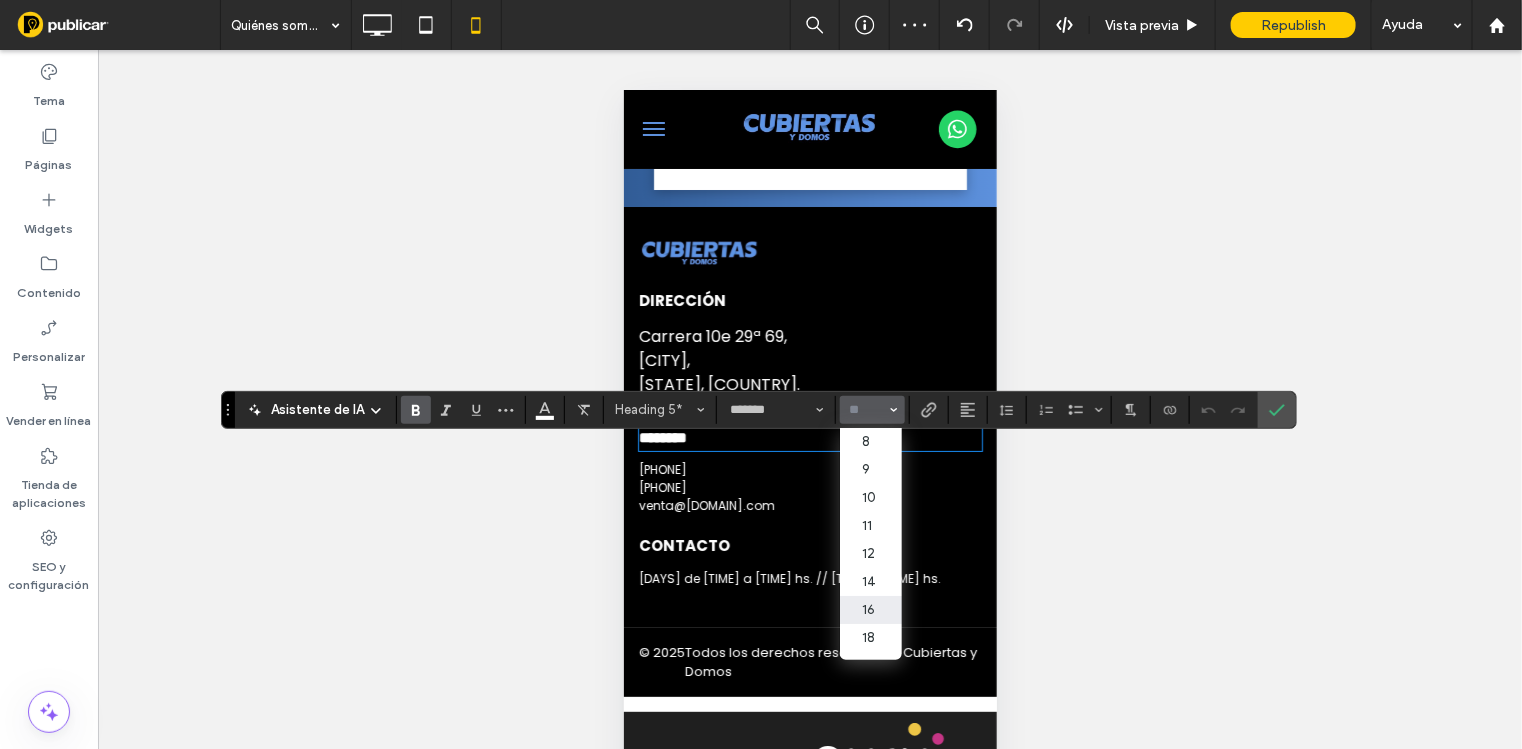 click on "16" at bounding box center [870, 610] 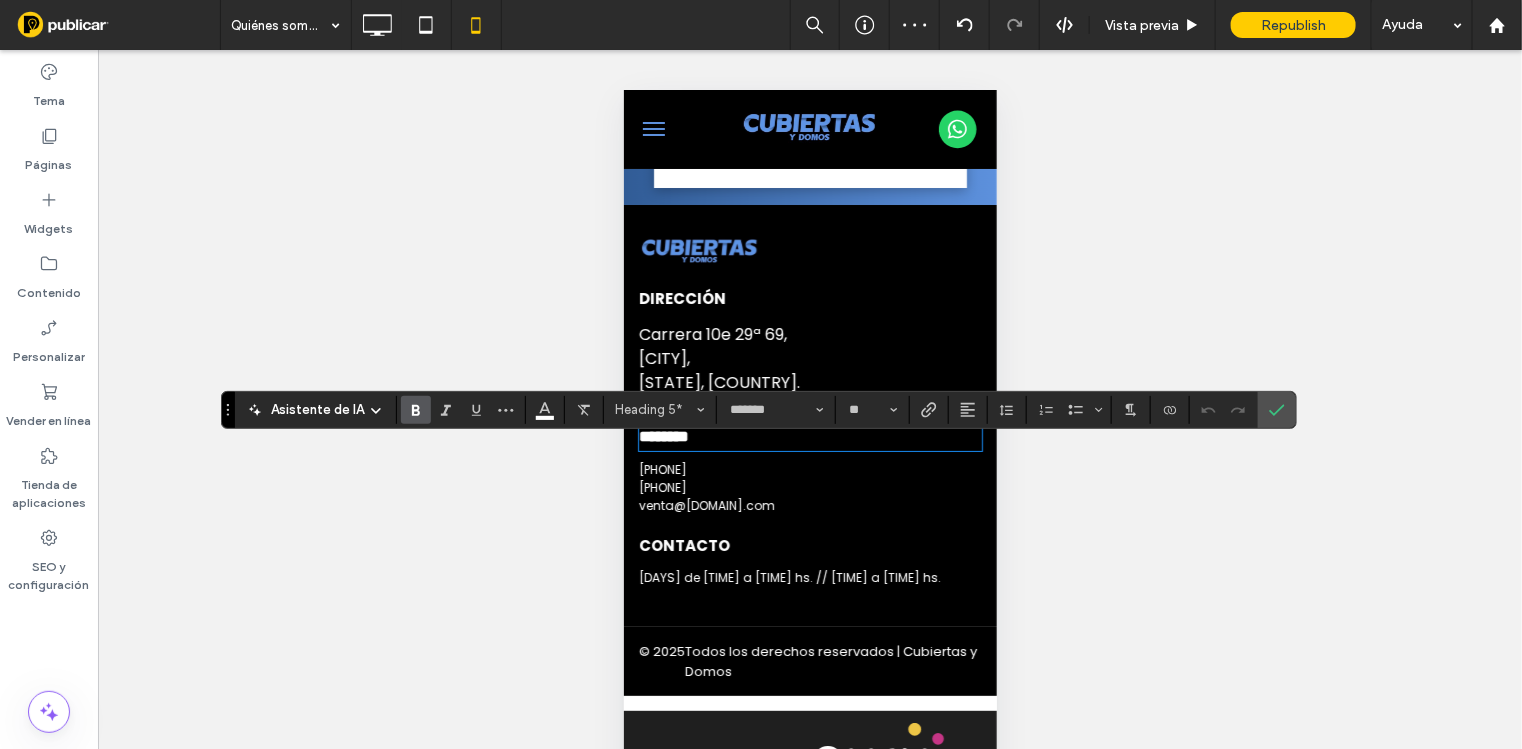 type on "**" 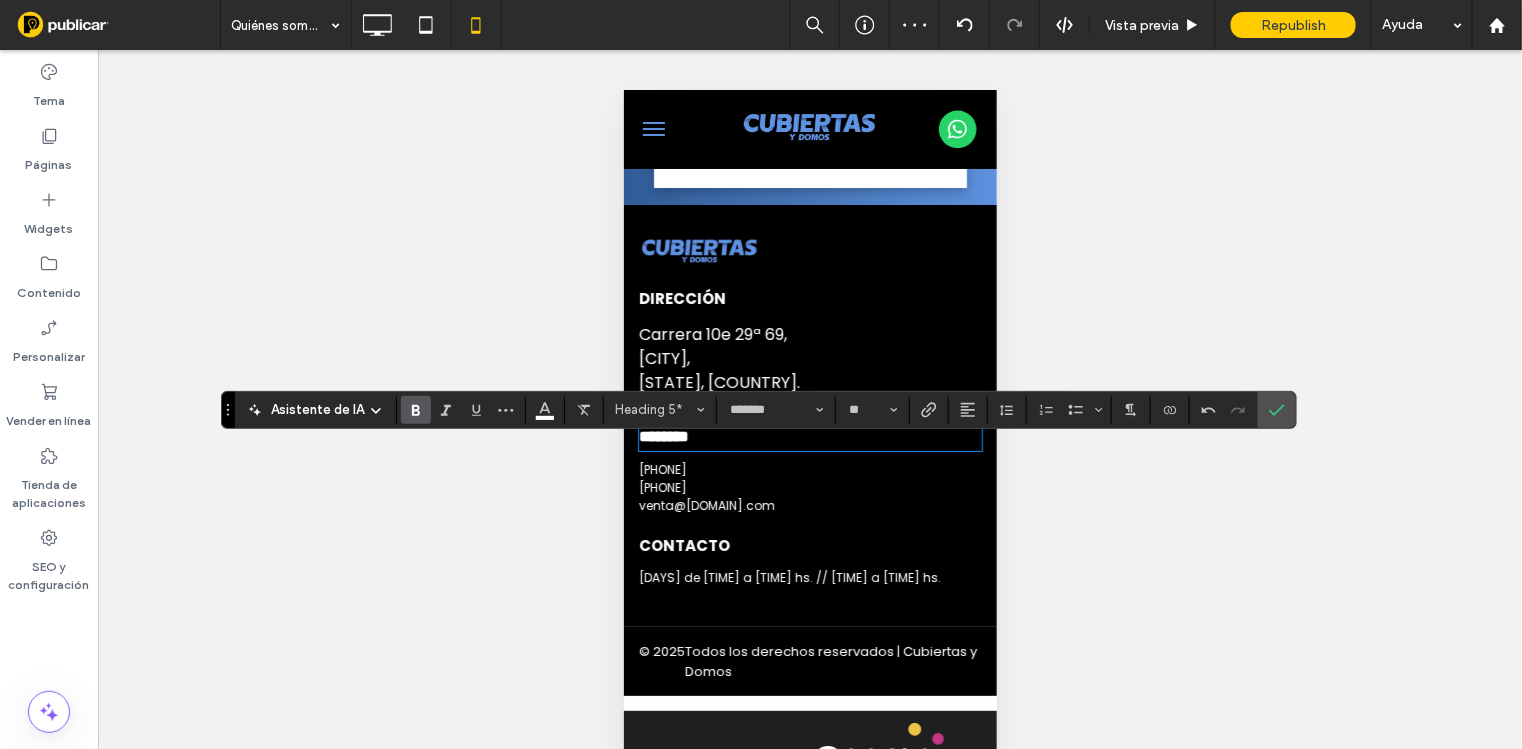 drag, startPoint x: 1261, startPoint y: 412, endPoint x: 1195, endPoint y: 434, distance: 69.57011 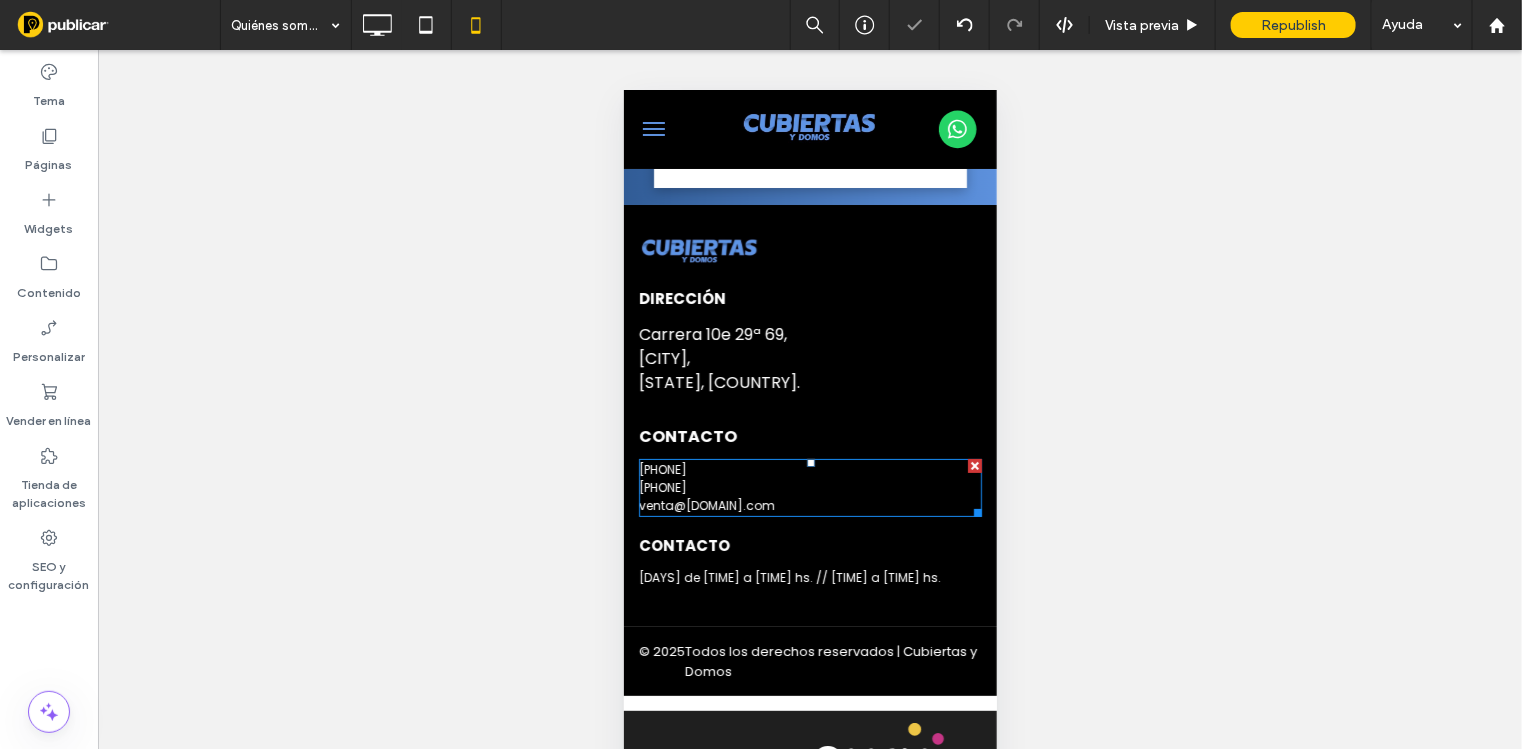 click on "+57 3204712247" at bounding box center (809, 487) 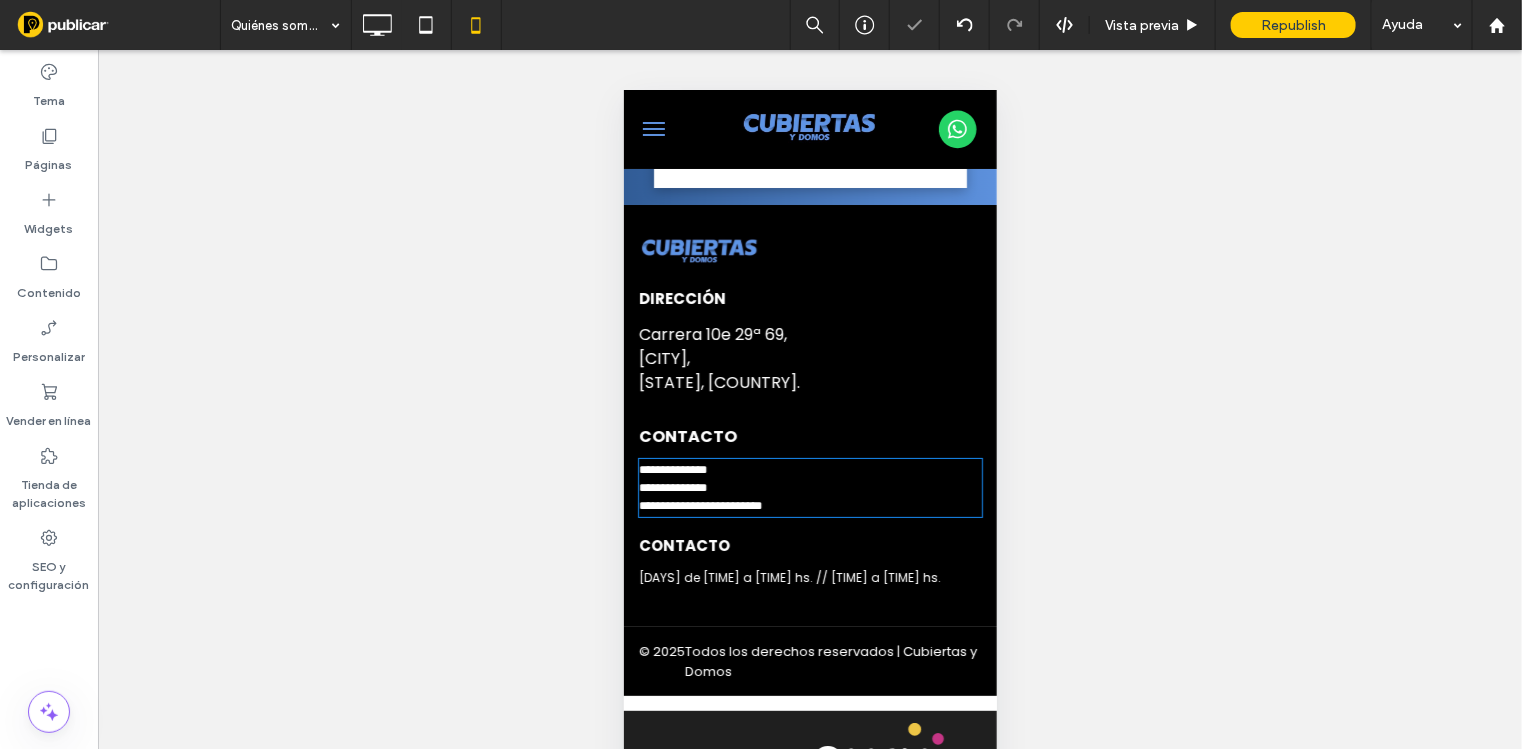 type on "*******" 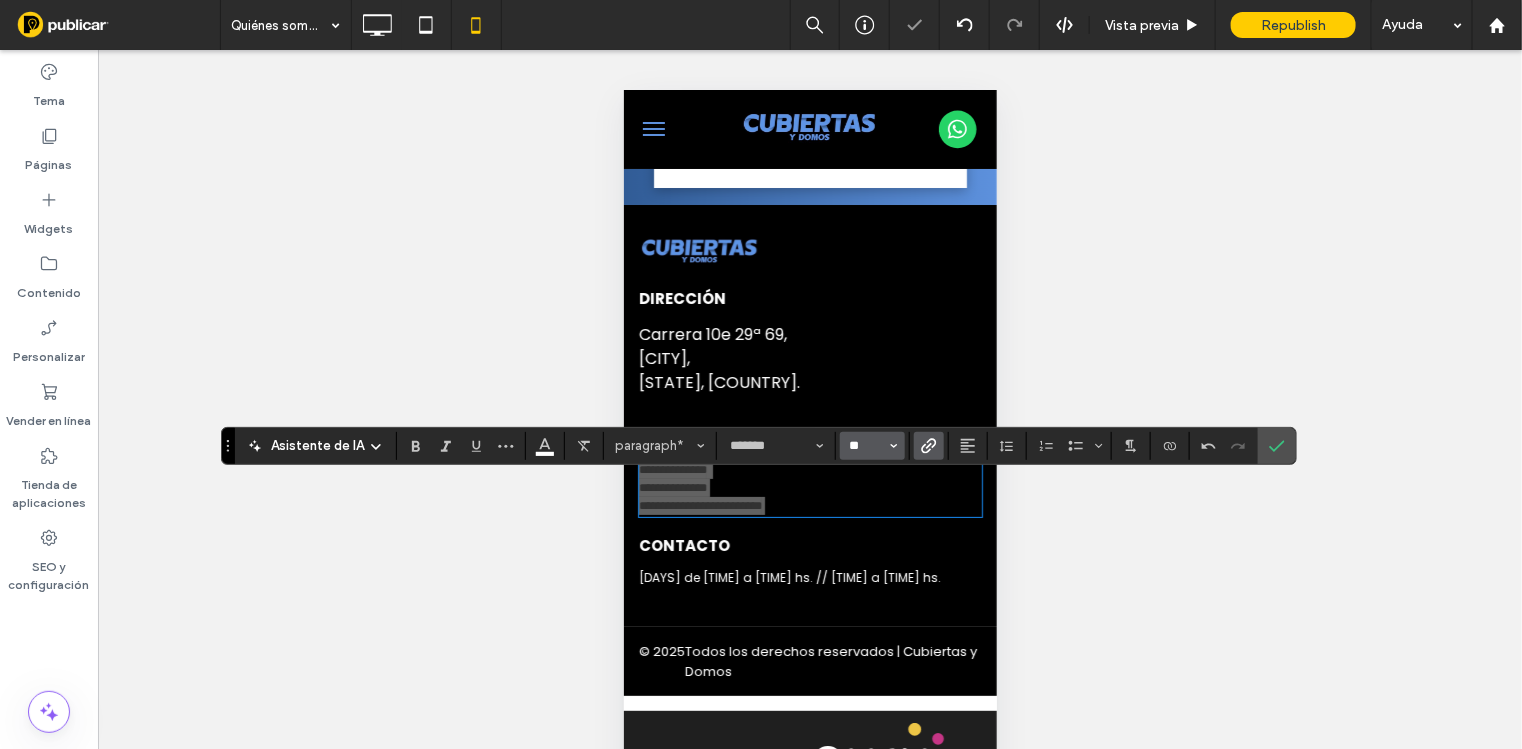 click on "**" at bounding box center (866, 446) 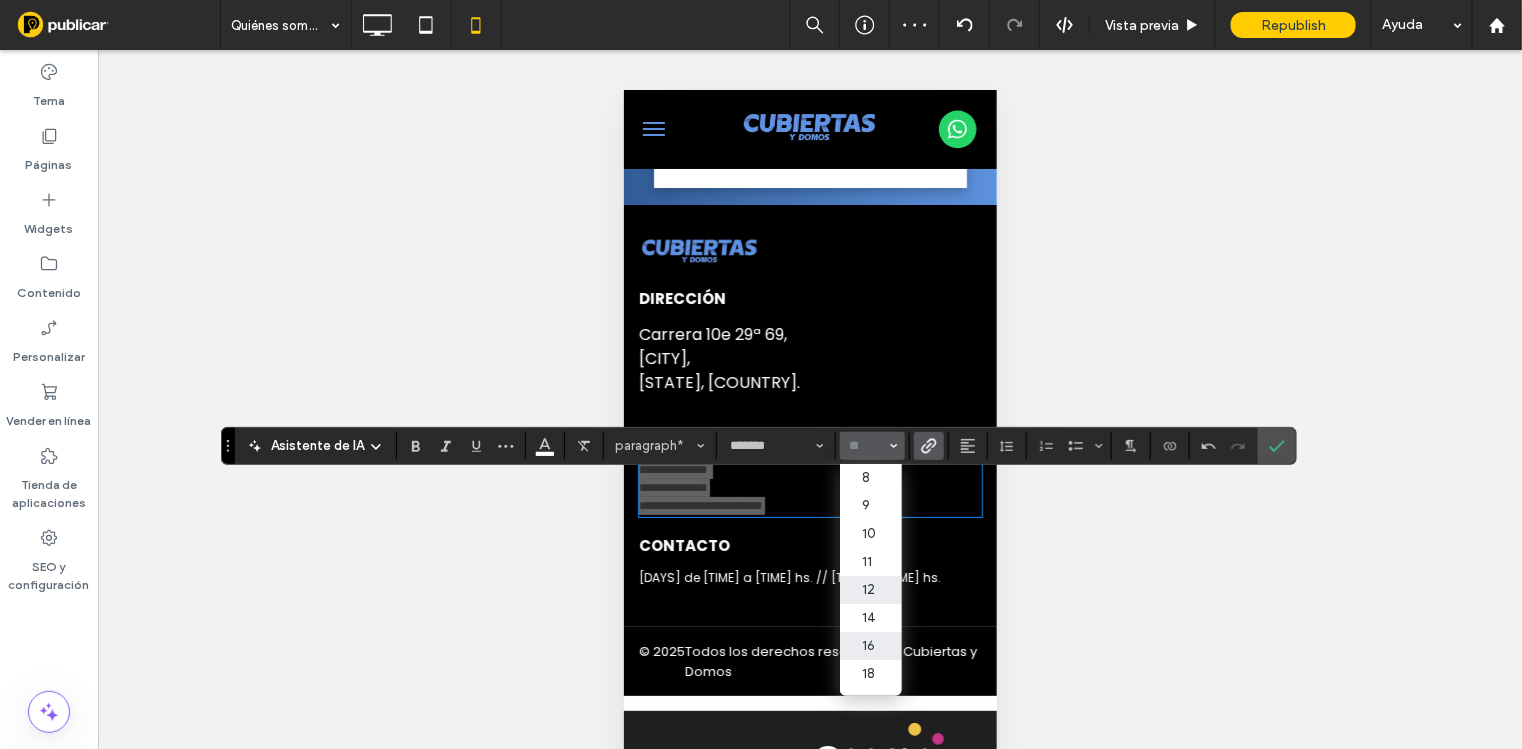 click on "16" at bounding box center [870, 646] 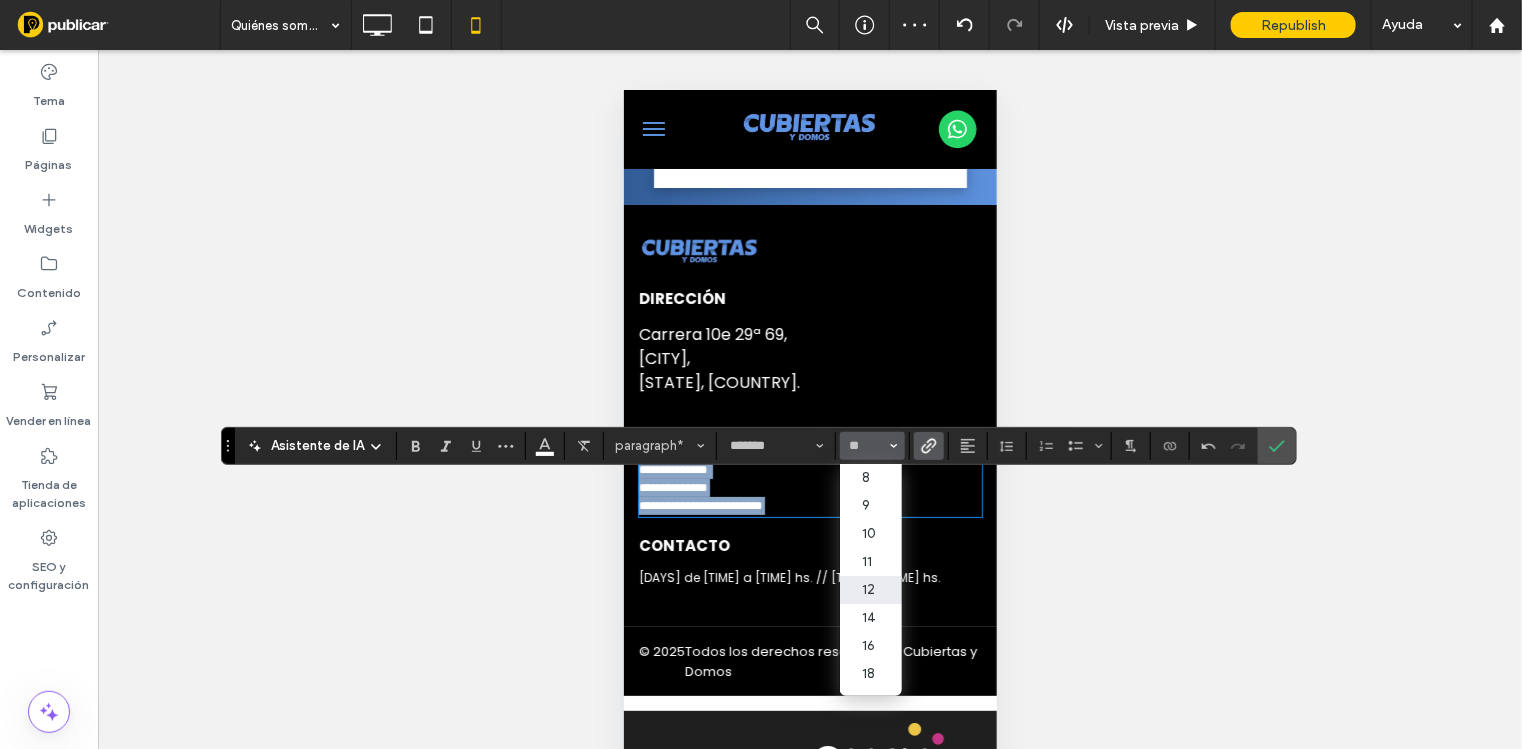 type on "**" 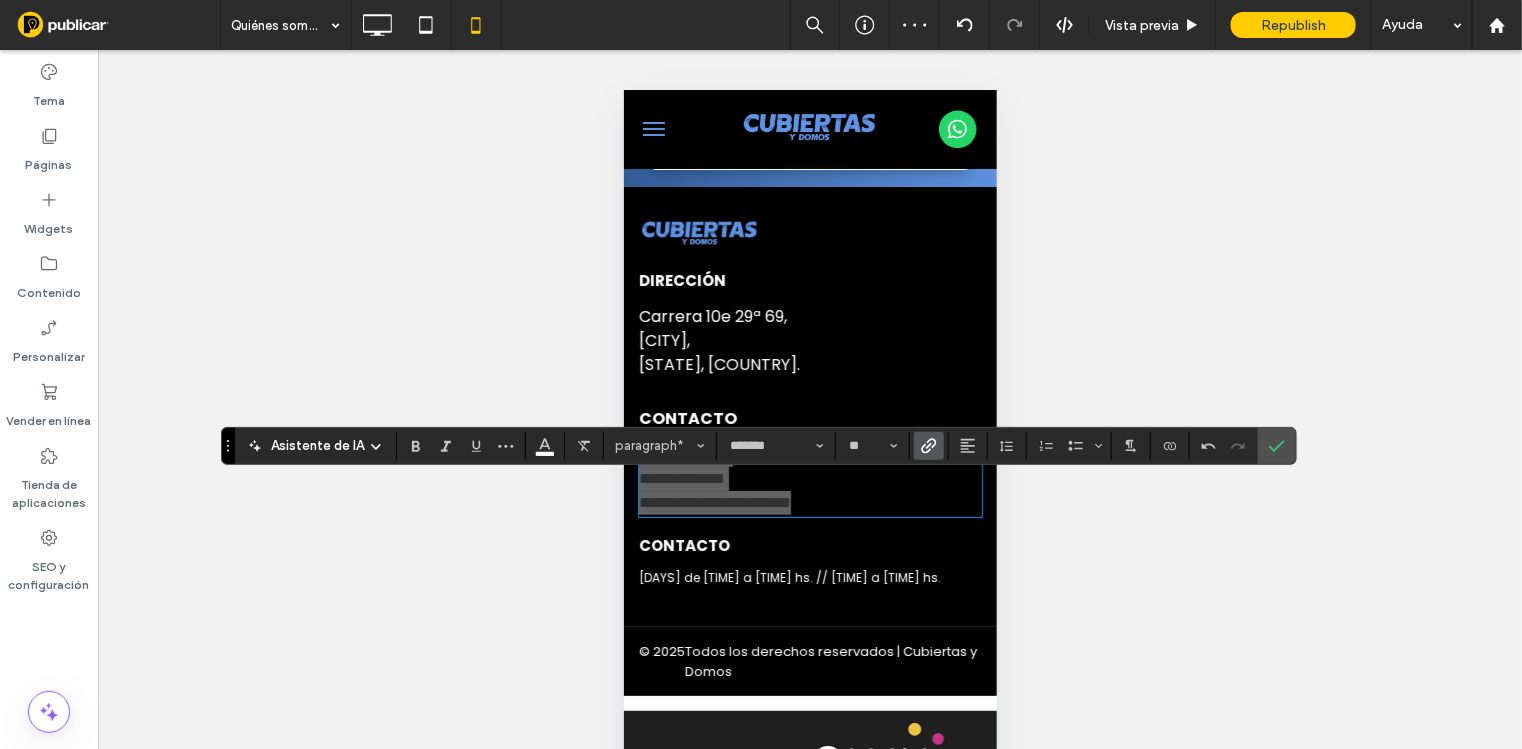 drag, startPoint x: 1264, startPoint y: 443, endPoint x: 1001, endPoint y: 535, distance: 278.62698 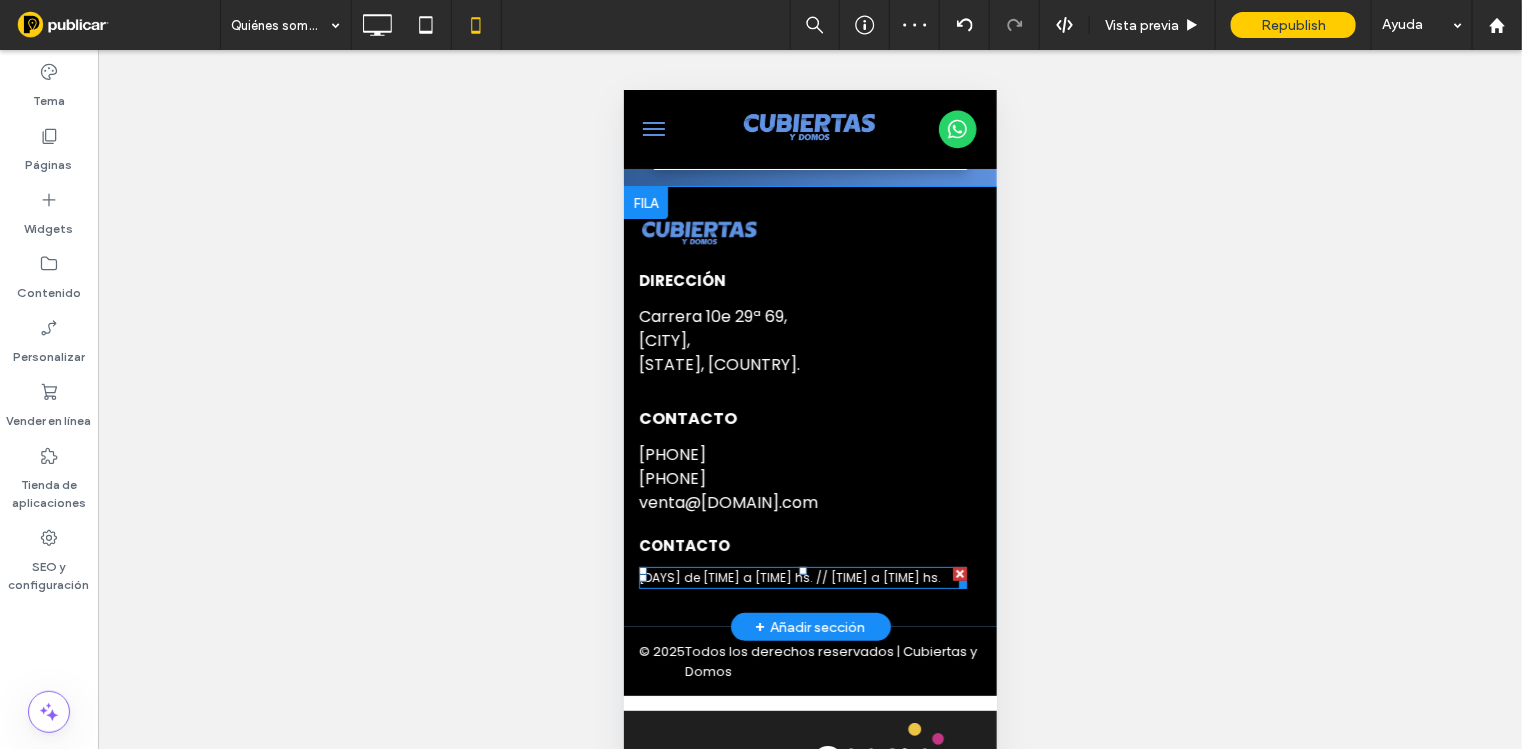 click on "Lunes a viernes de 7:00 a 12:00 hs. // 13:30 a 17:30 hs." at bounding box center (789, 576) 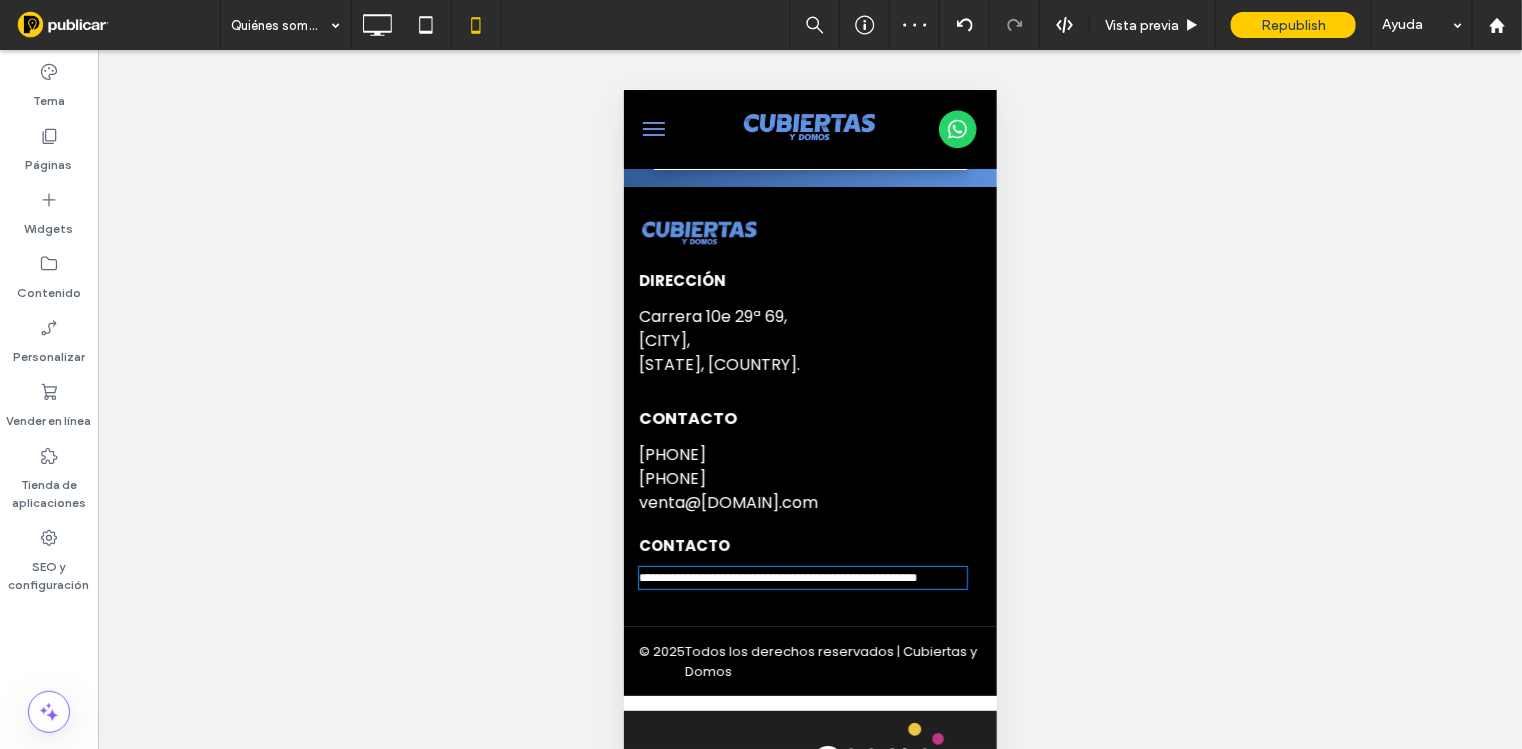 type on "*******" 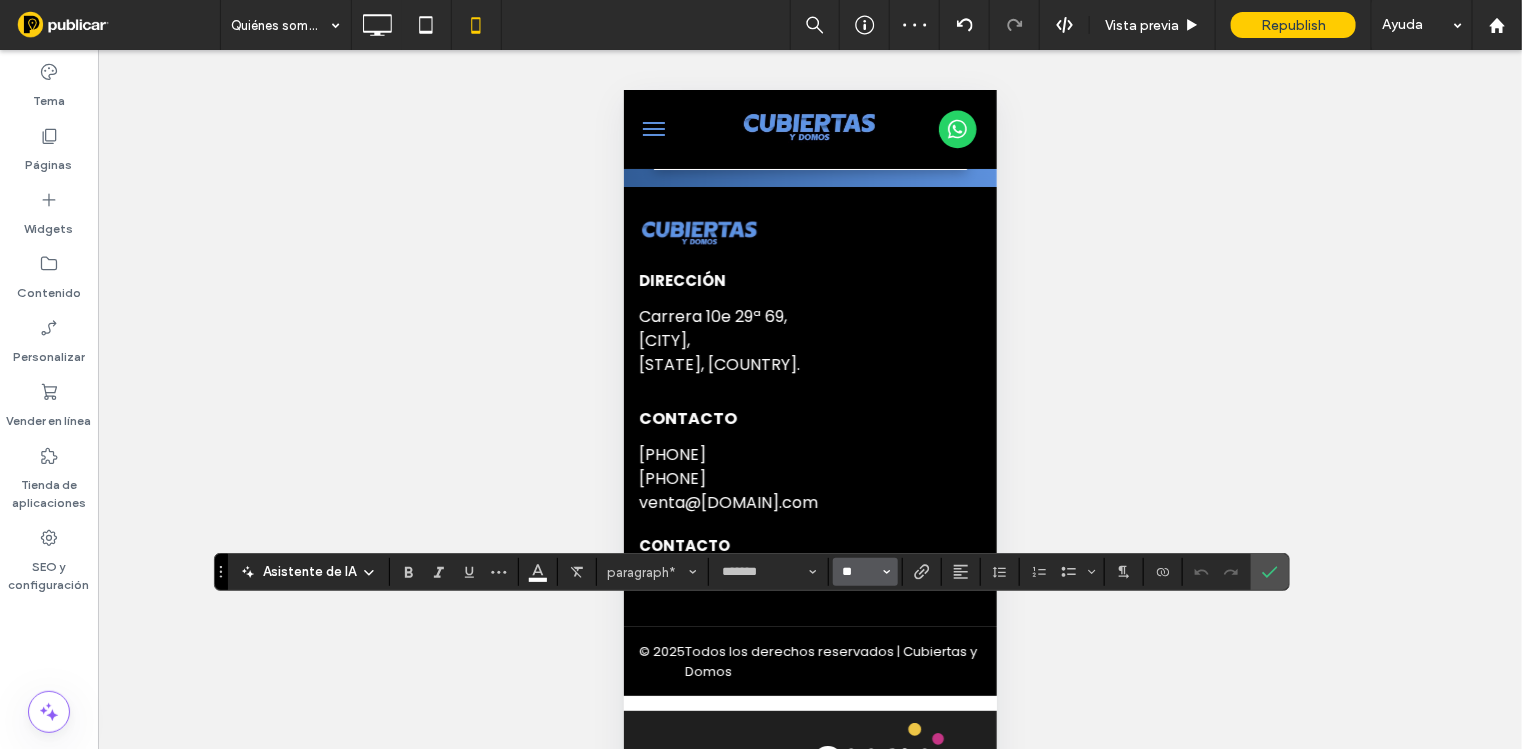 click on "**" at bounding box center (859, 572) 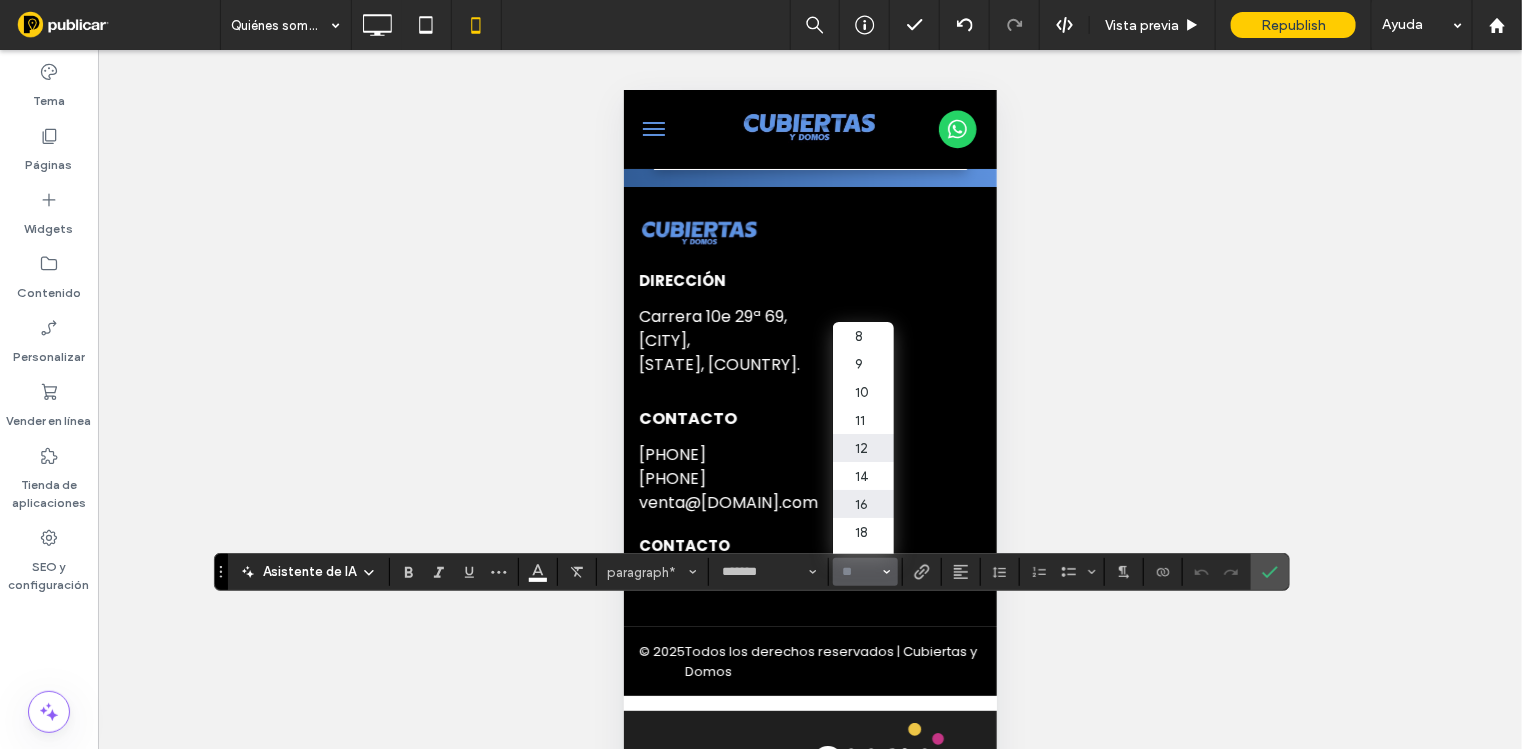 click on "16" at bounding box center [863, 504] 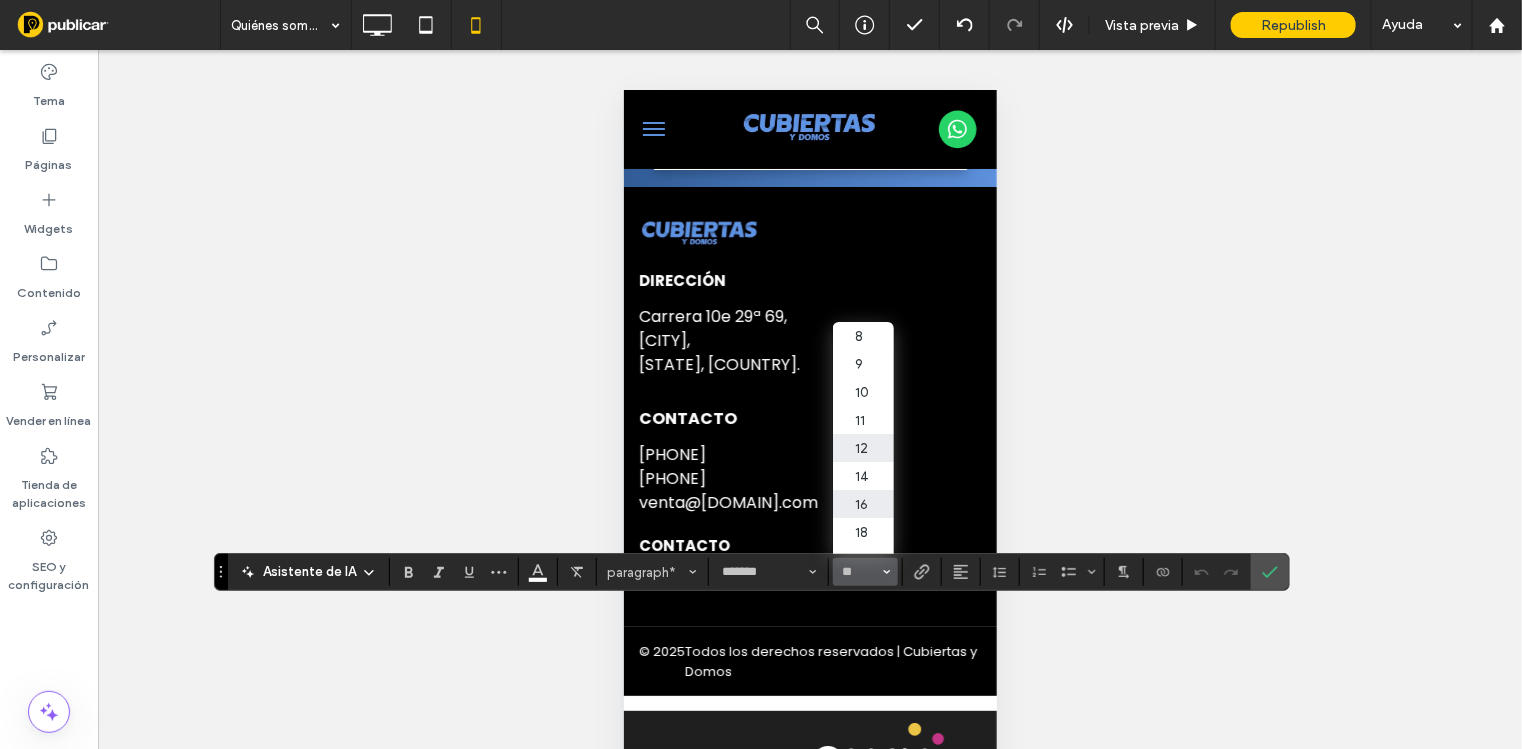 type on "**" 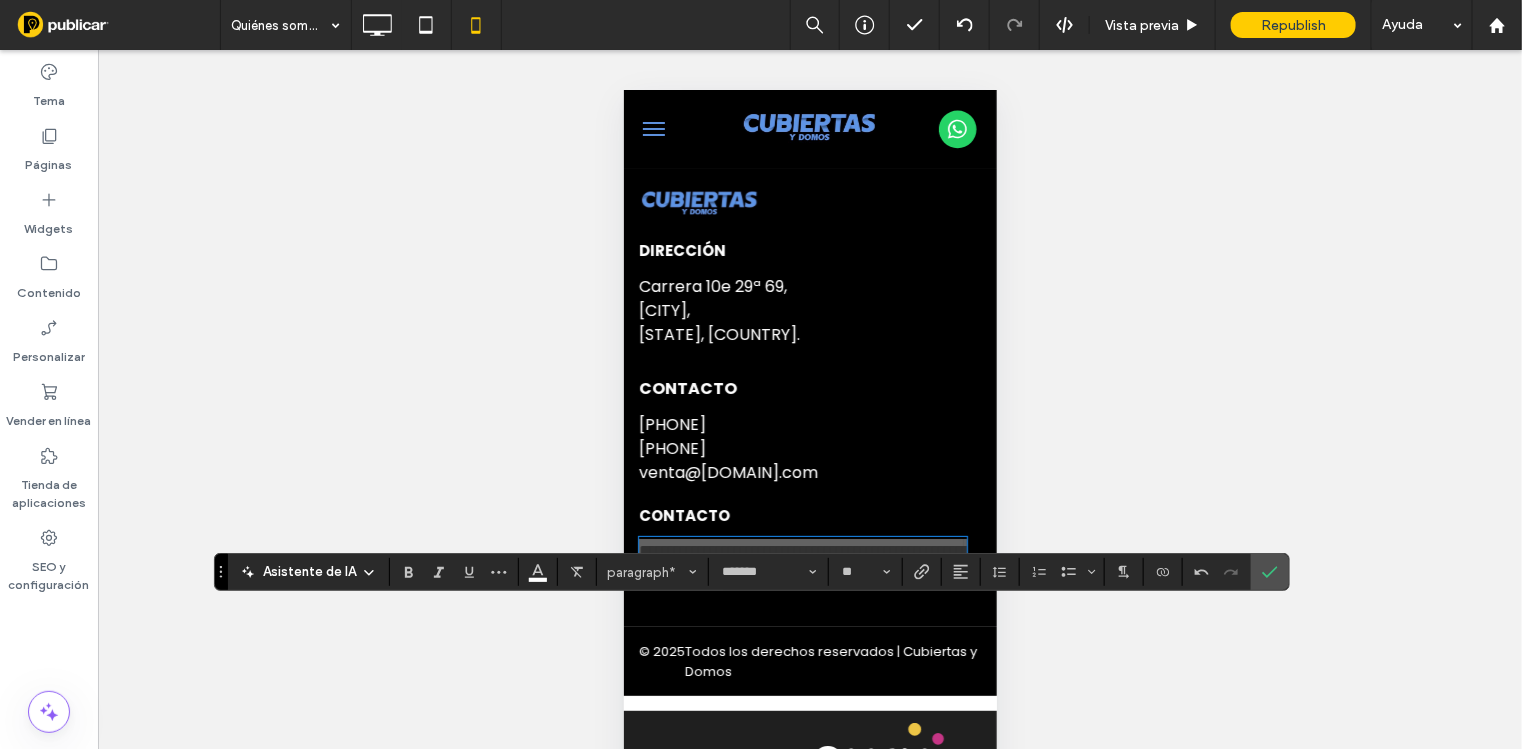 click 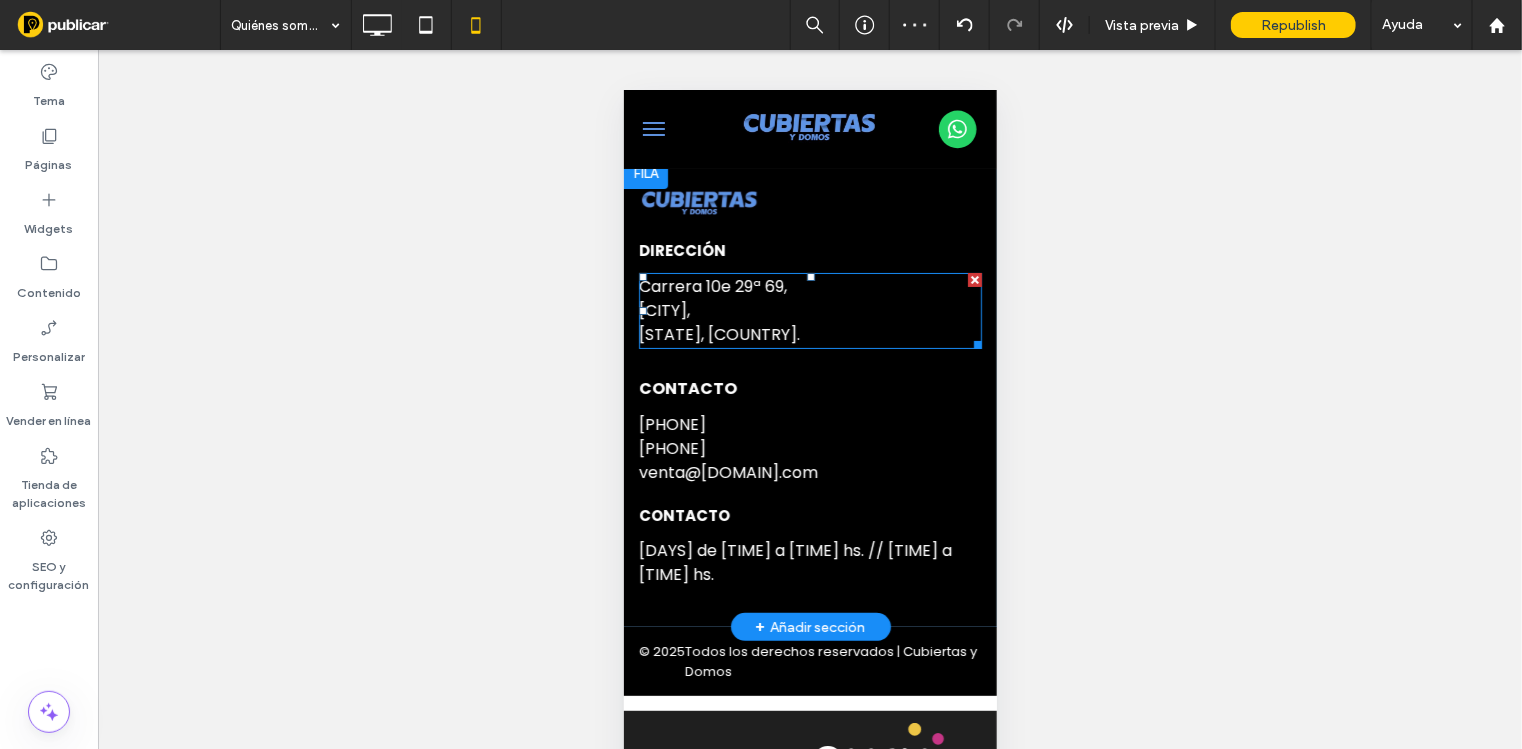 scroll, scrollTop: 2933, scrollLeft: 0, axis: vertical 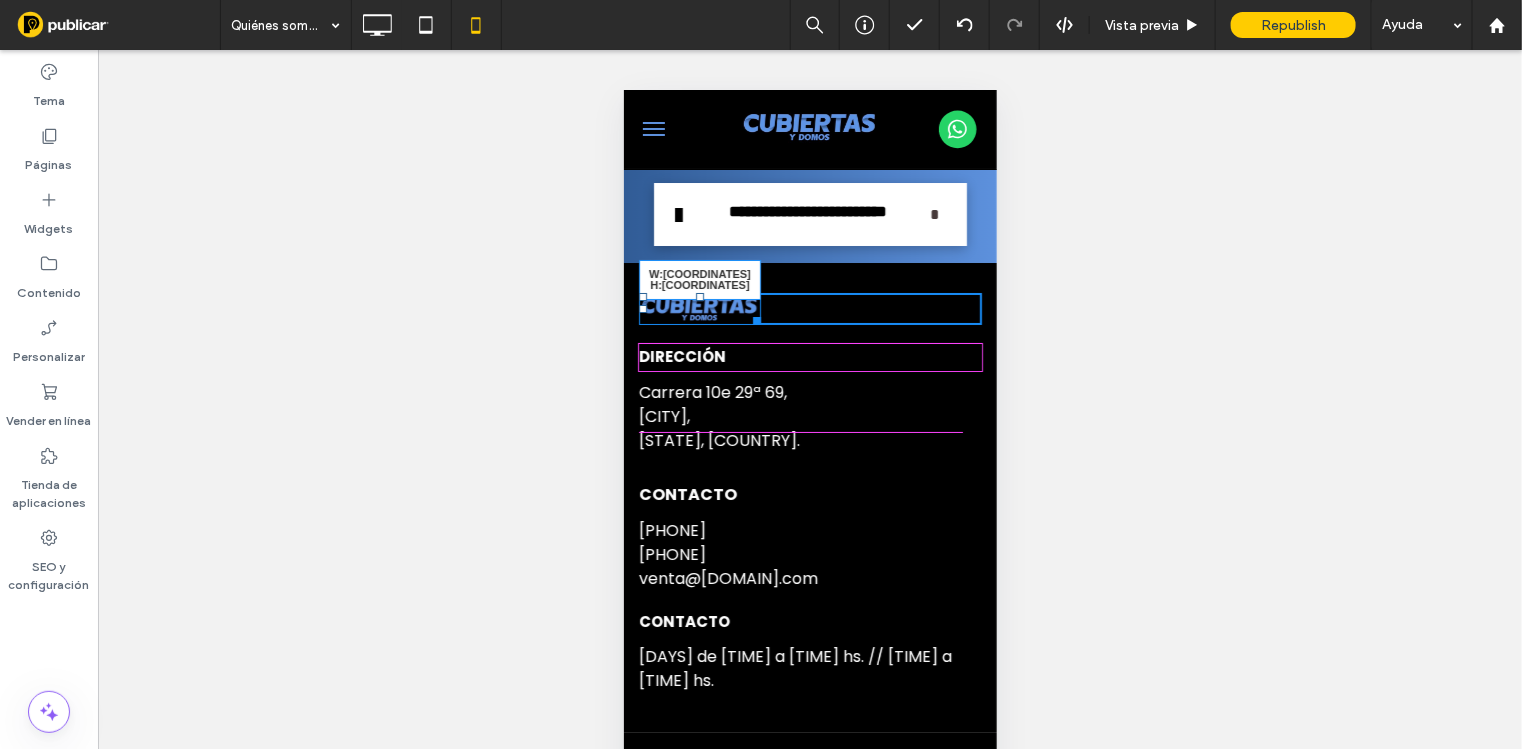 drag, startPoint x: 755, startPoint y: 405, endPoint x: 777, endPoint y: 417, distance: 25.059929 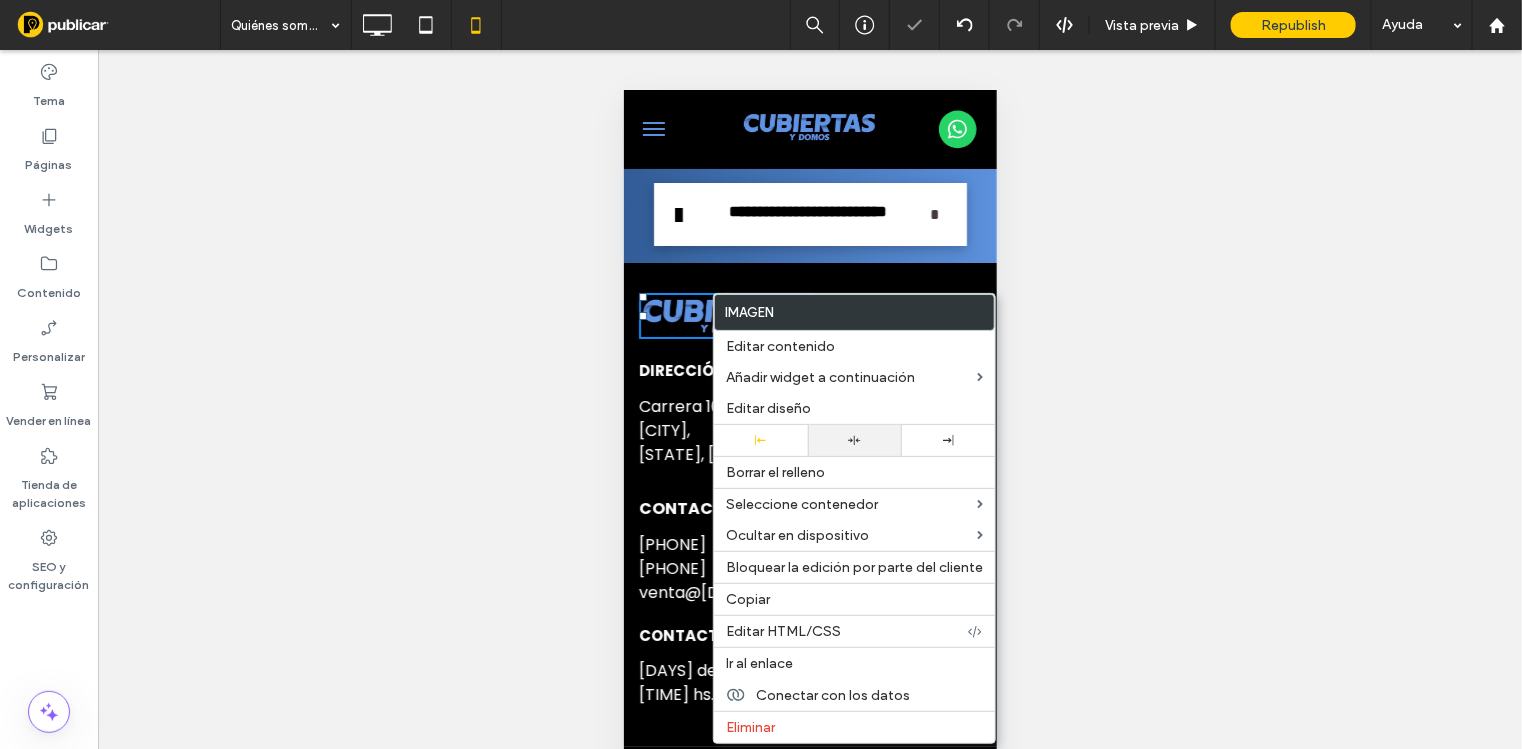 click 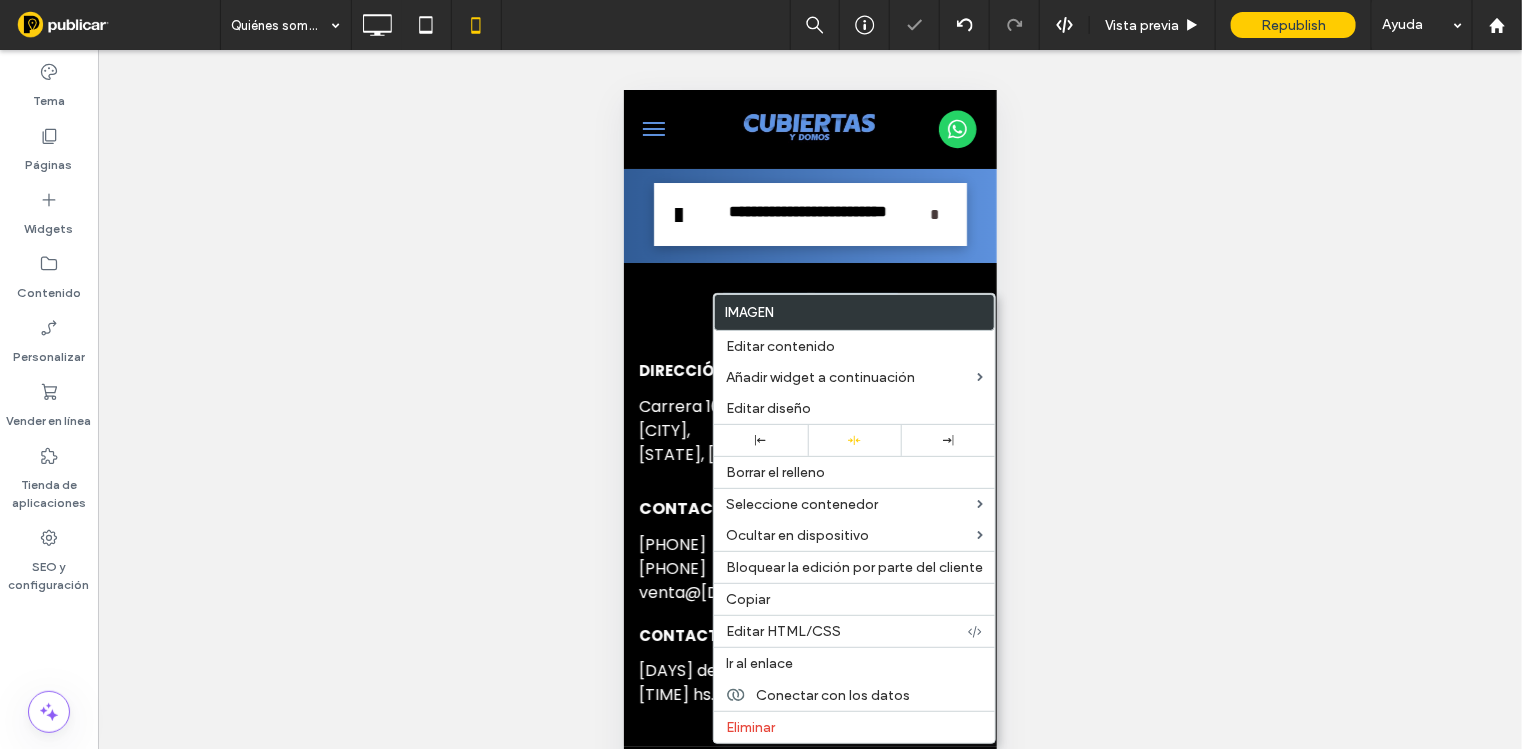 click on "Carrera 10e 29ª 69,  Florida blanca, Santander, Colombia." at bounding box center (809, 430) 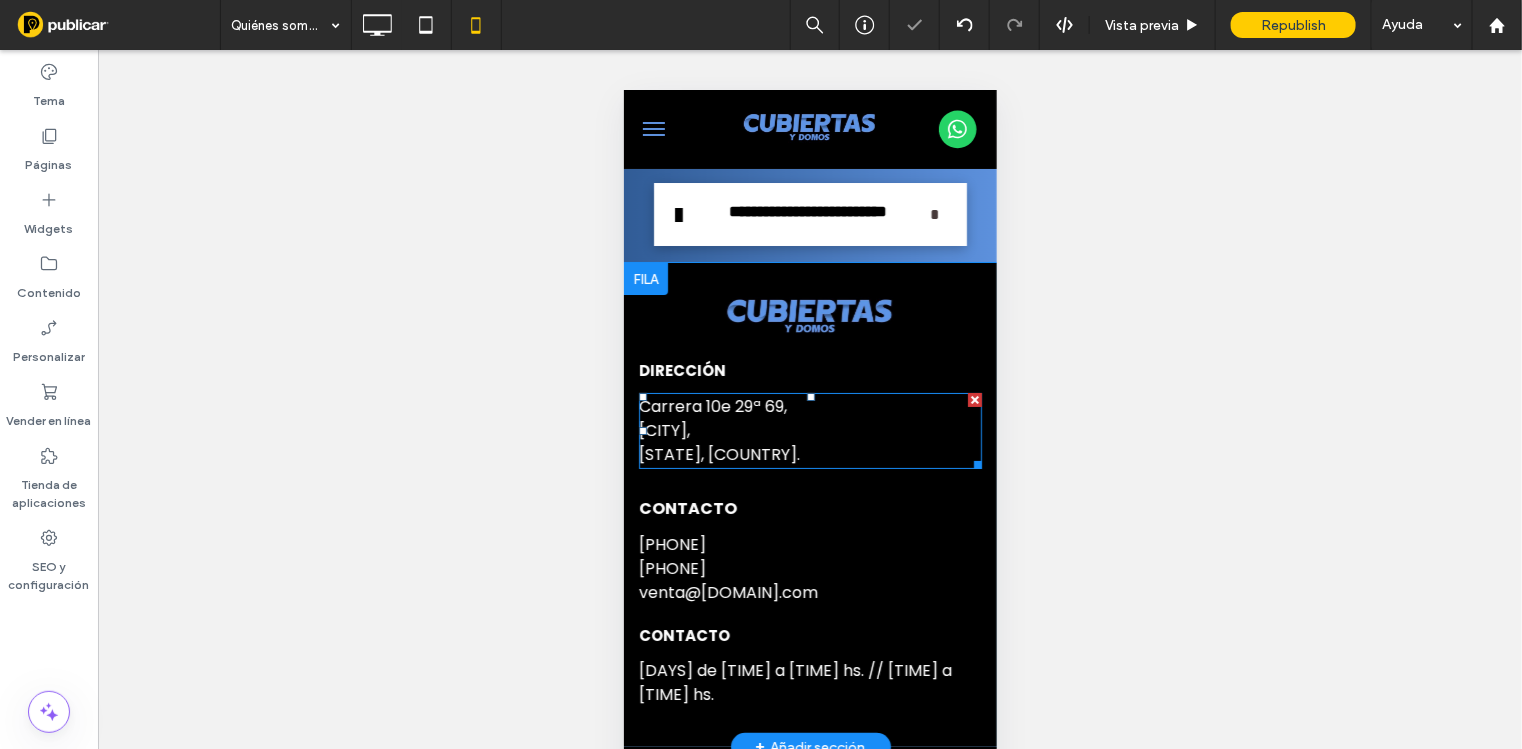 click on "Carrera 10e 29ª 69," at bounding box center [712, 405] 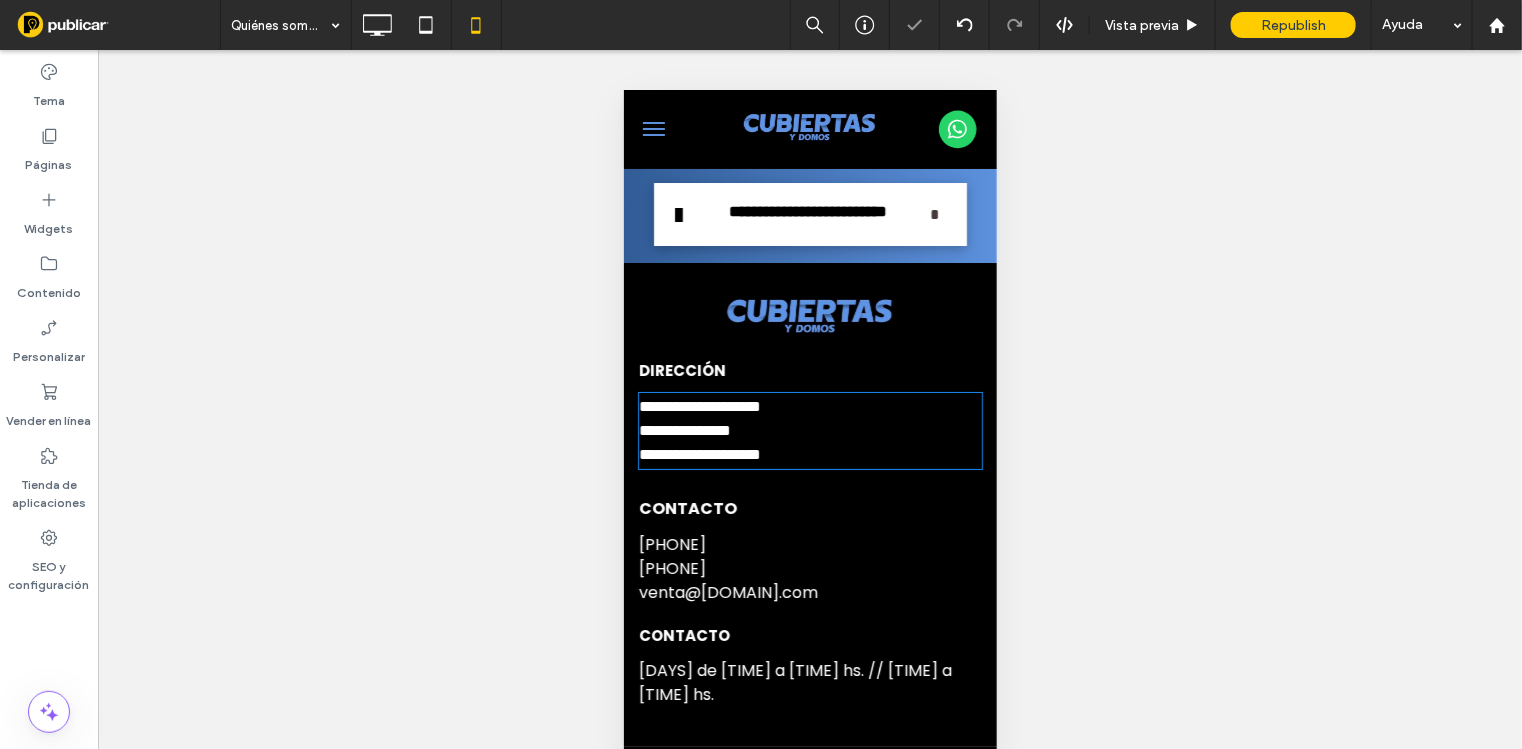 click on "**********" at bounding box center [699, 405] 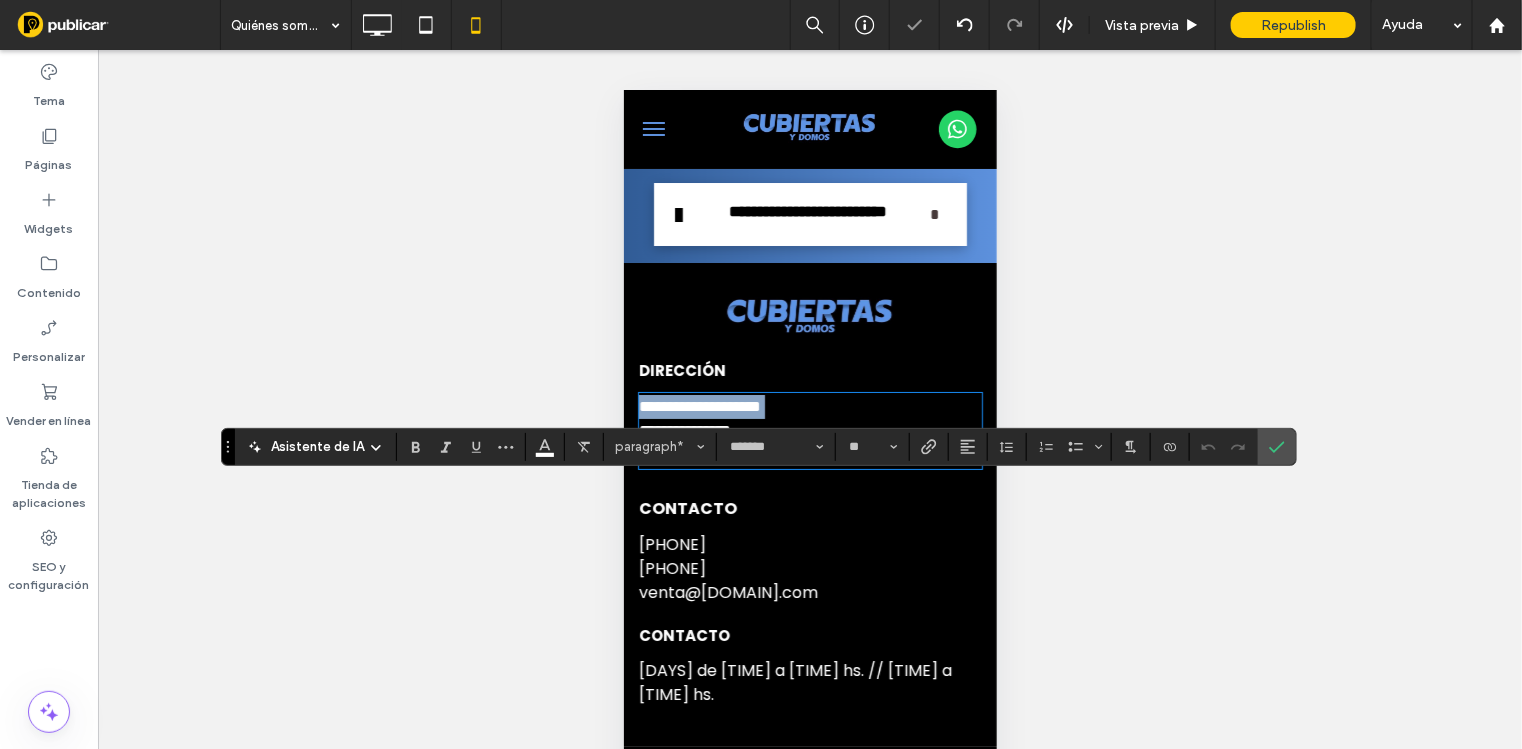 click on "**********" at bounding box center [699, 405] 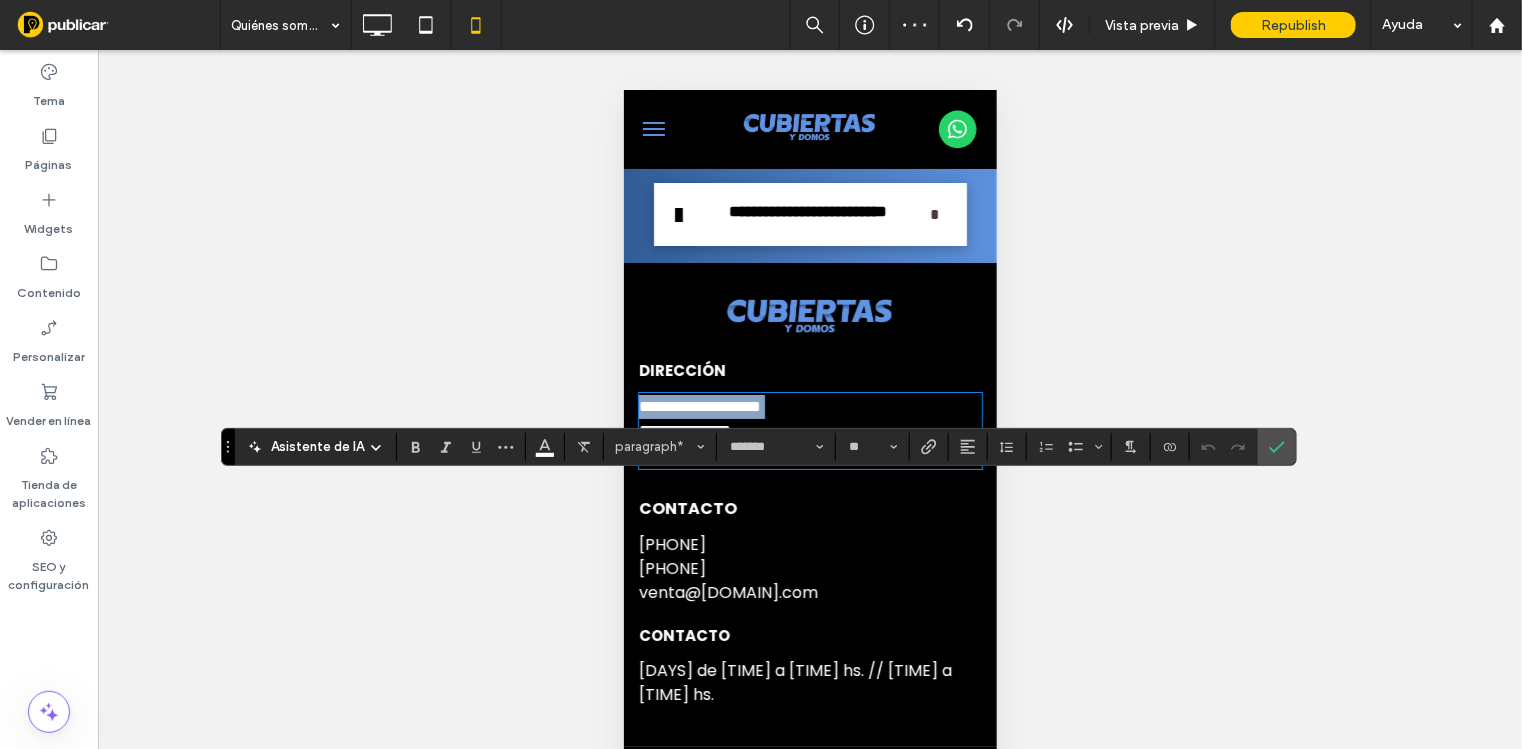 click on "**********" at bounding box center [699, 405] 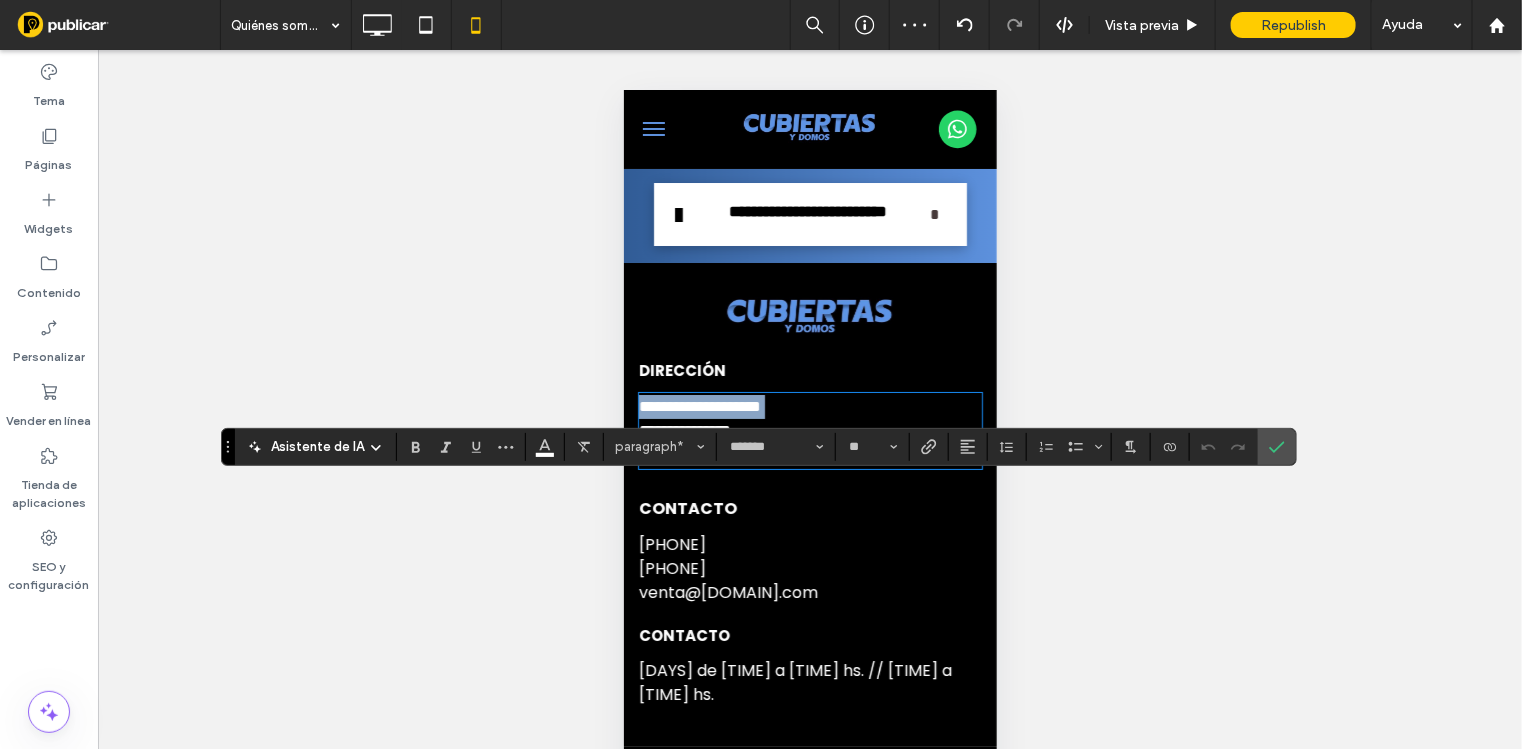 click on "**********" at bounding box center (699, 405) 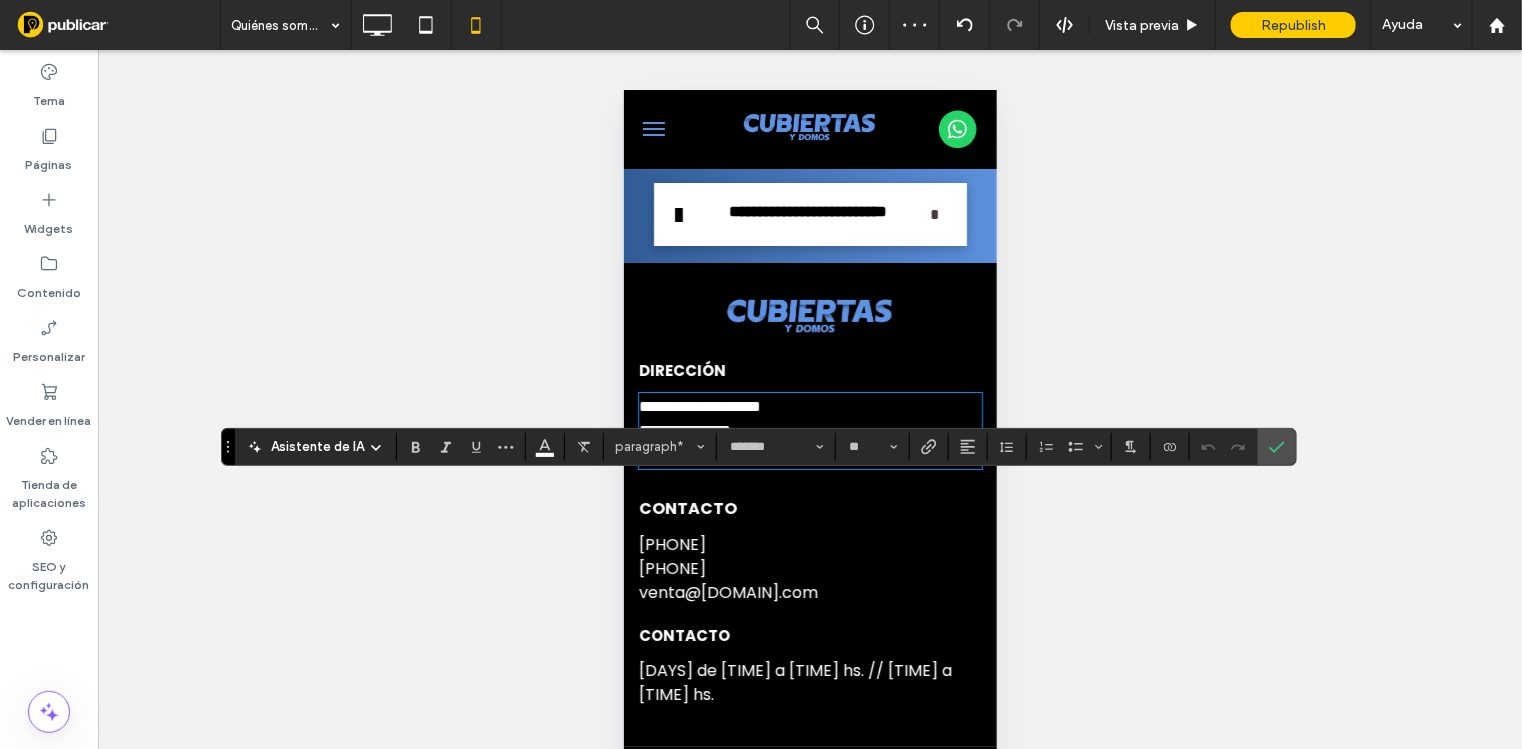 click on "**********" at bounding box center [684, 429] 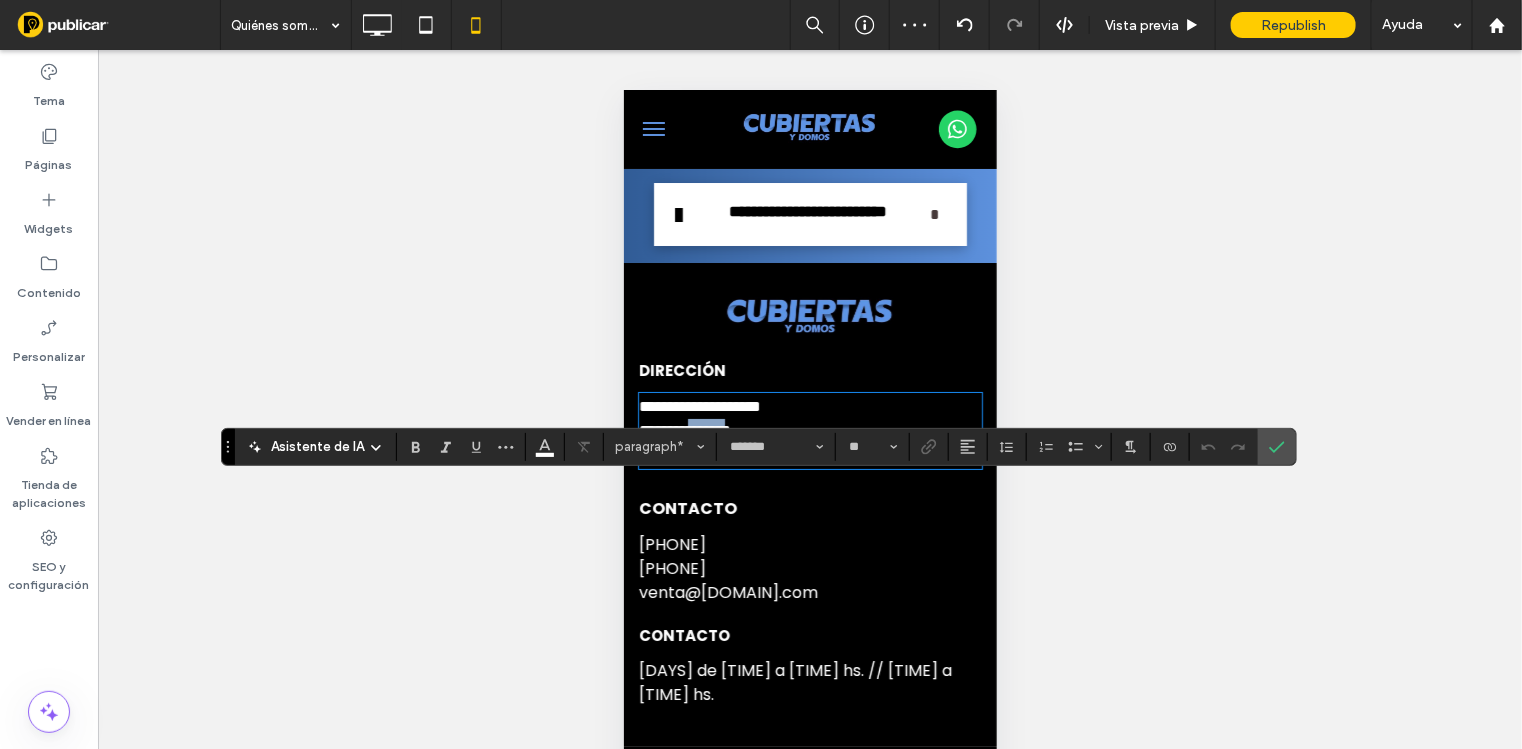 click on "**********" at bounding box center (684, 429) 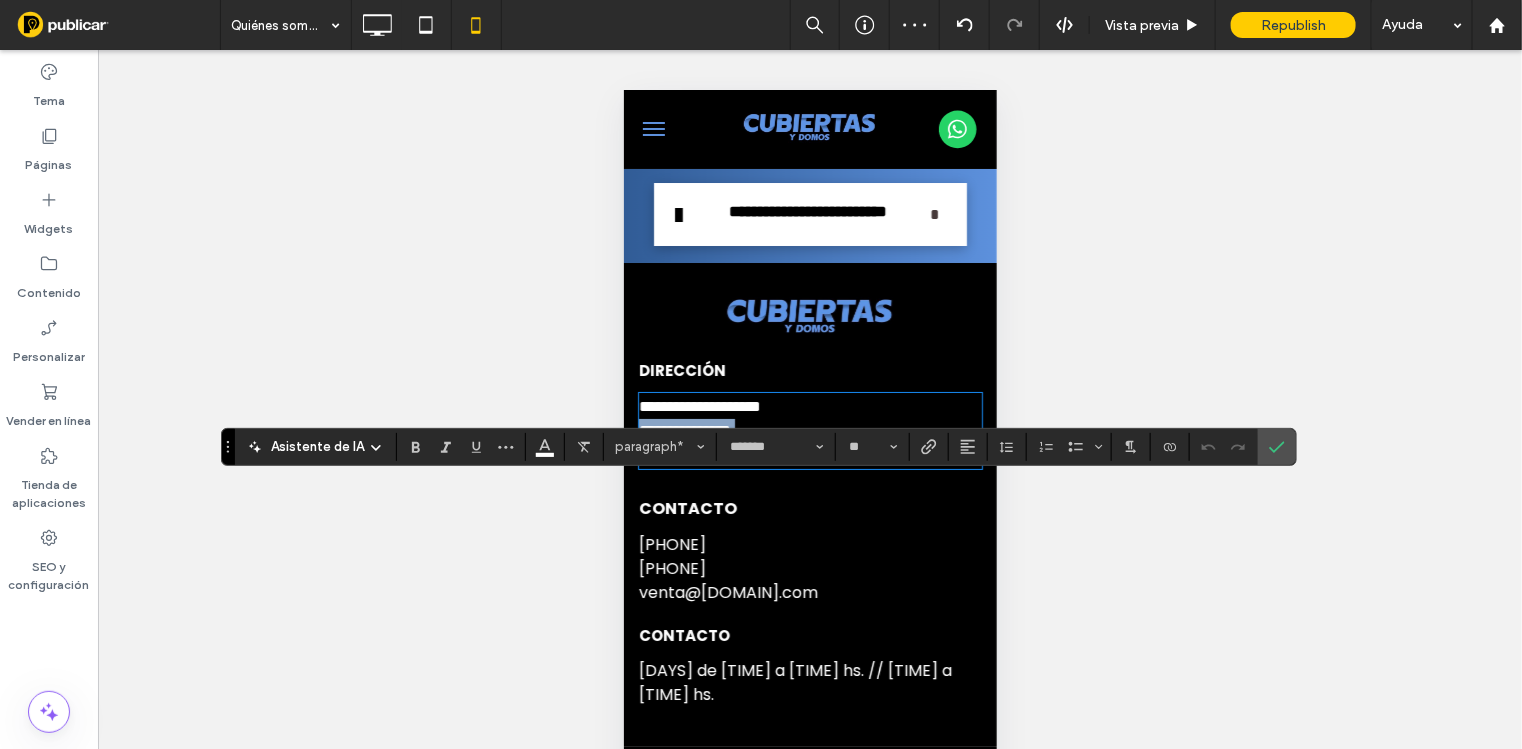 click on "**********" at bounding box center (684, 429) 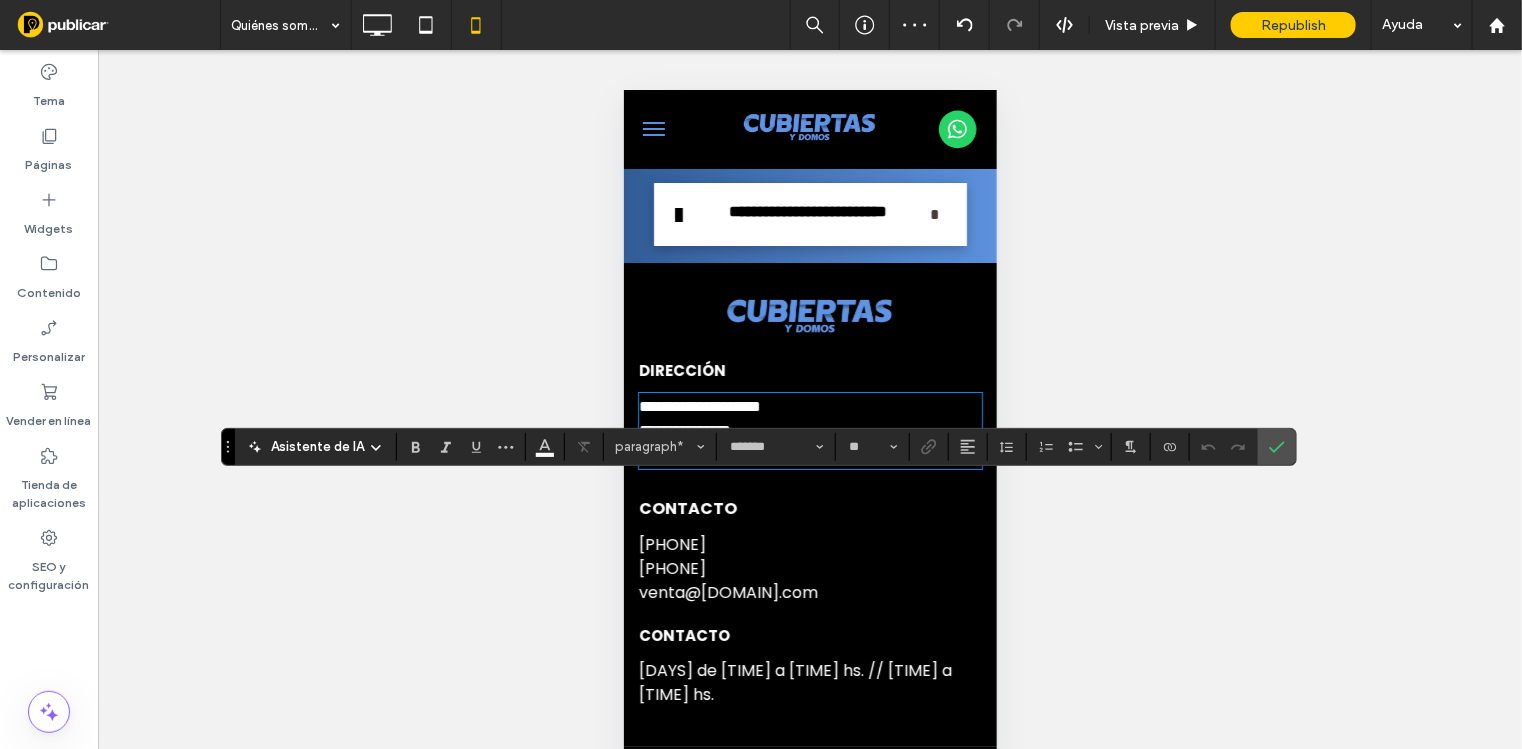 click on "**********" at bounding box center (684, 429) 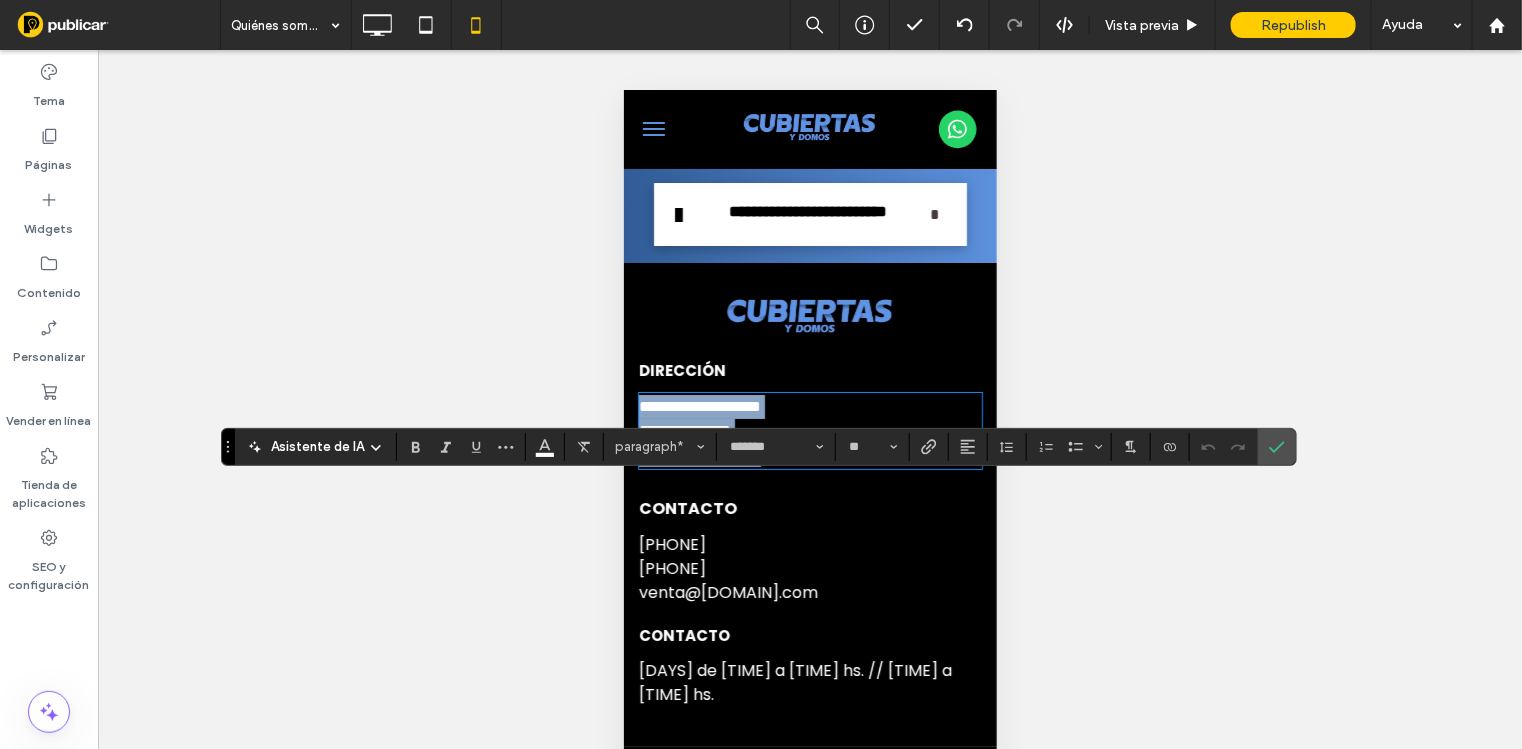drag, startPoint x: 813, startPoint y: 540, endPoint x: 1186, endPoint y: 554, distance: 373.26263 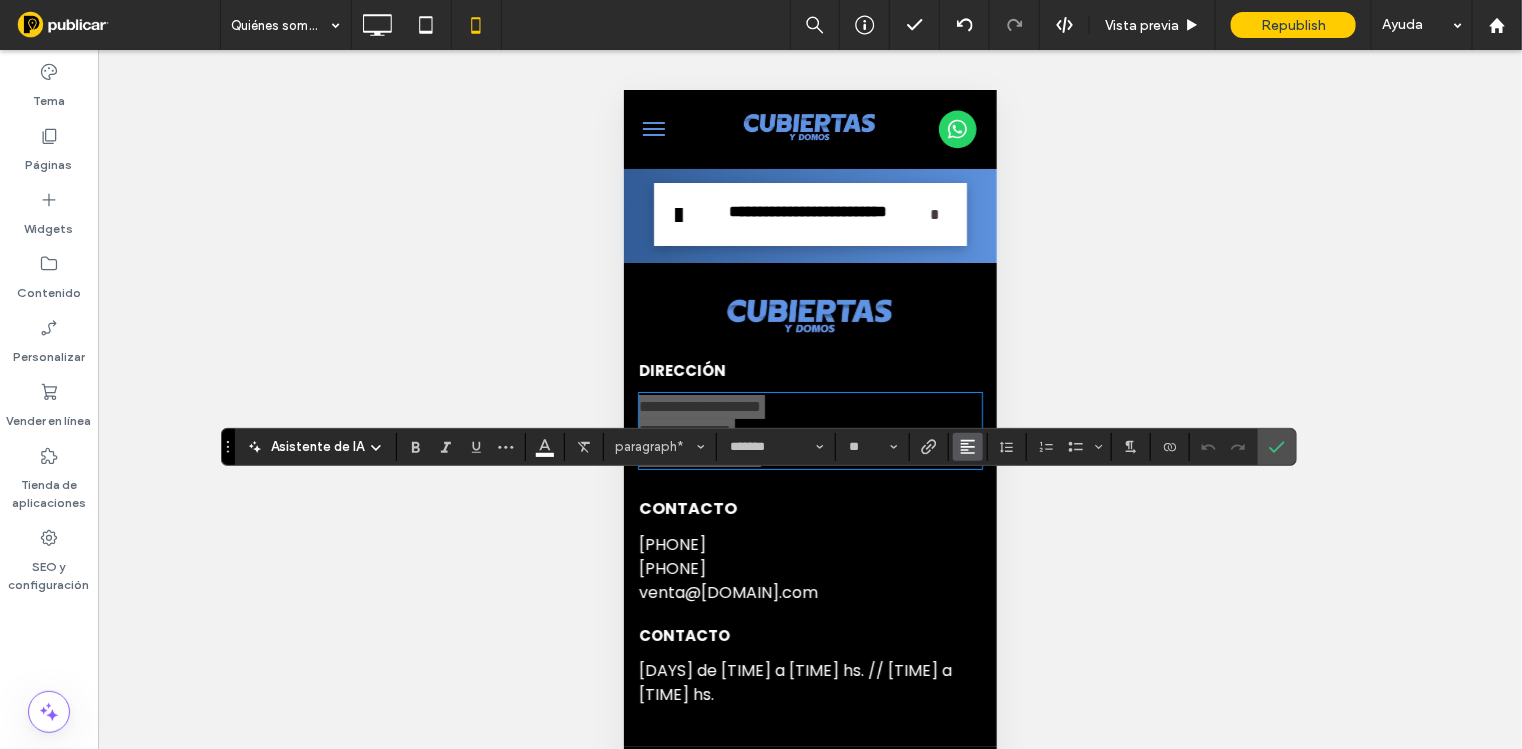 click 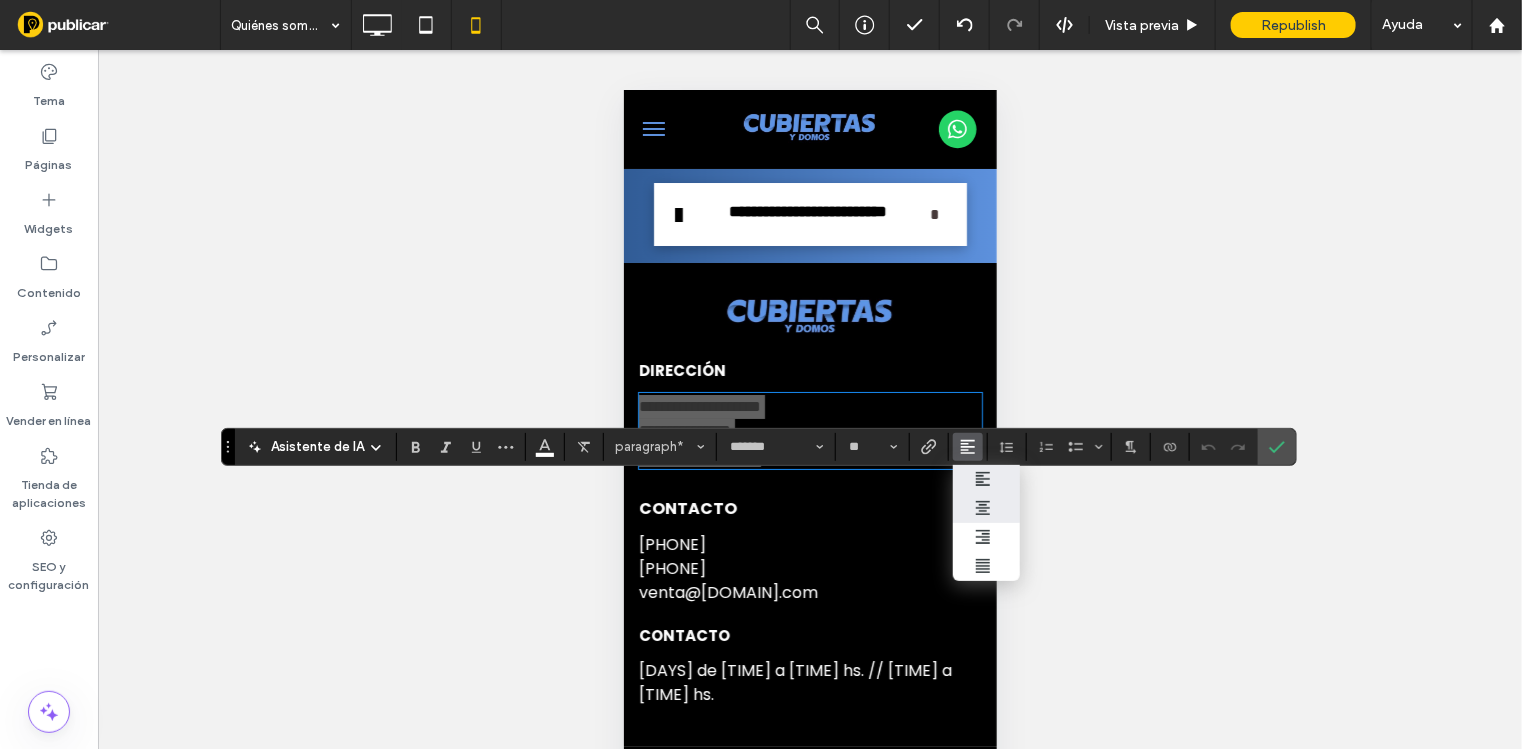 click 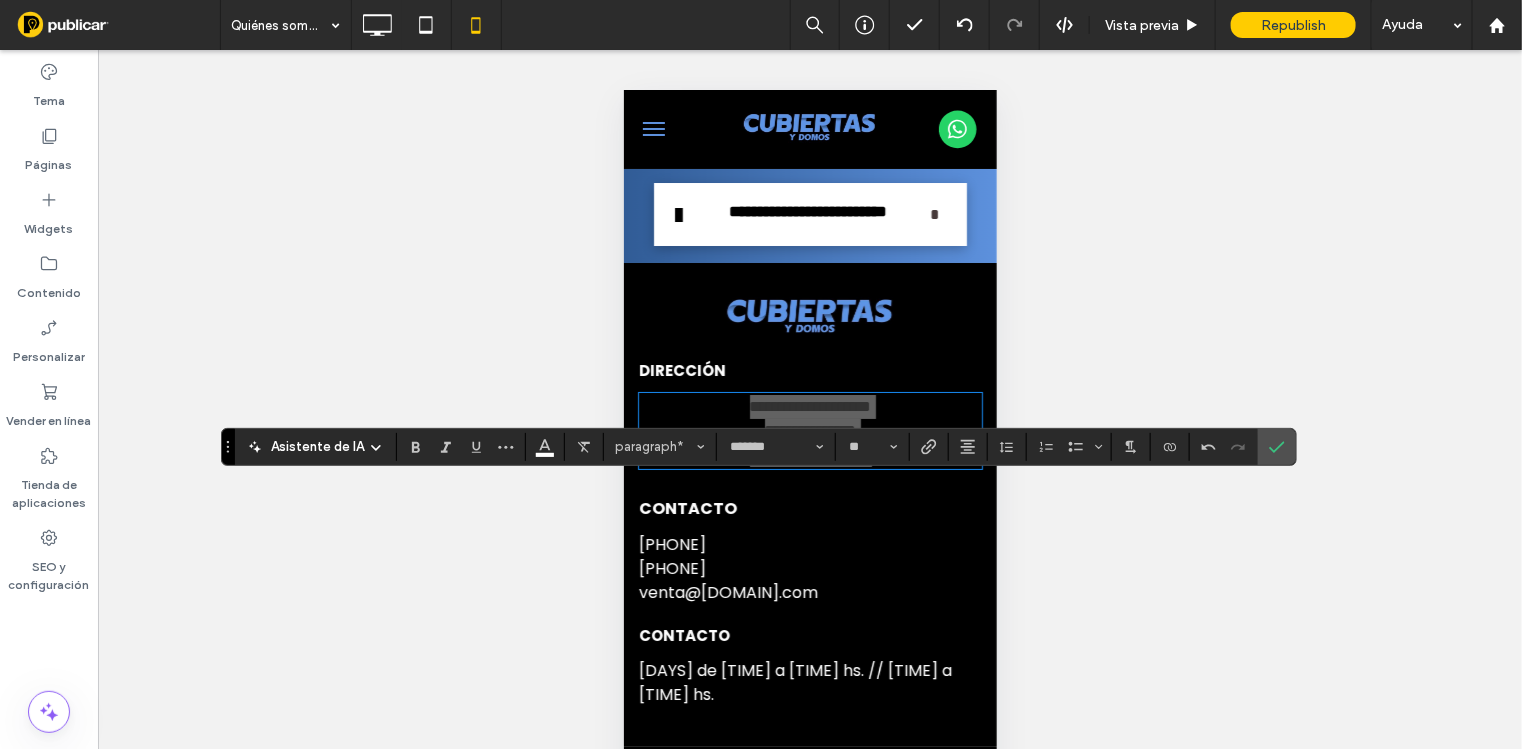 drag, startPoint x: 1267, startPoint y: 451, endPoint x: 1195, endPoint y: 456, distance: 72.1734 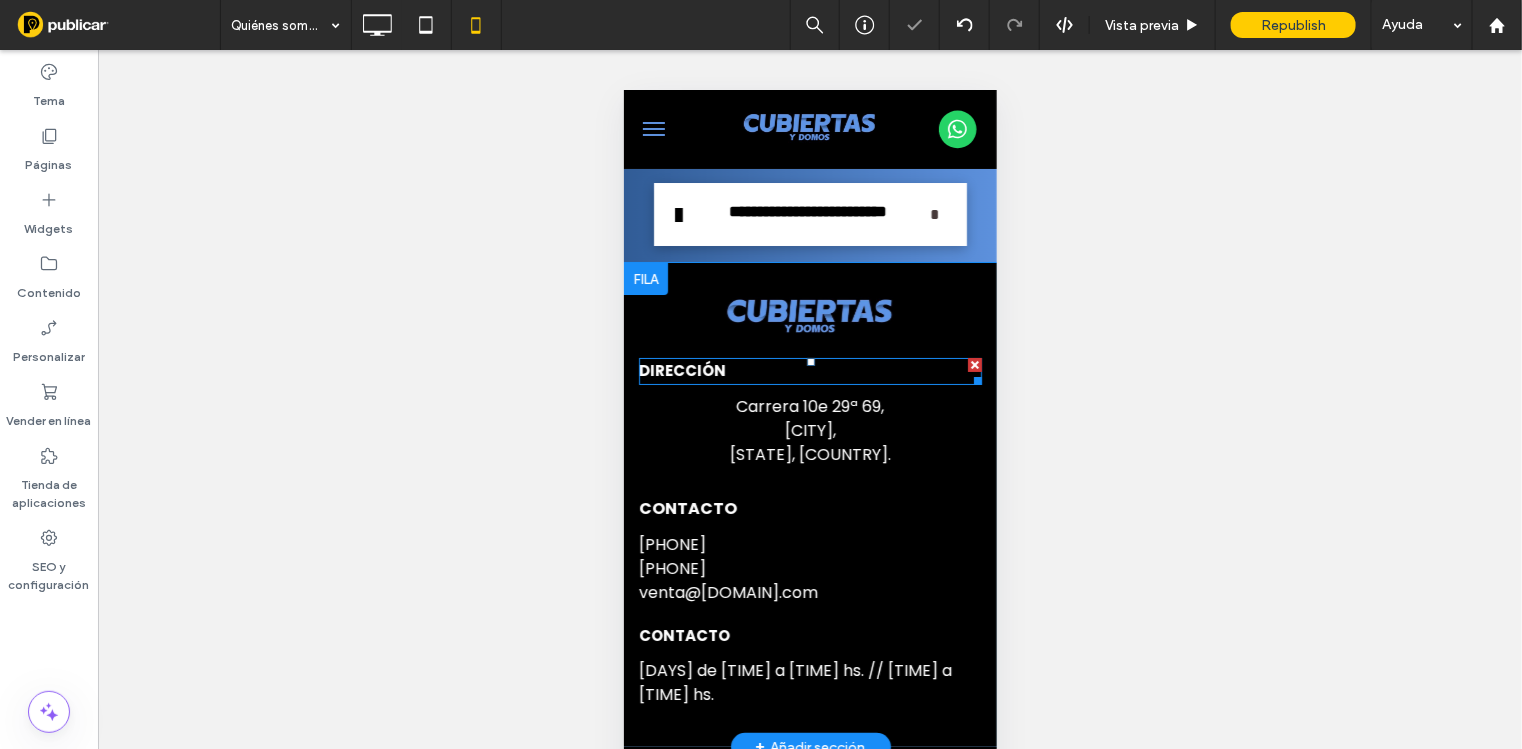 click on "DIRECCIÓN" at bounding box center (809, 370) 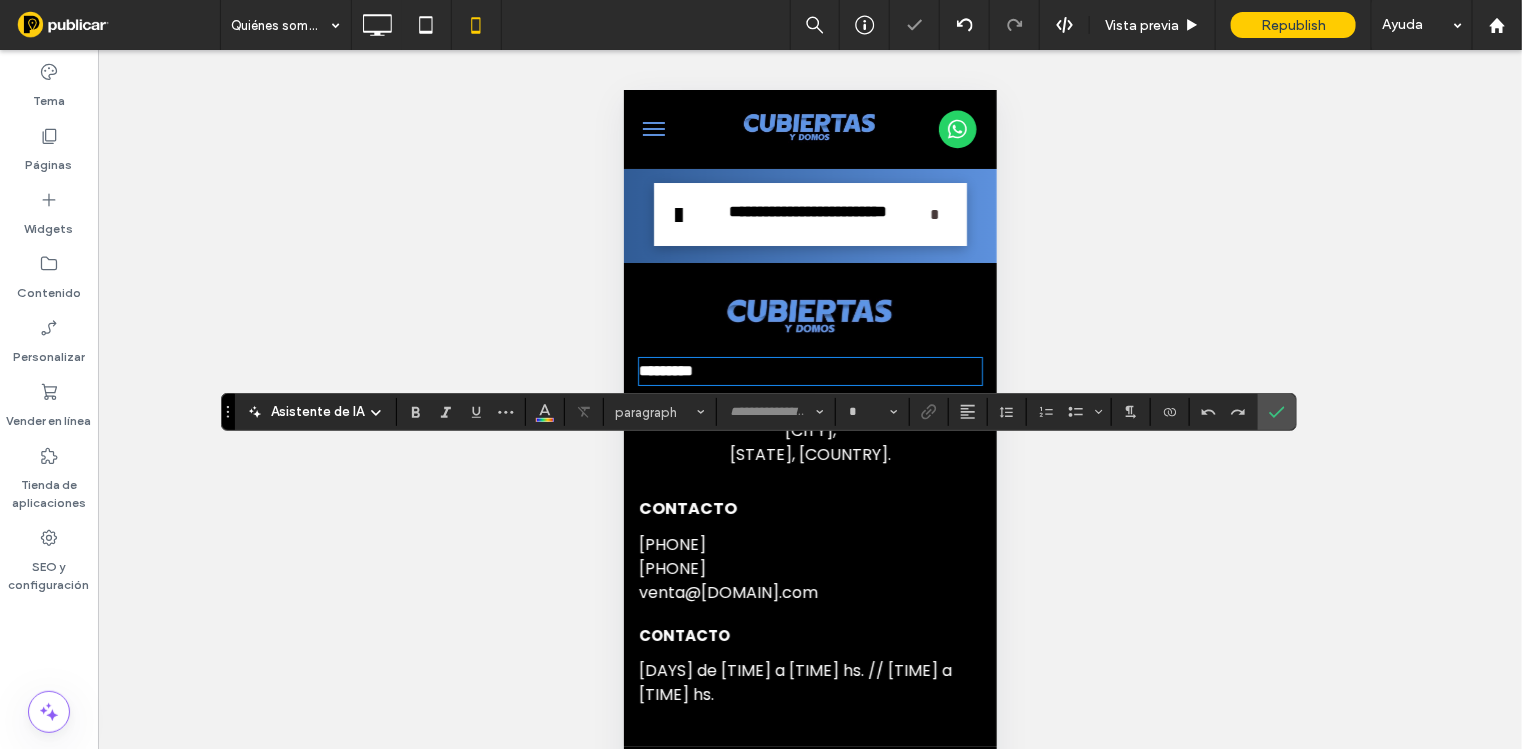 type on "*******" 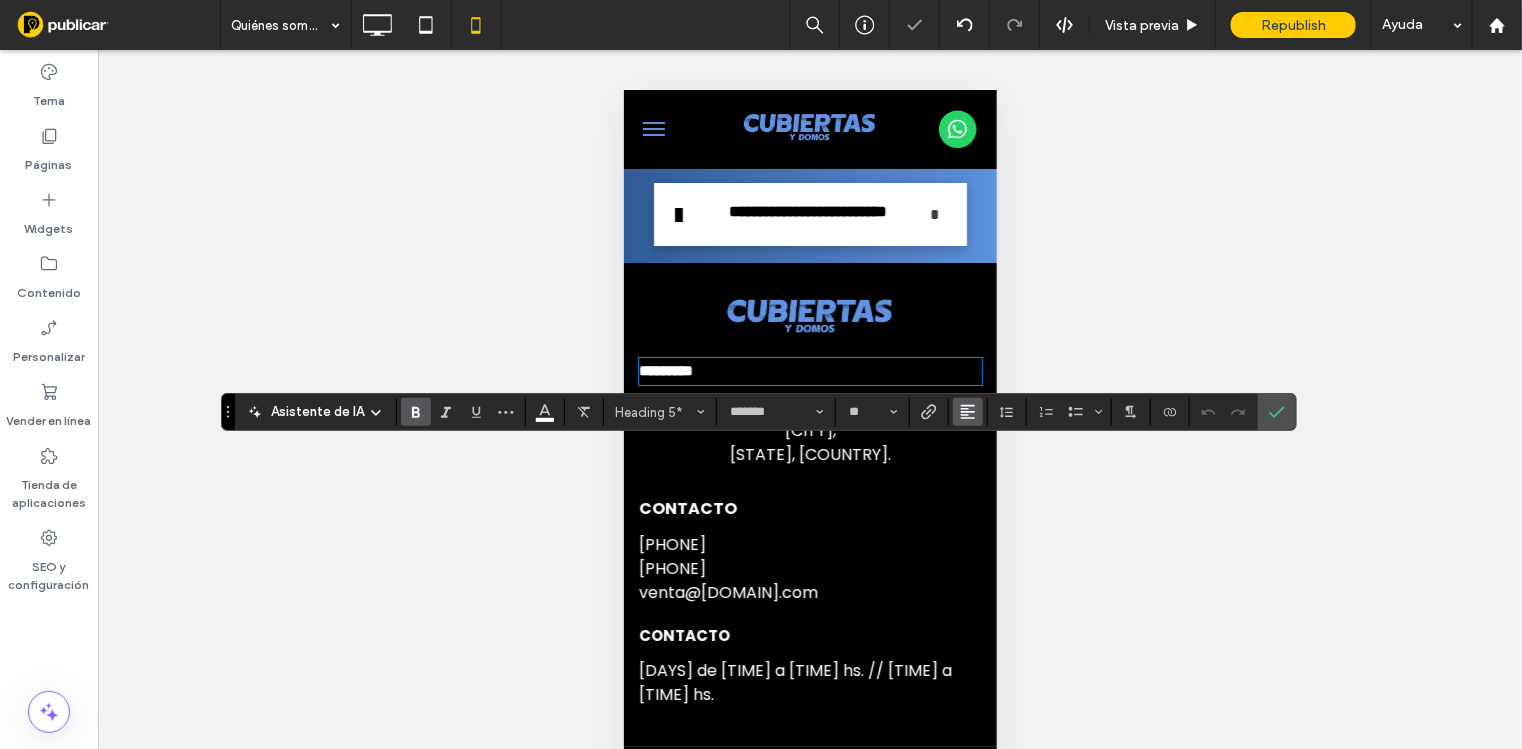 click 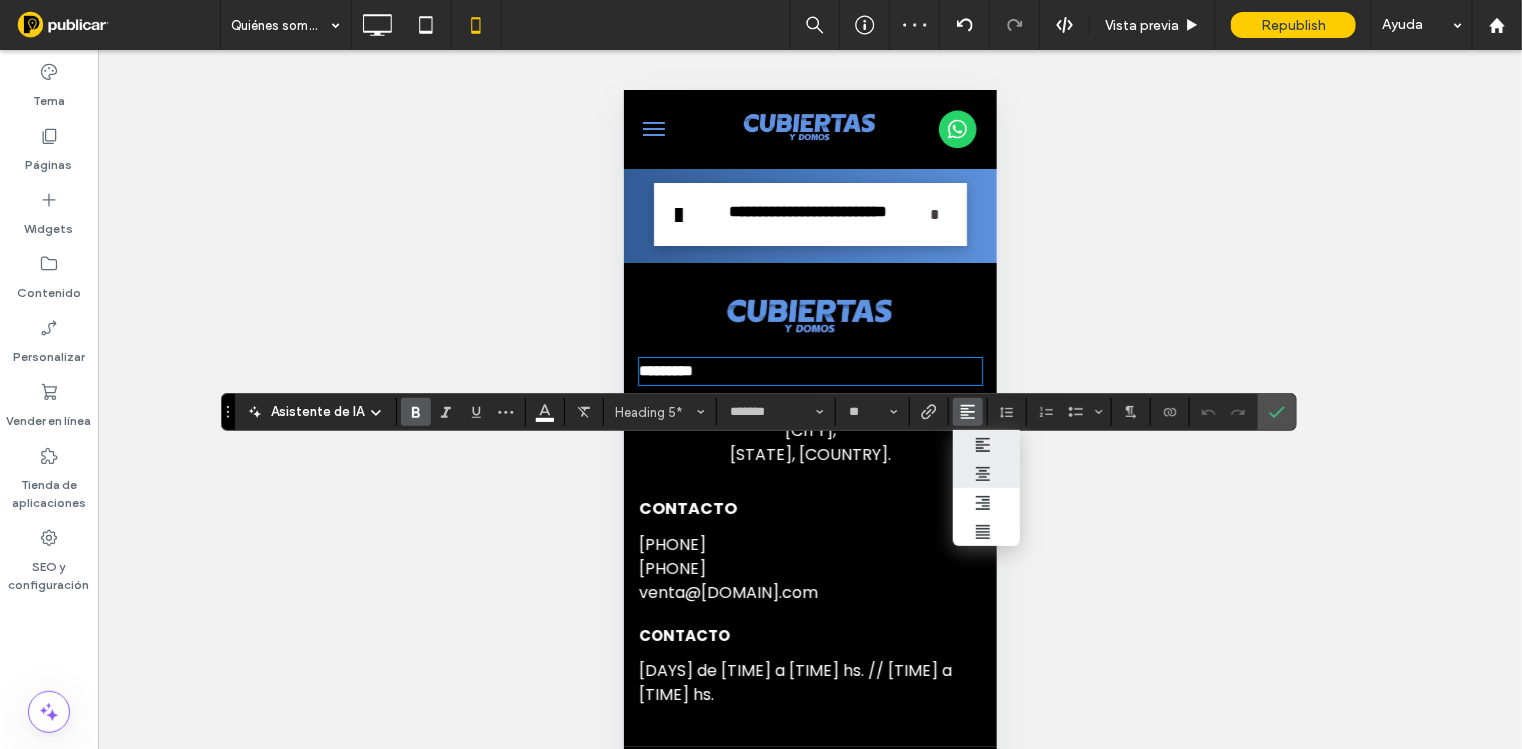 click 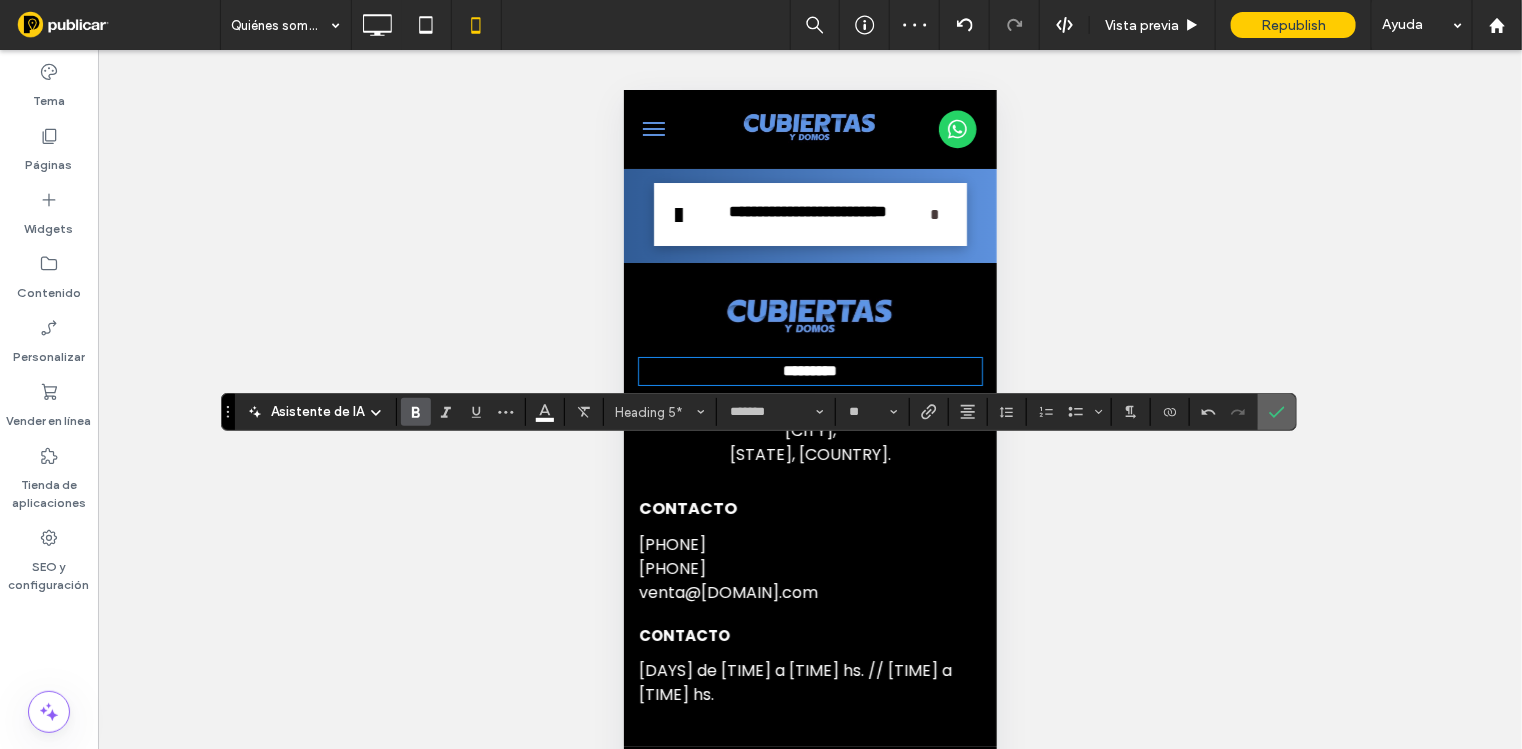 click at bounding box center (1277, 412) 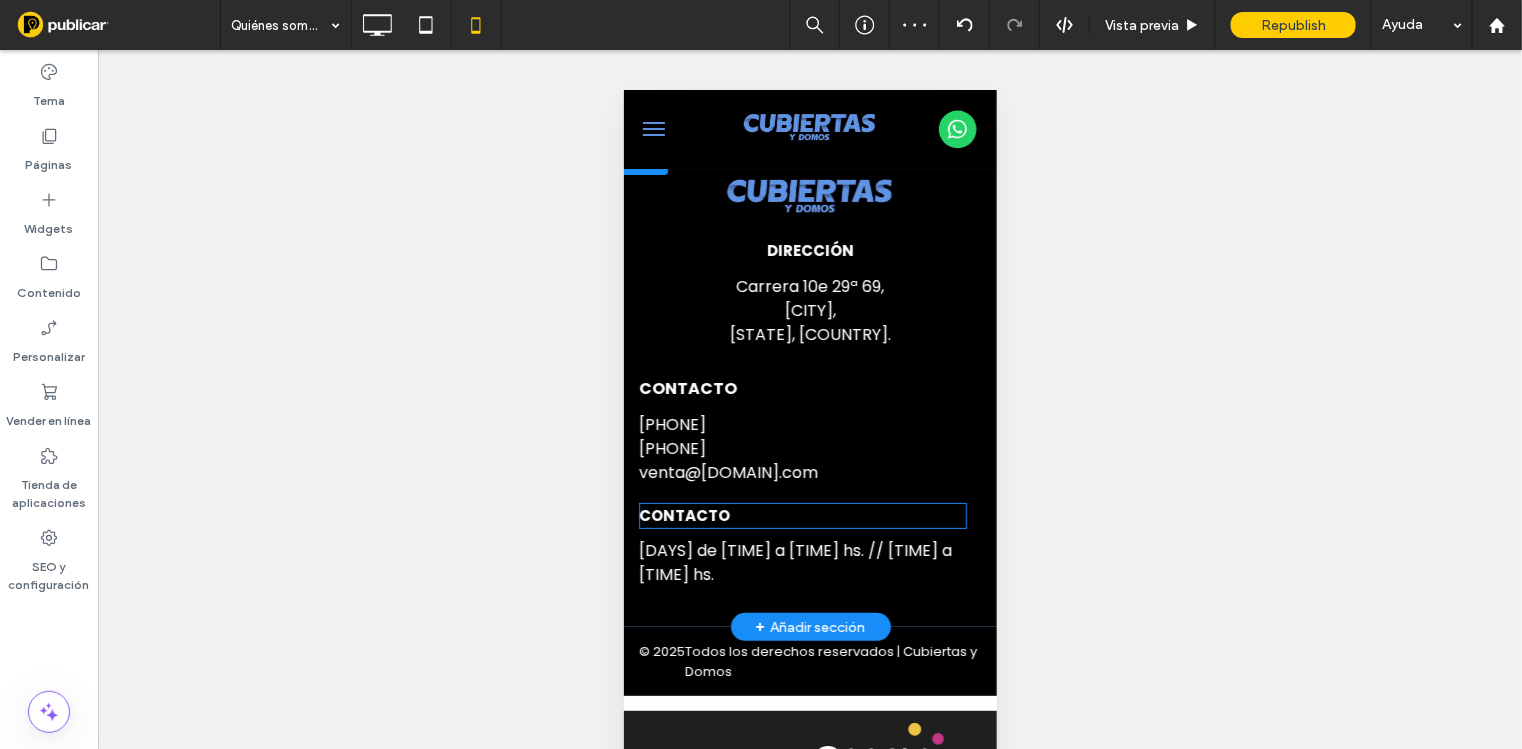 scroll, scrollTop: 3139, scrollLeft: 0, axis: vertical 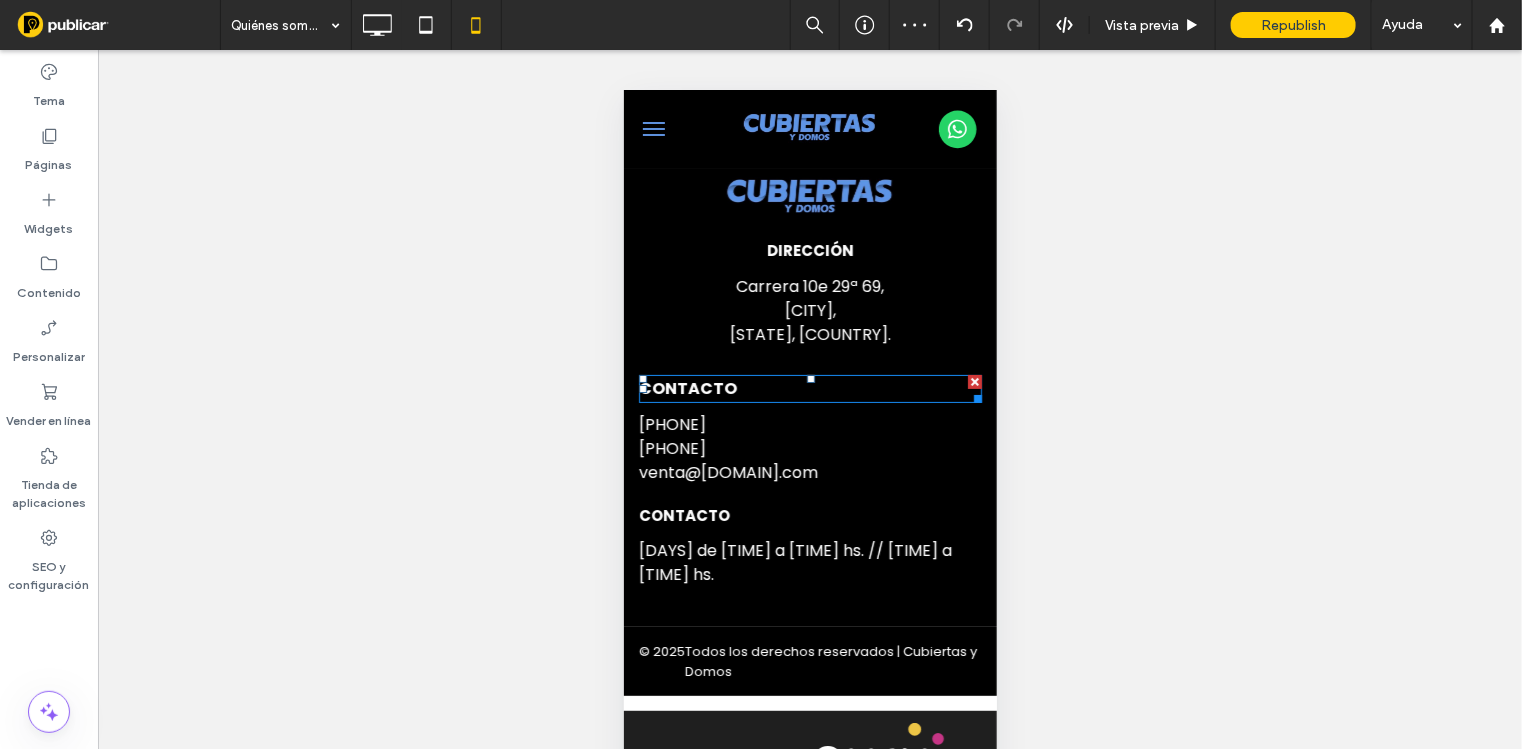 click on "CONTACTO" at bounding box center (809, 388) 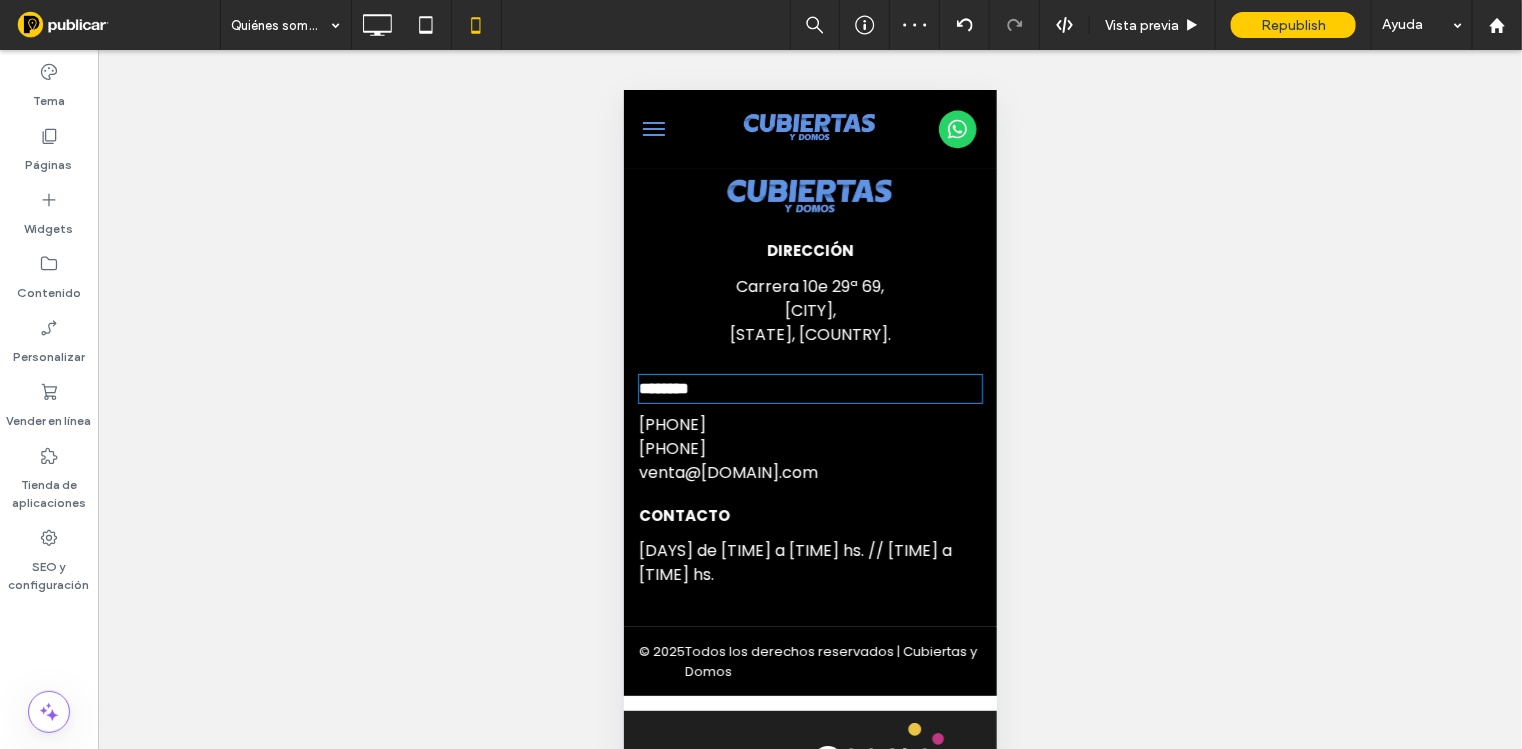 type on "*******" 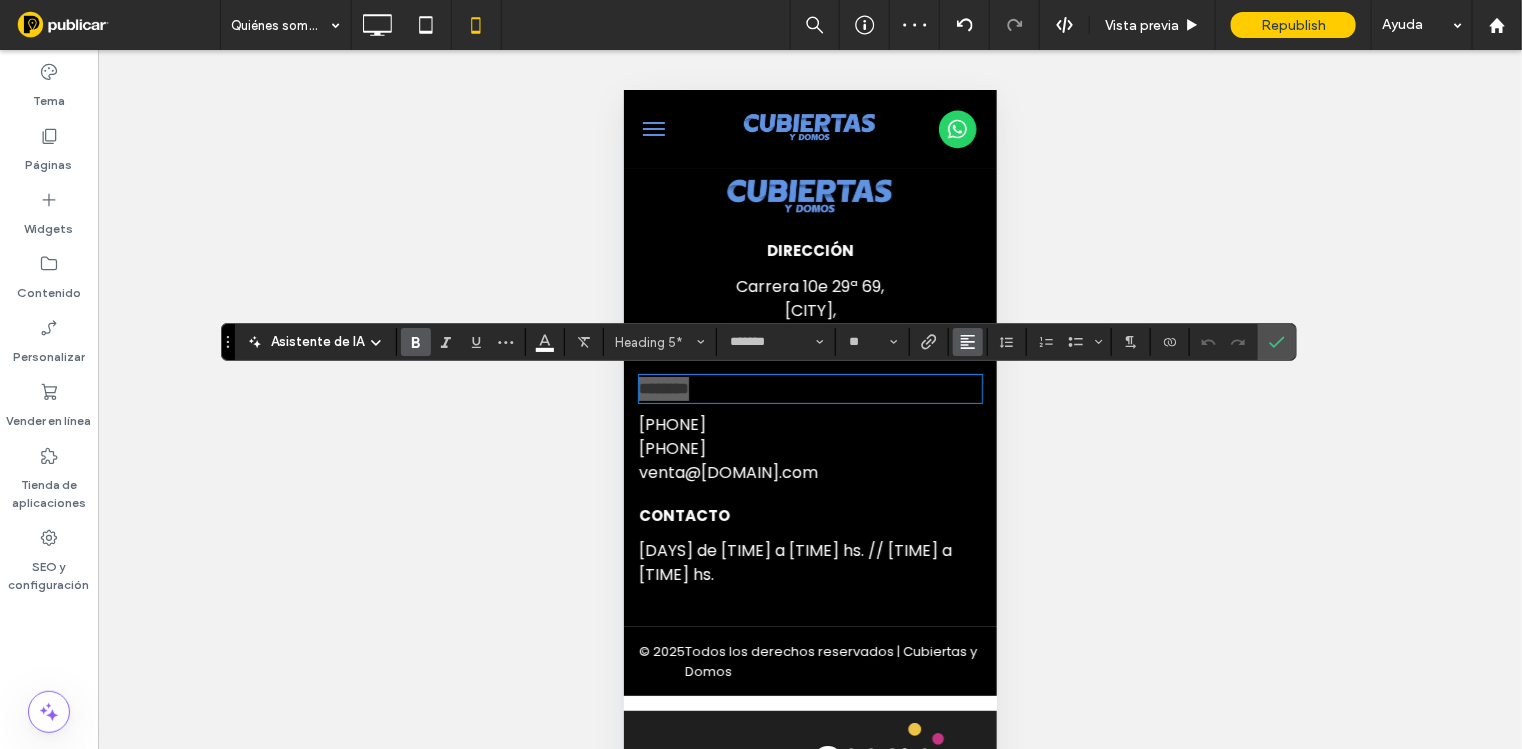 click 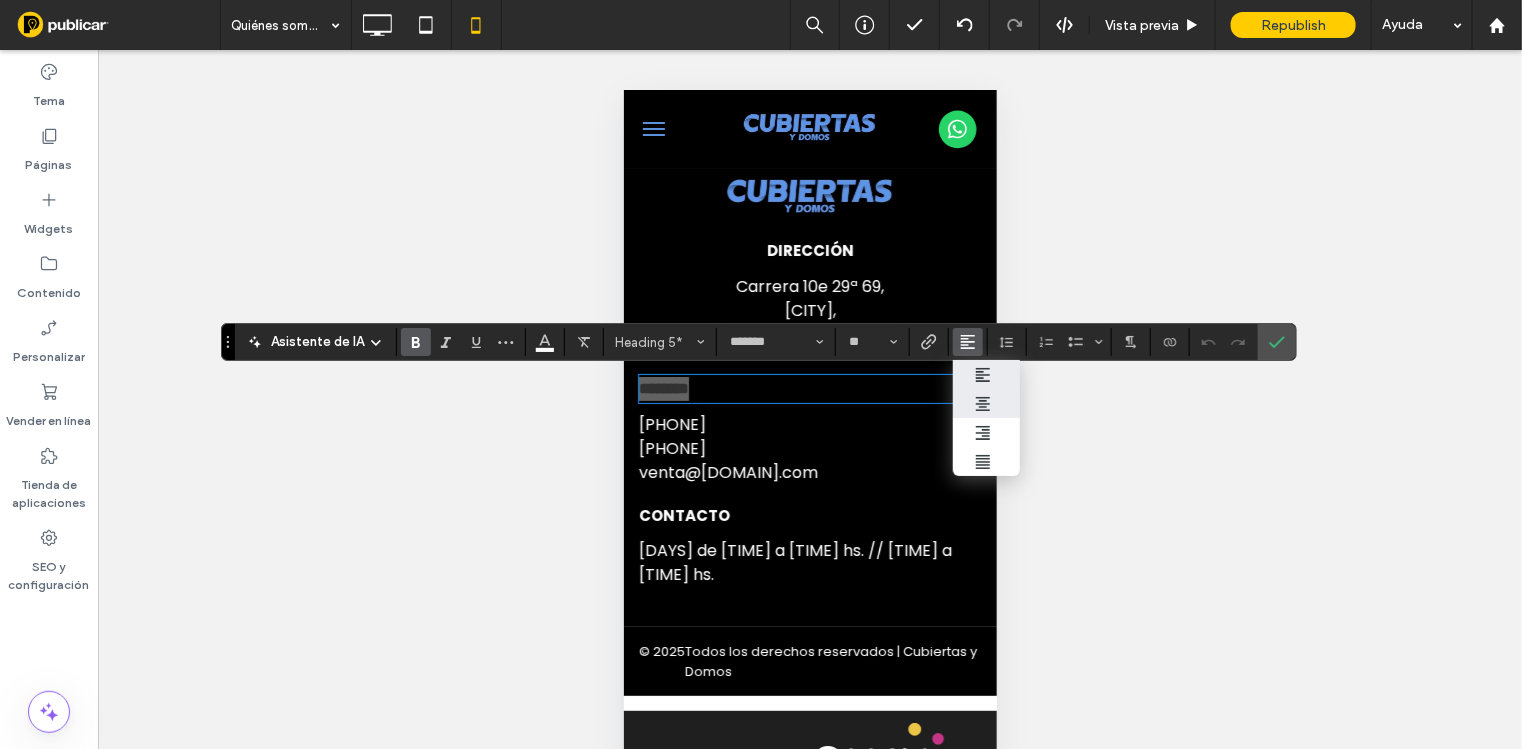 click 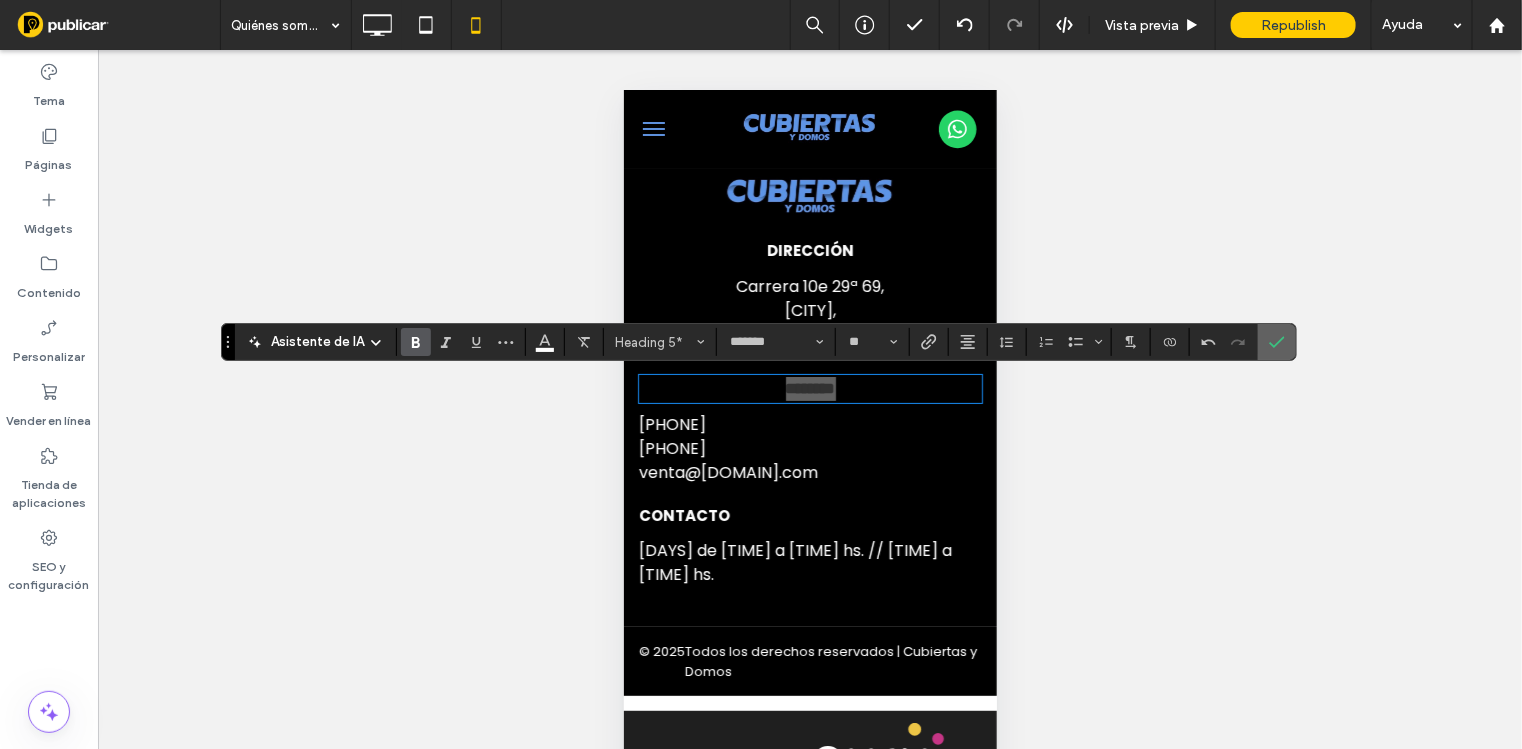 click 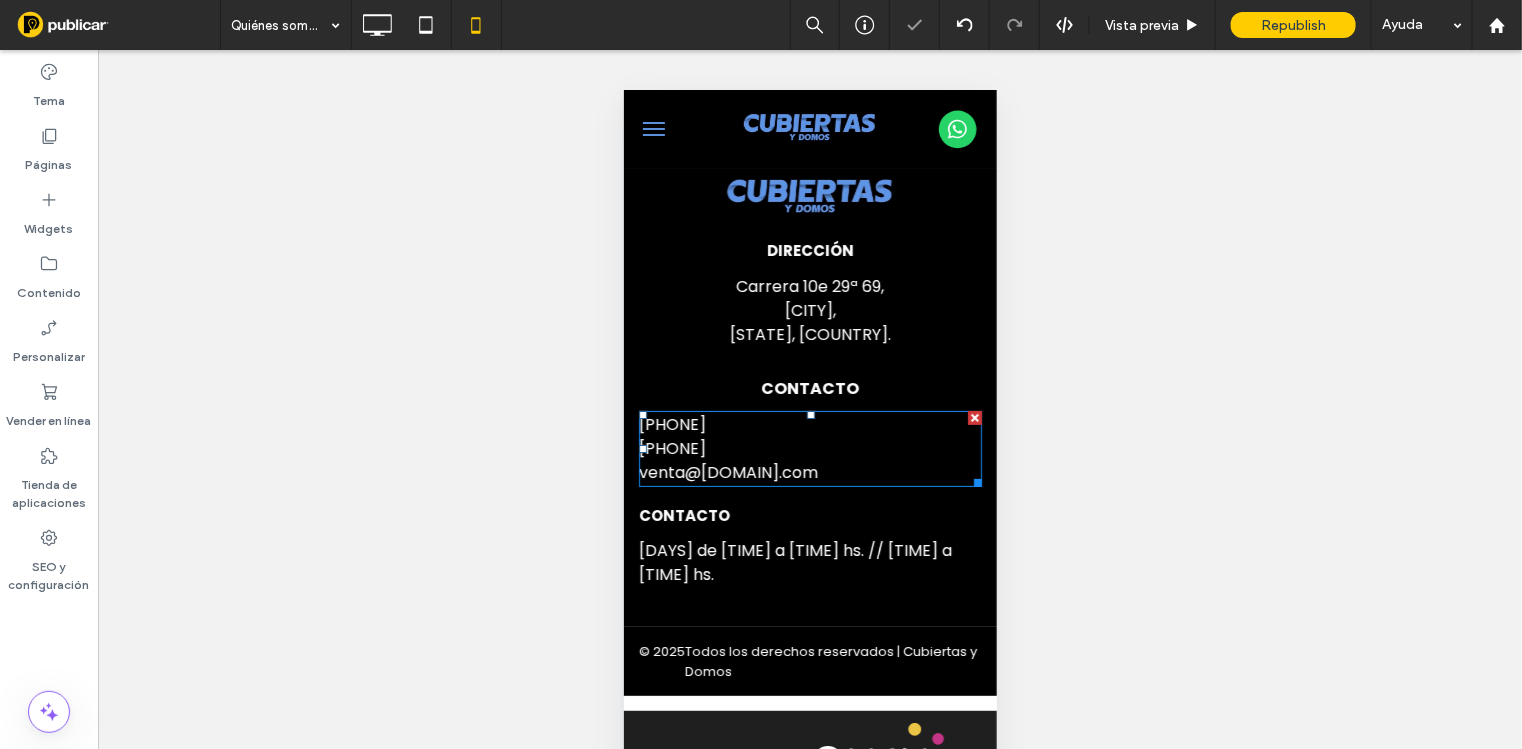 click on "+57 3204712247" at bounding box center (809, 448) 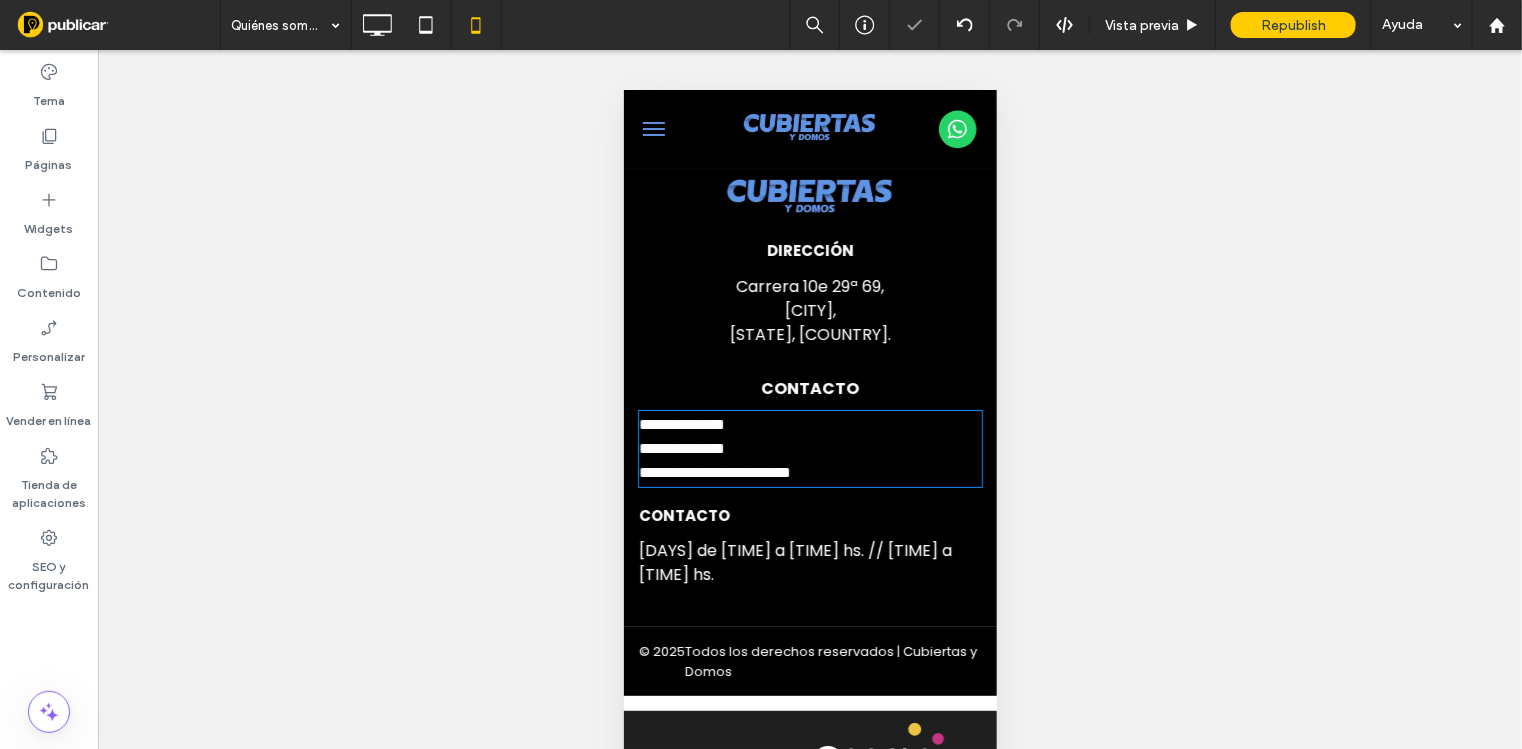 type on "*******" 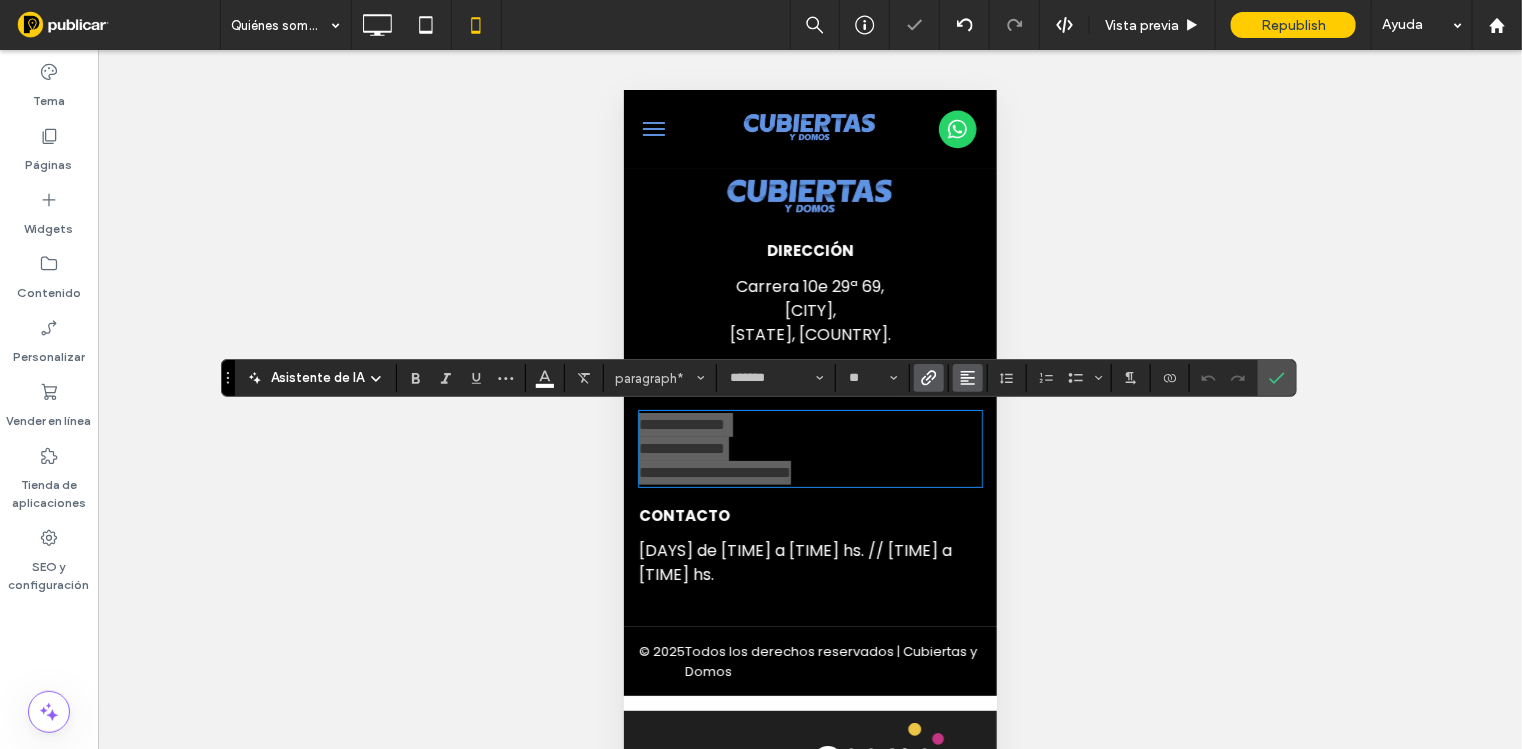 click 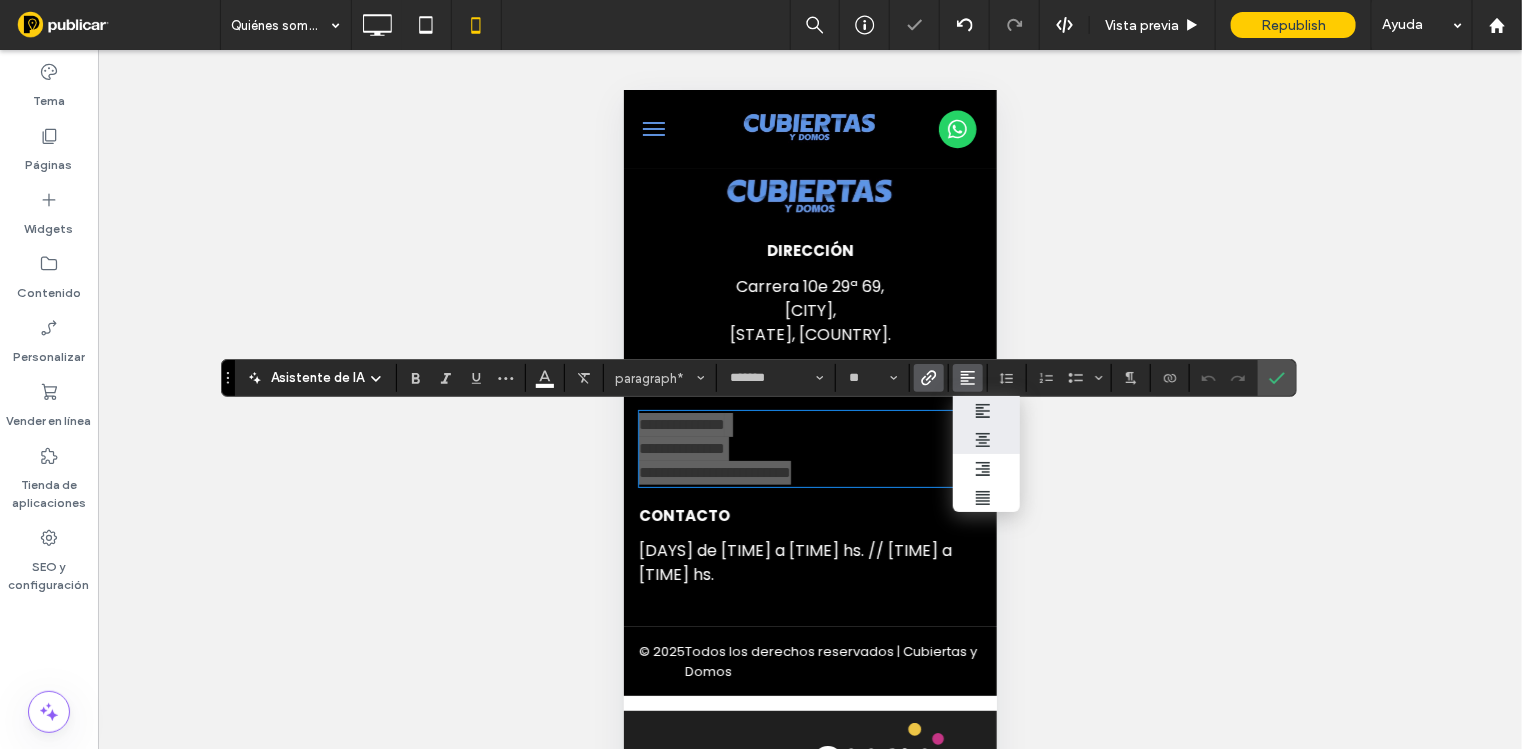 click 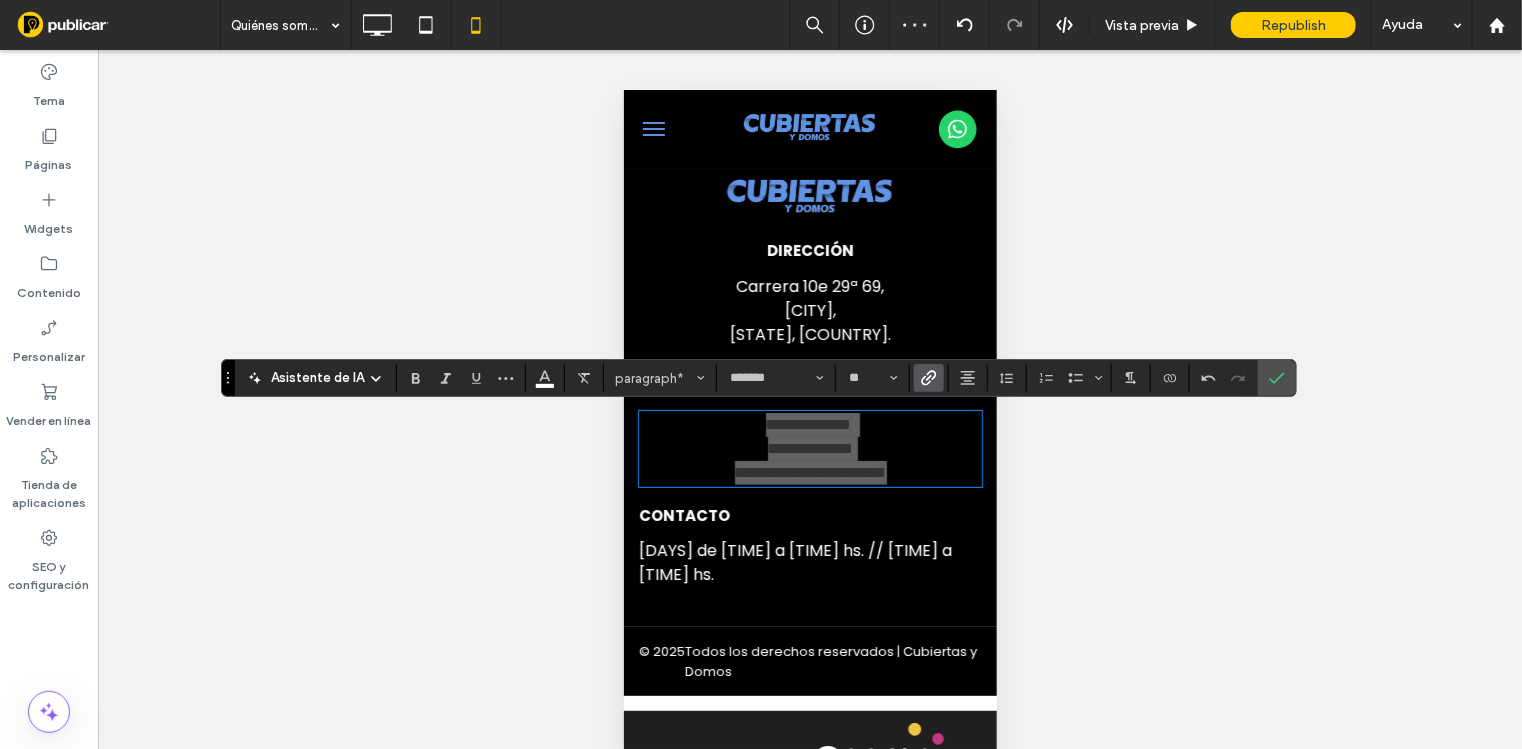 drag, startPoint x: 1267, startPoint y: 382, endPoint x: 1088, endPoint y: 440, distance: 188.16217 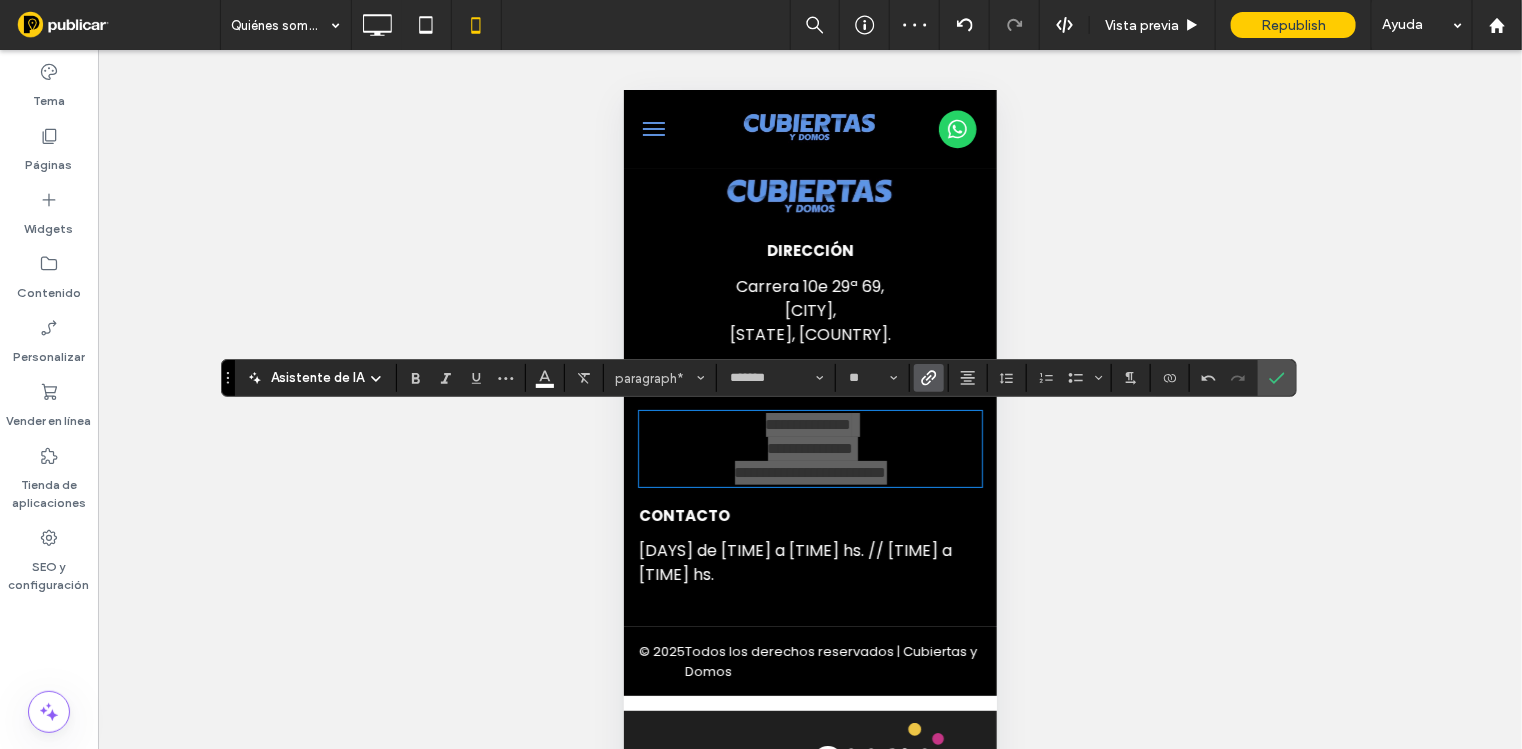 click 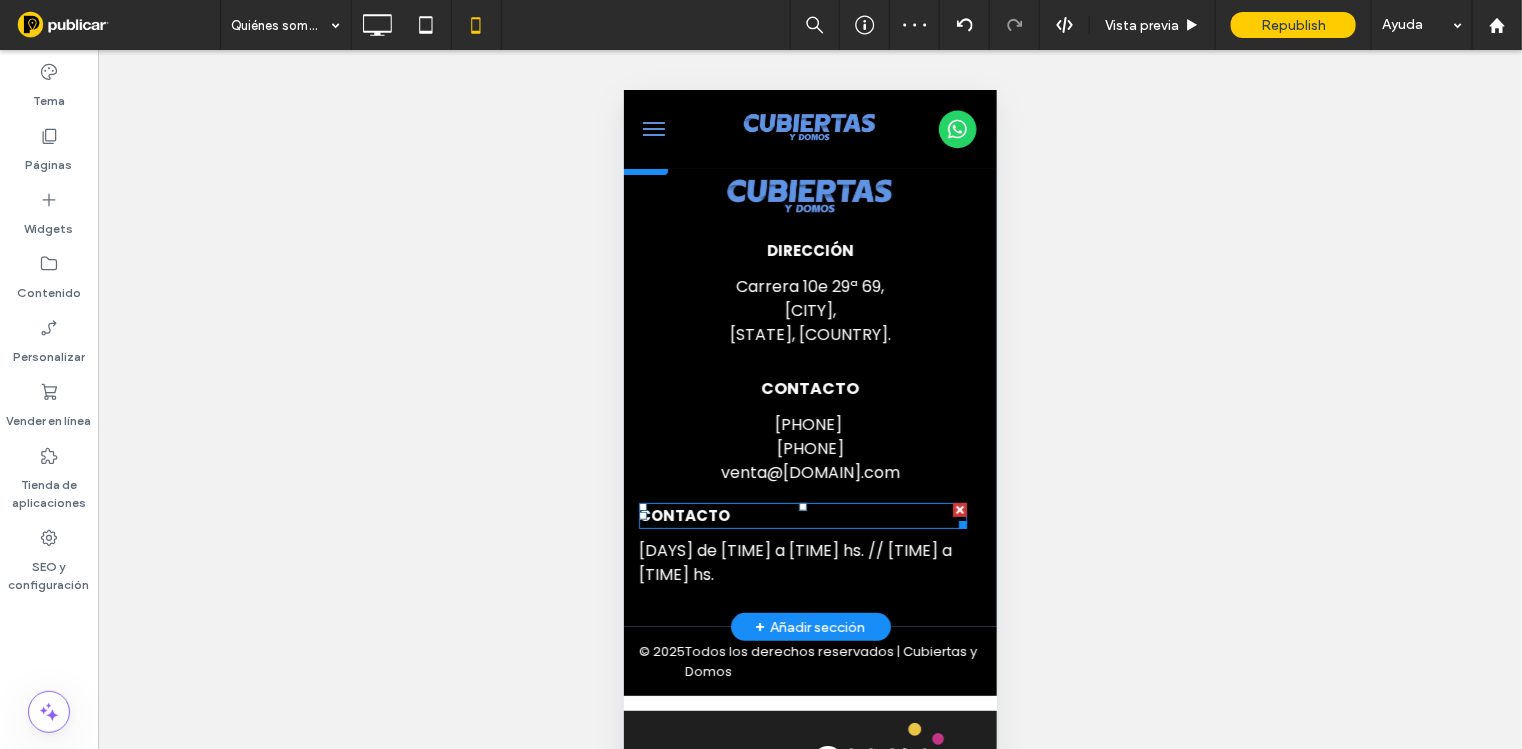 click on "CONTACTO" at bounding box center [683, 514] 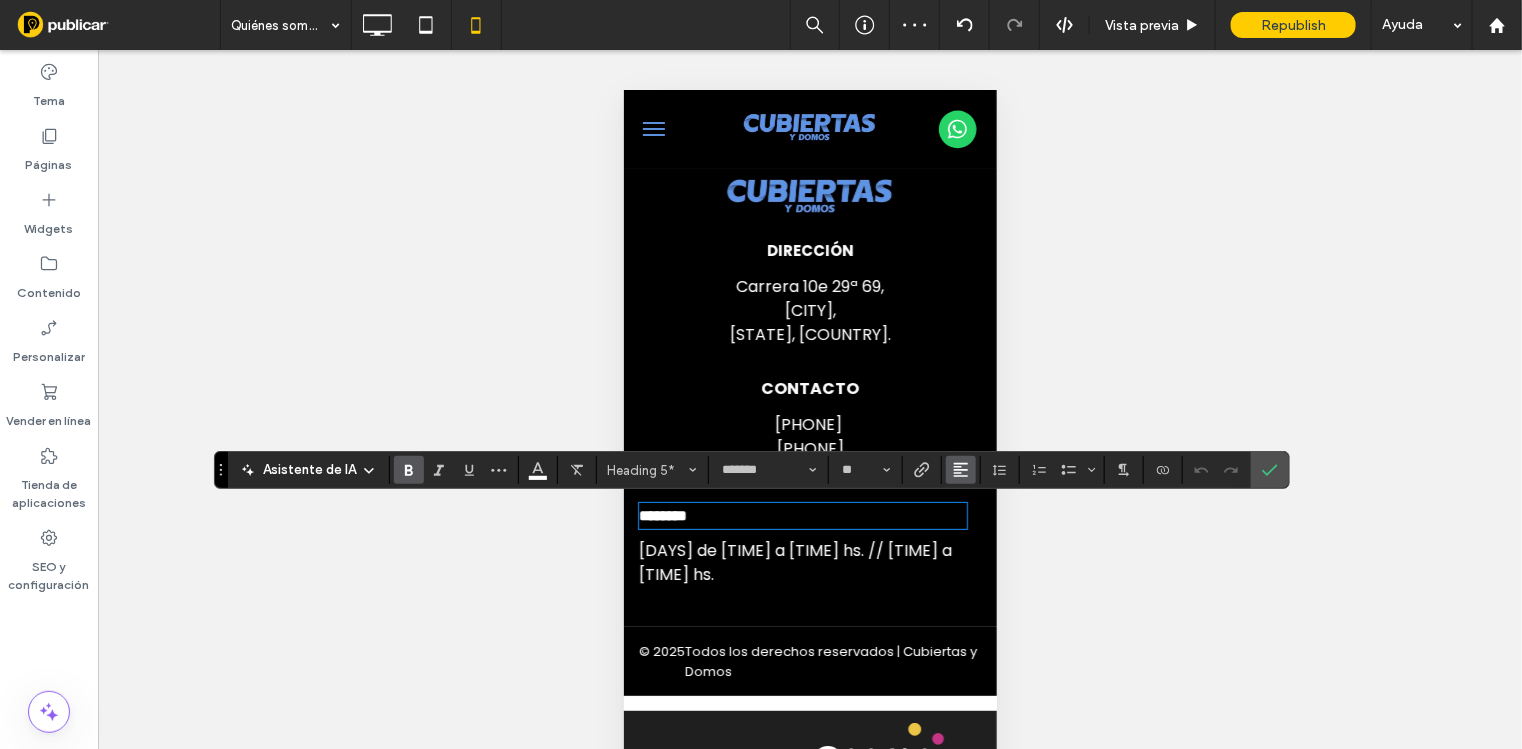 click 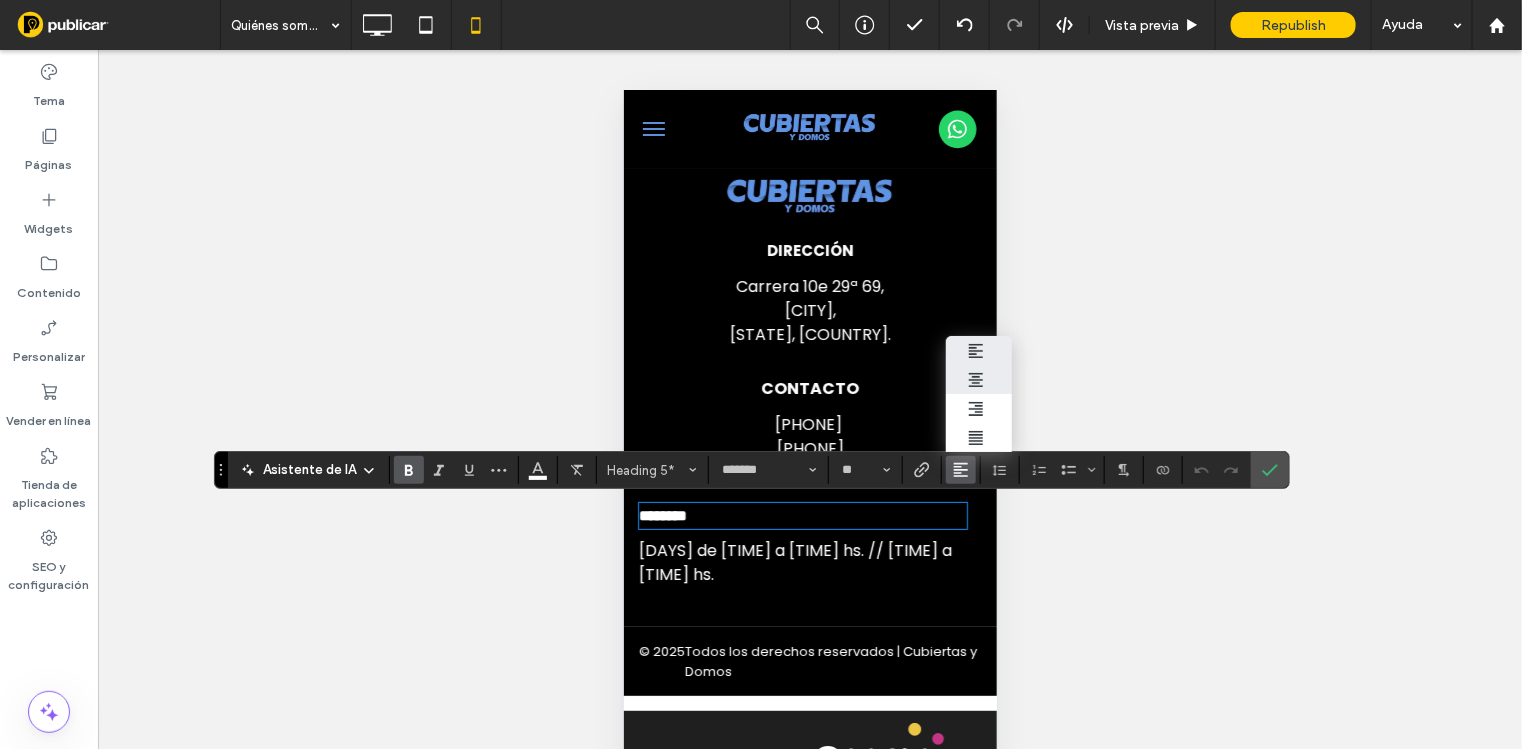 click 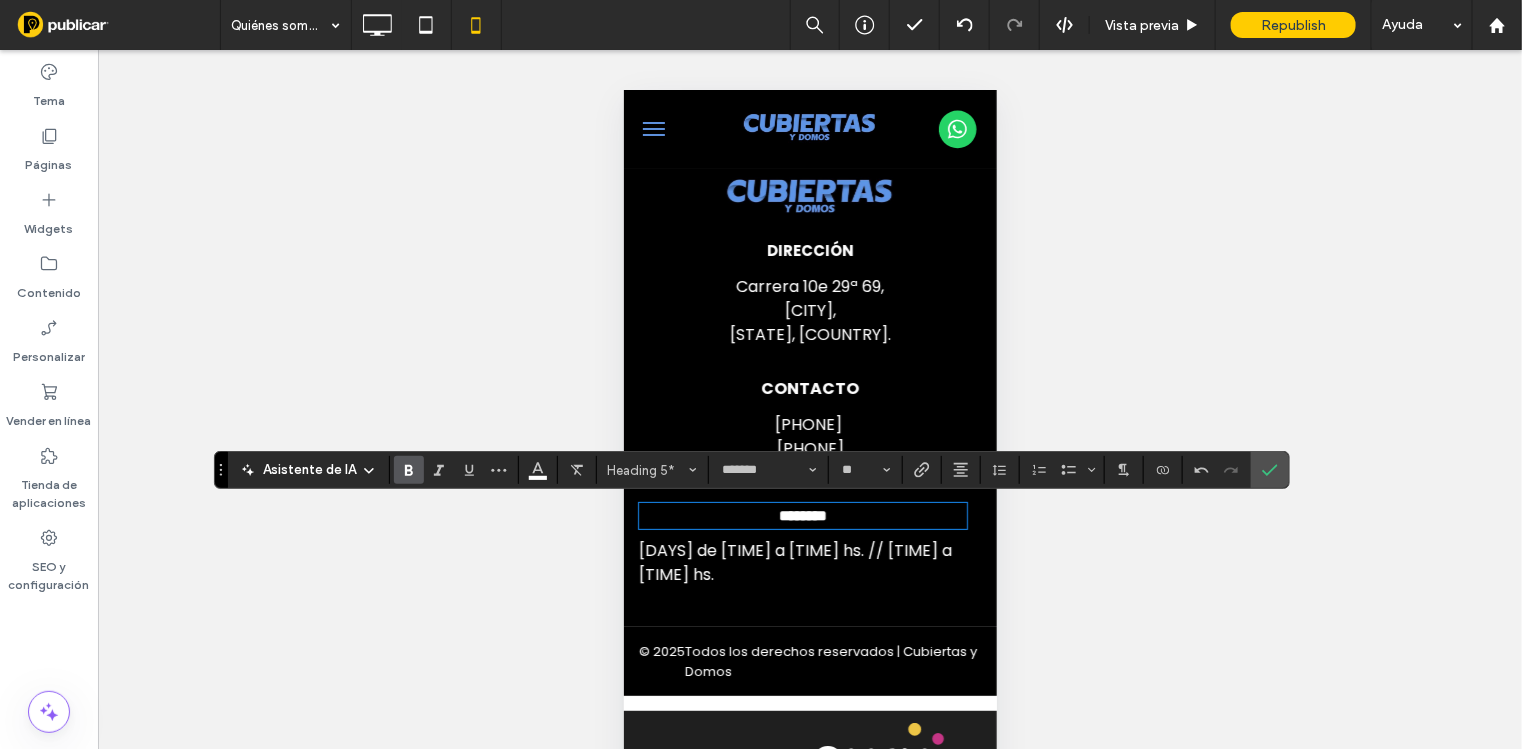 drag, startPoint x: 1270, startPoint y: 467, endPoint x: 1051, endPoint y: 487, distance: 219.91135 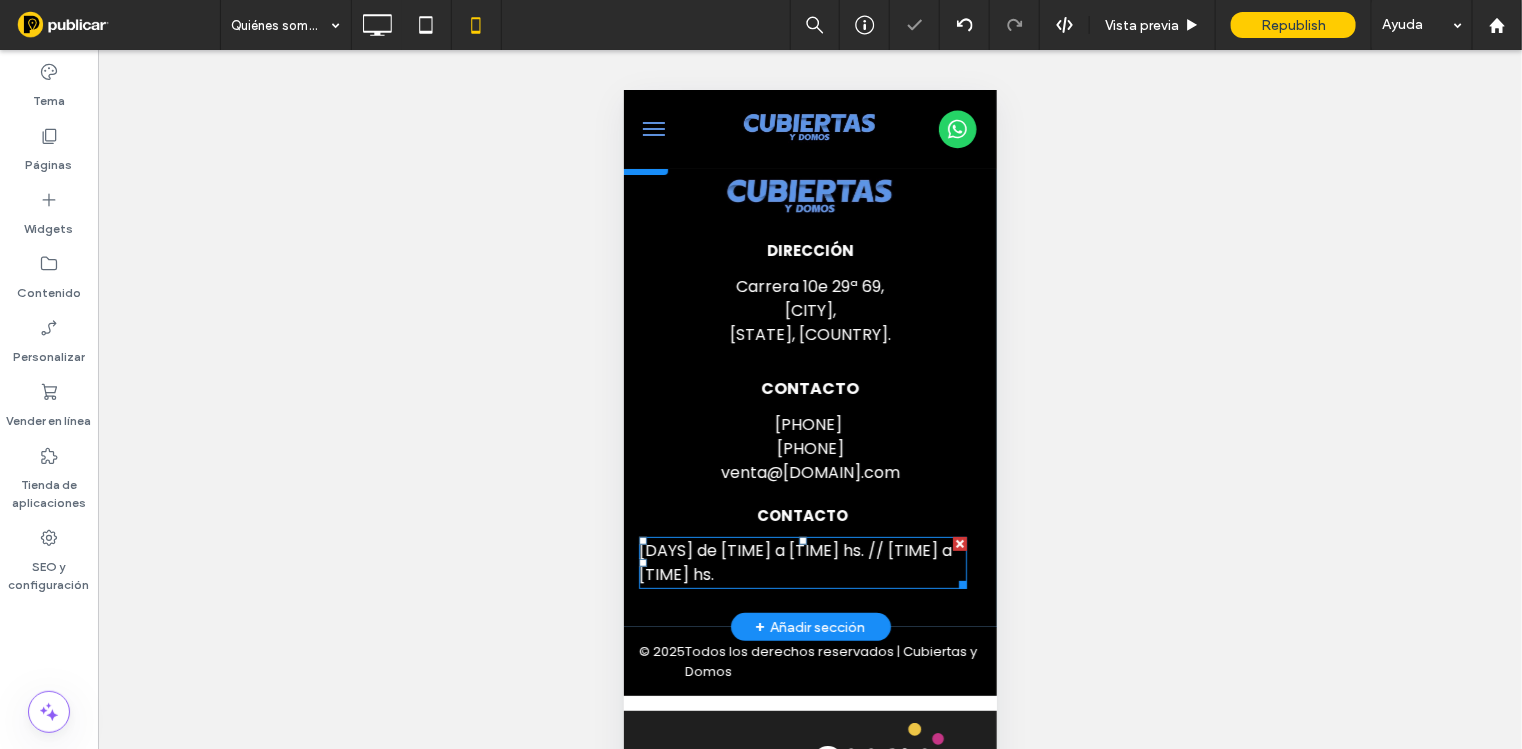 click on "Lunes a viernes de 7:00 a 12:00 hs. // 13:30 a 17:30 hs." at bounding box center (794, 561) 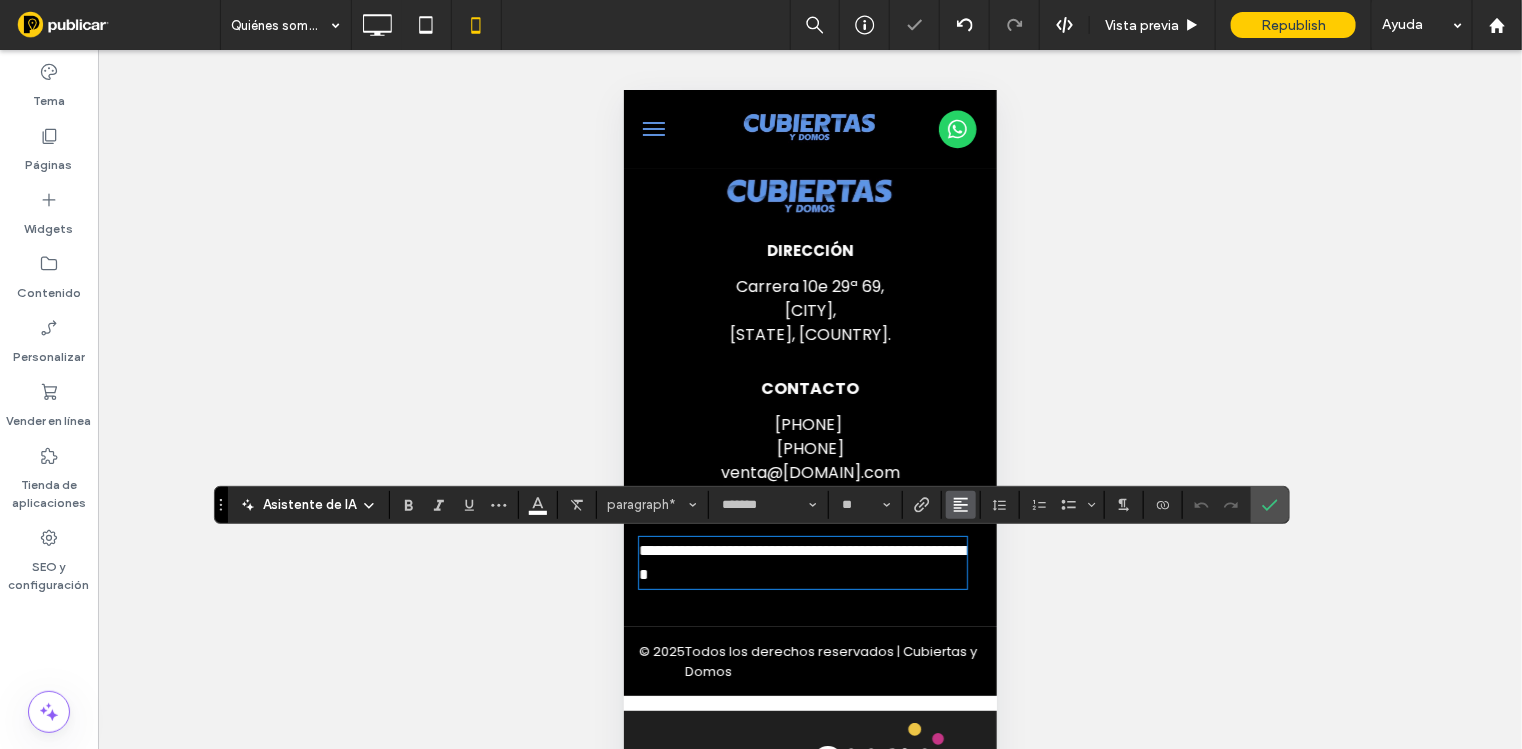 click 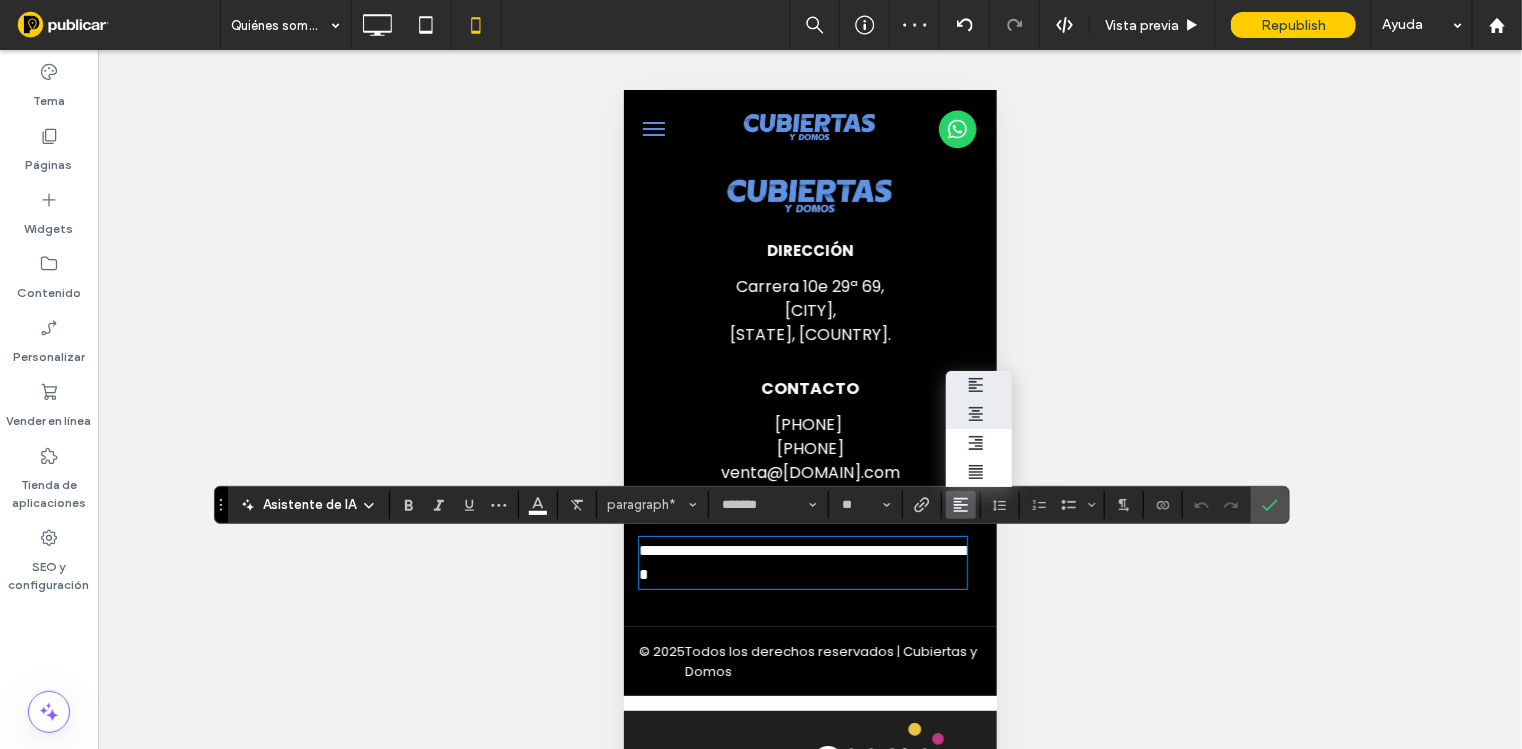 click 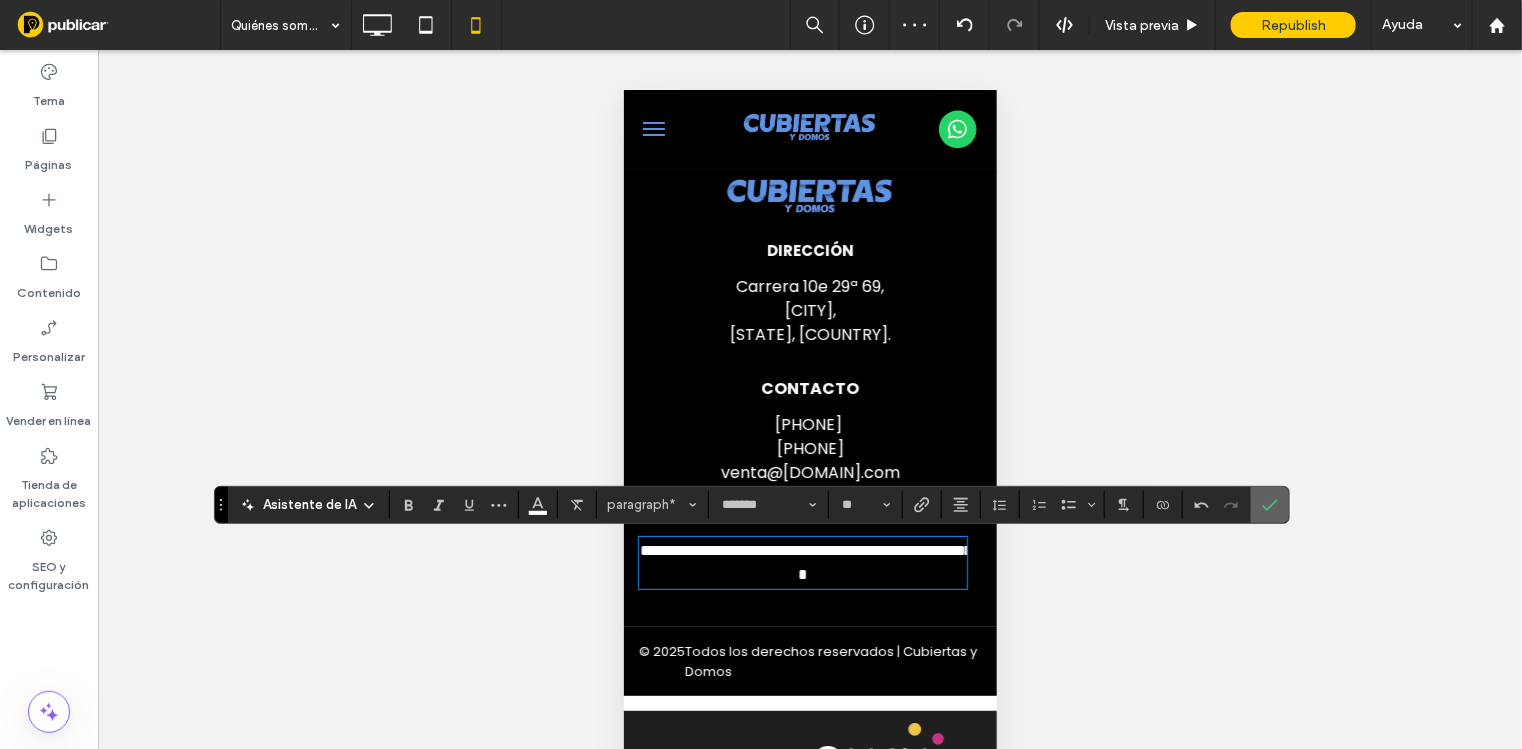 click 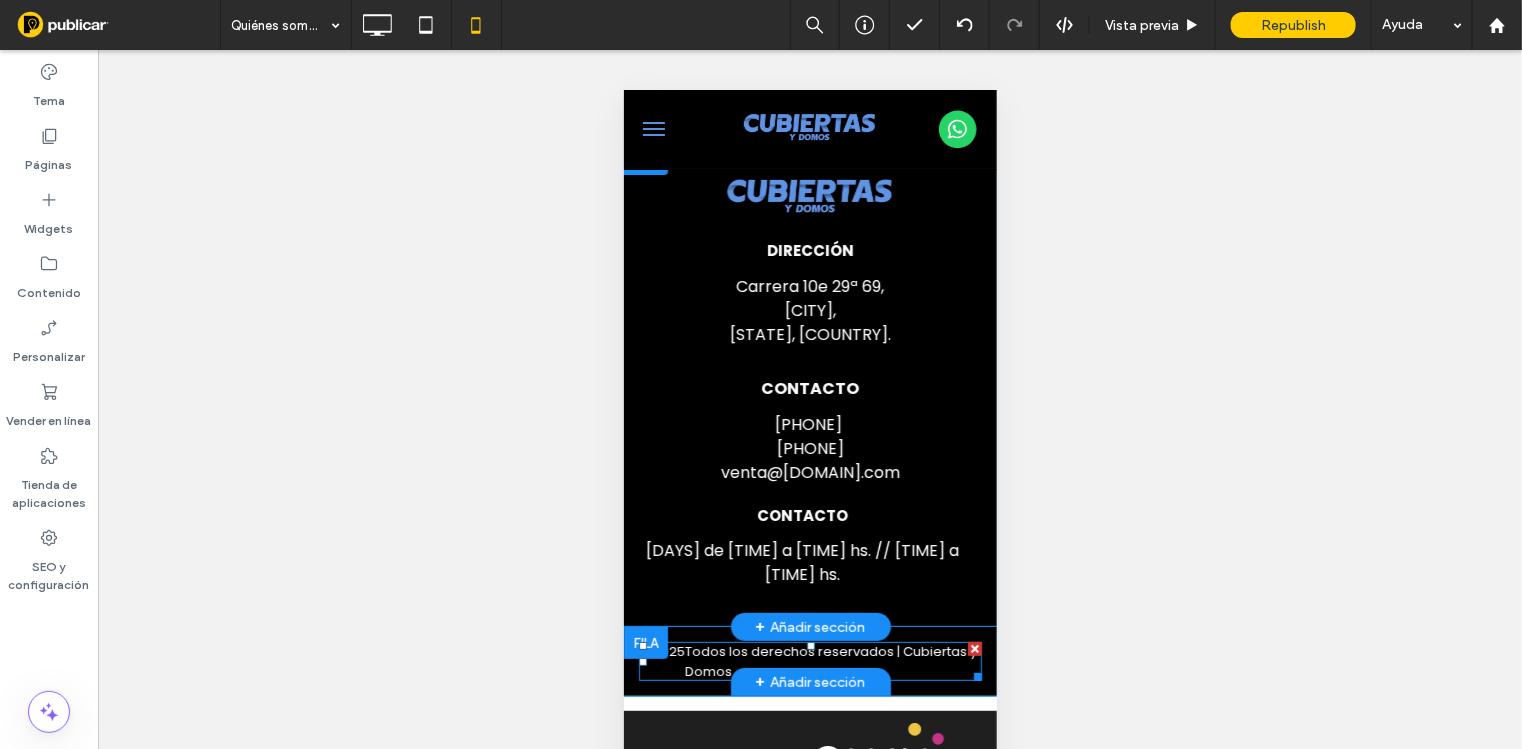 click at bounding box center [809, 660] 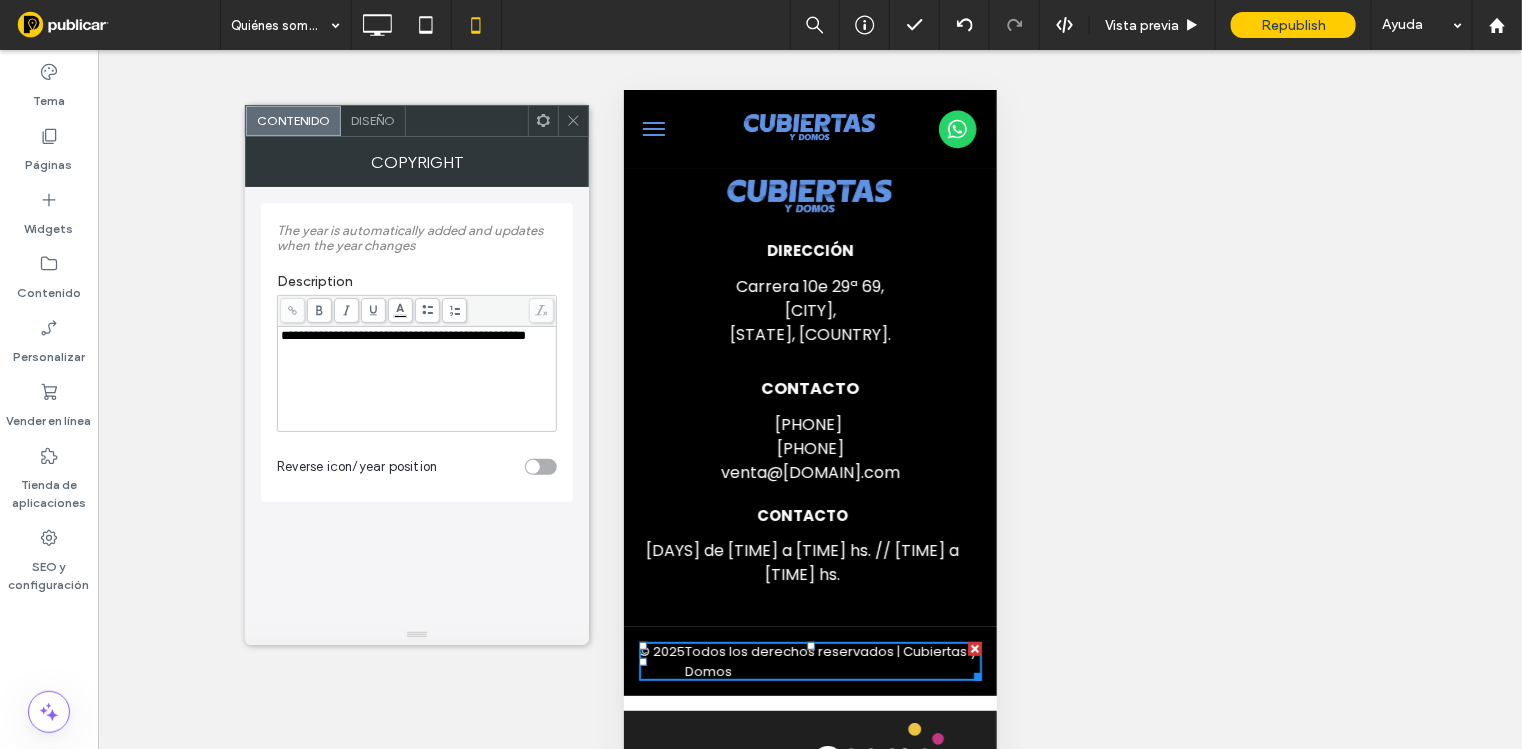 click 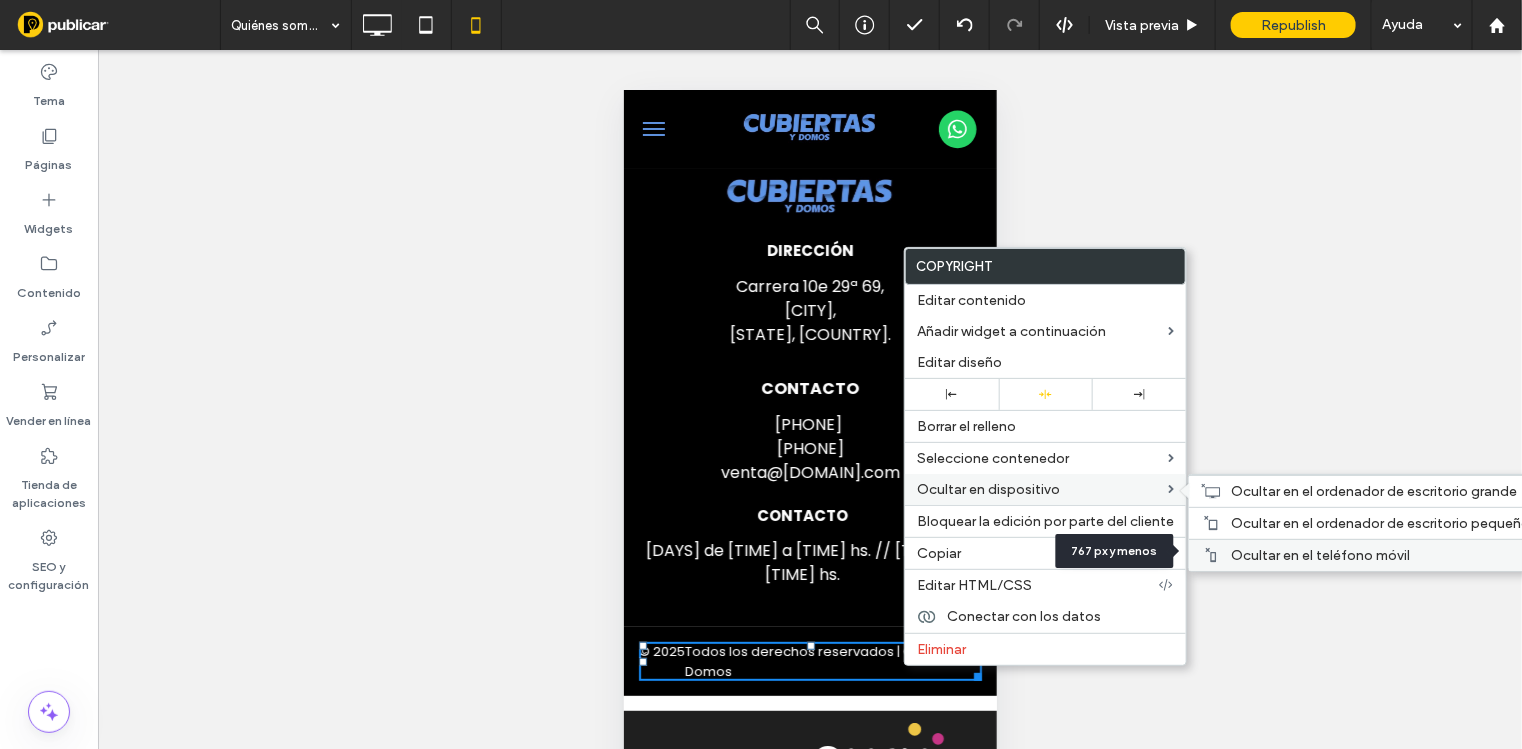 click on "Ocultar en el teléfono móvil" at bounding box center [1320, 555] 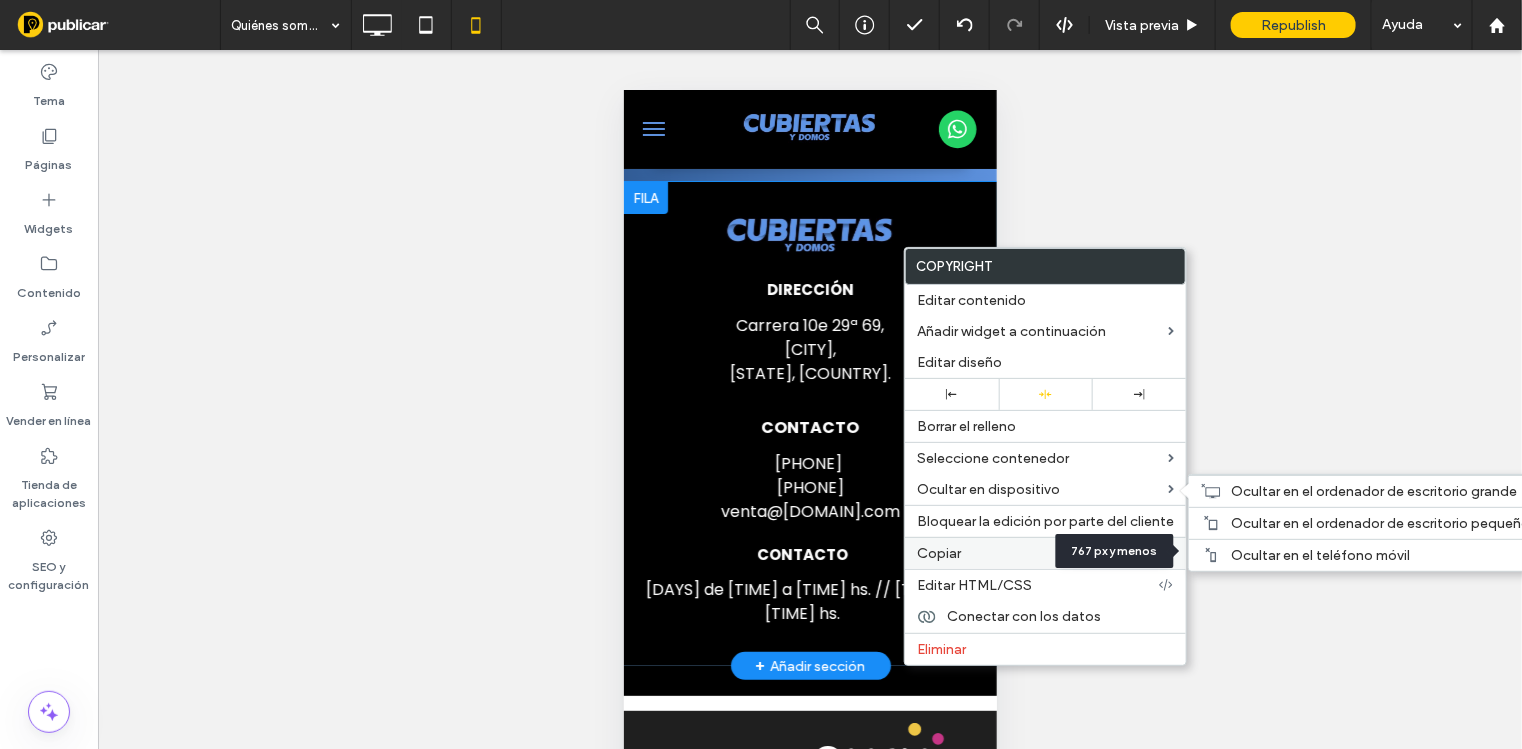 scroll, scrollTop: 3100, scrollLeft: 0, axis: vertical 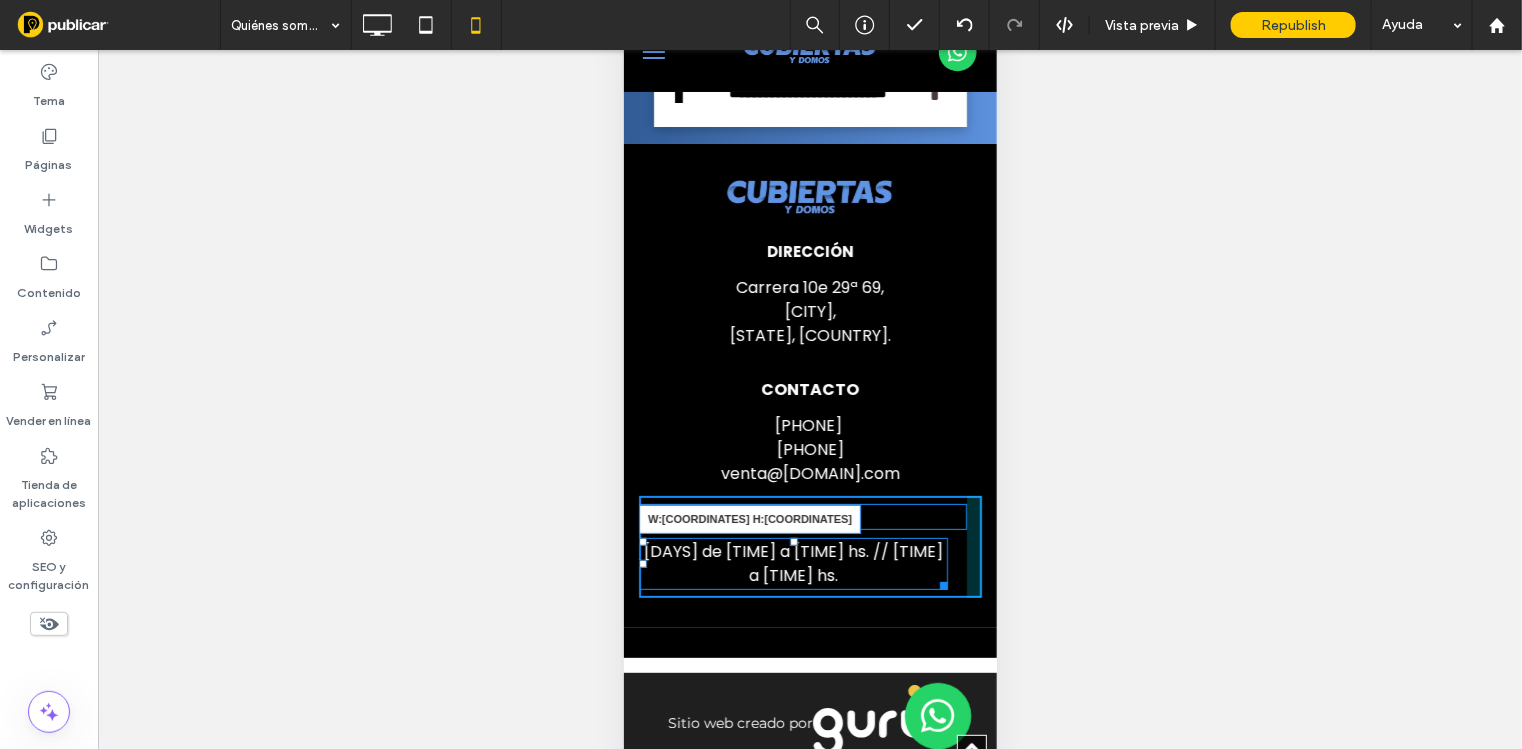 drag, startPoint x: 942, startPoint y: 672, endPoint x: 1578, endPoint y: 680, distance: 636.0503 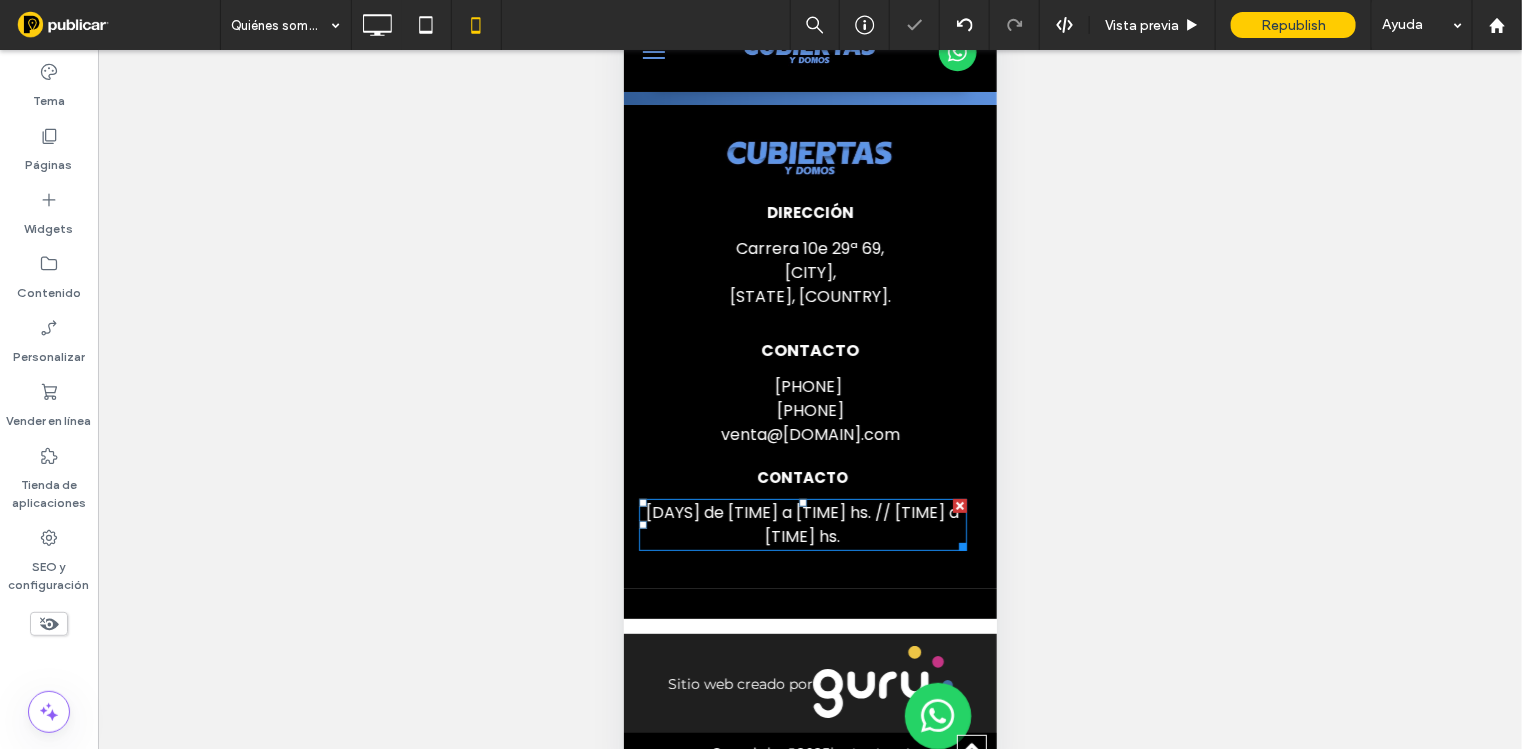 scroll, scrollTop: 3100, scrollLeft: 0, axis: vertical 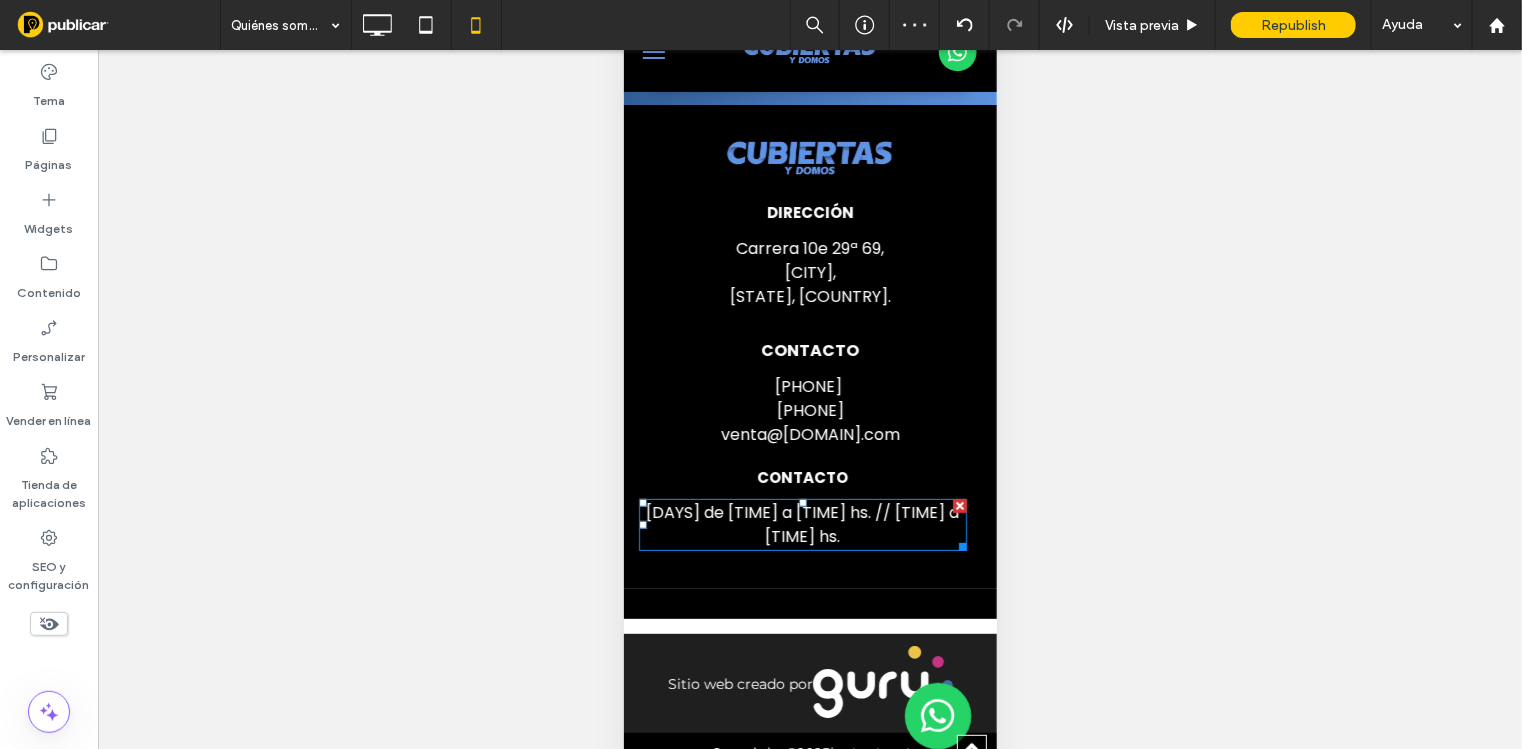 drag, startPoint x: 946, startPoint y: 544, endPoint x: 928, endPoint y: 544, distance: 18 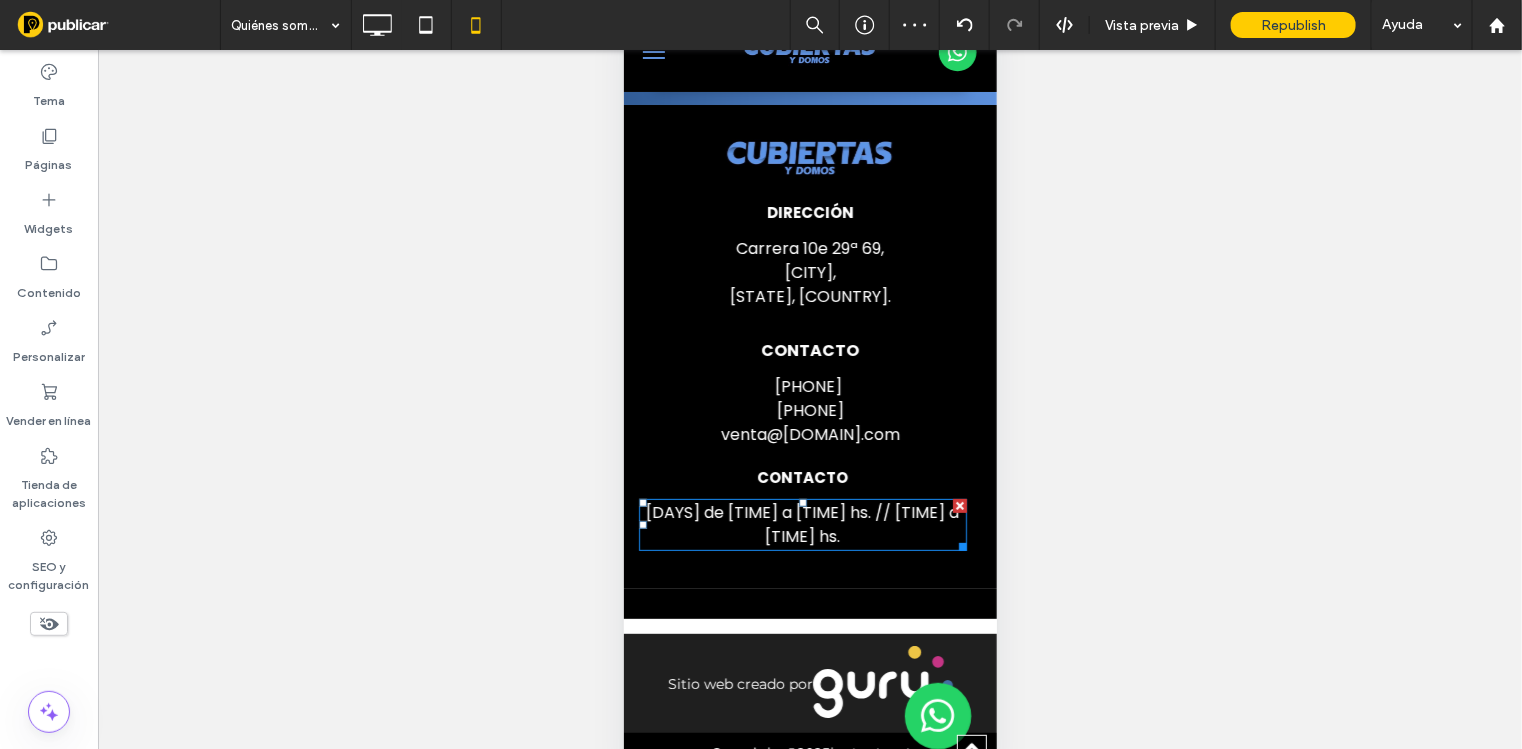 click on "CONTACTO   Lunes a viernes de 7:00 a 12:00 hs. // 13:30 a 17:30 hs.
Click To Paste" at bounding box center (809, 508) 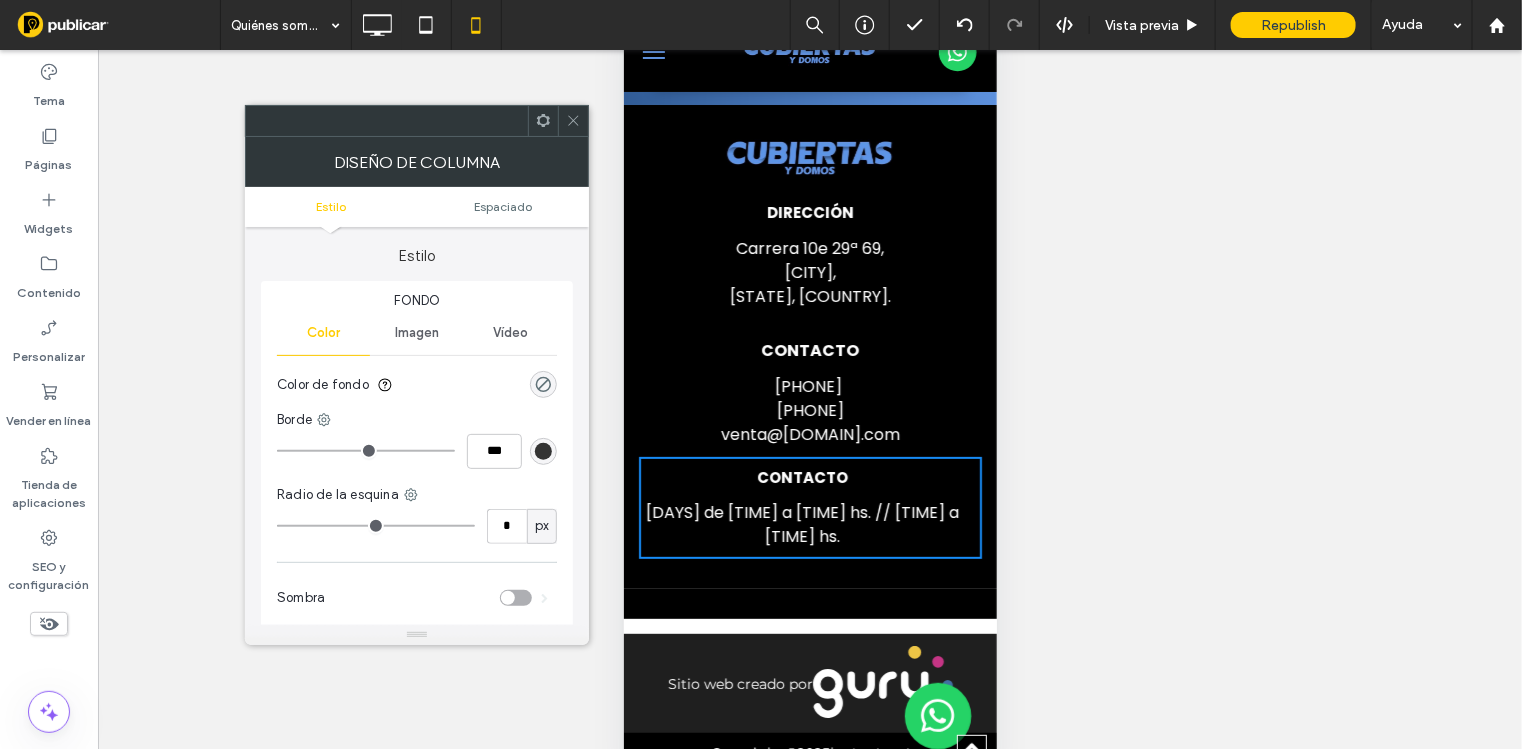 click 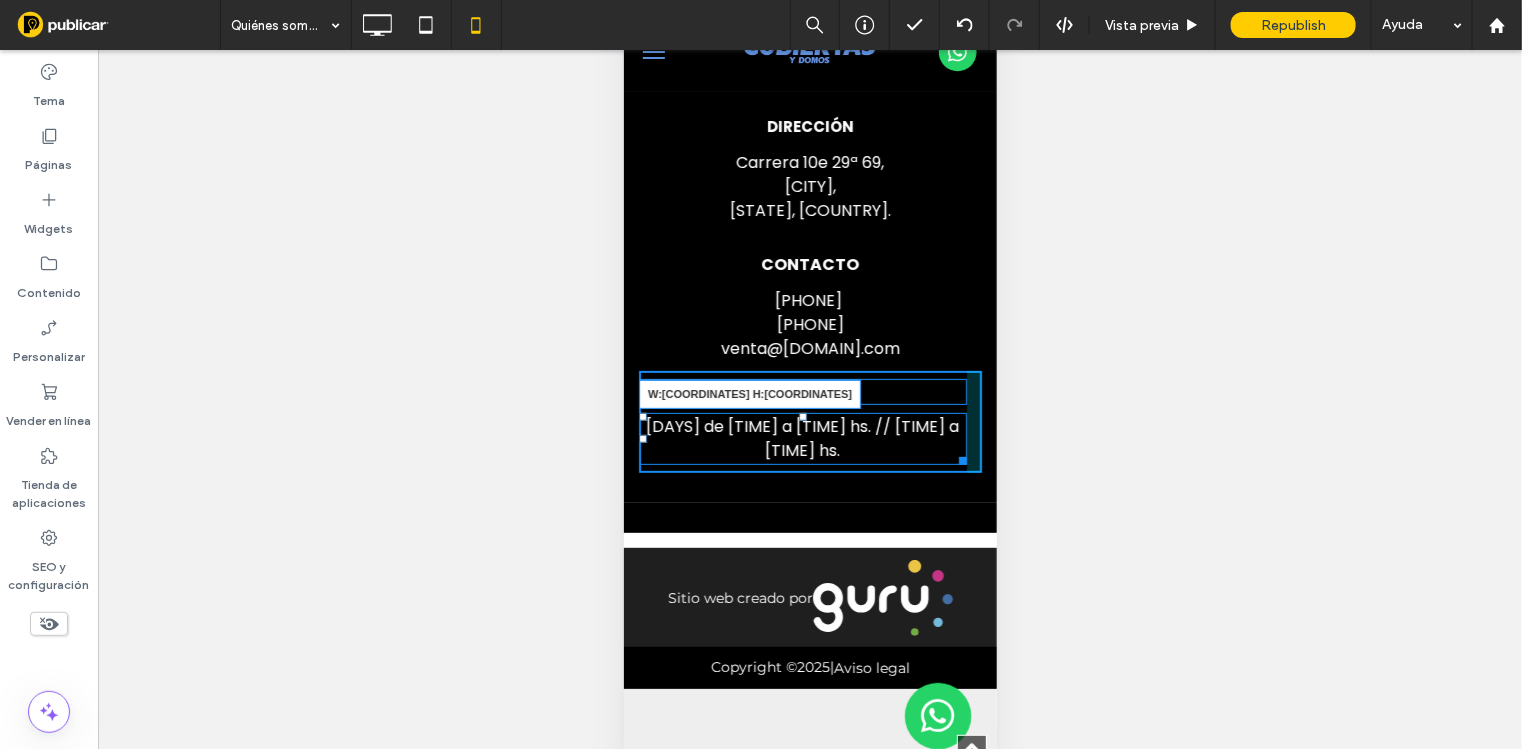 drag, startPoint x: 936, startPoint y: 550, endPoint x: 883, endPoint y: 547, distance: 53.08484 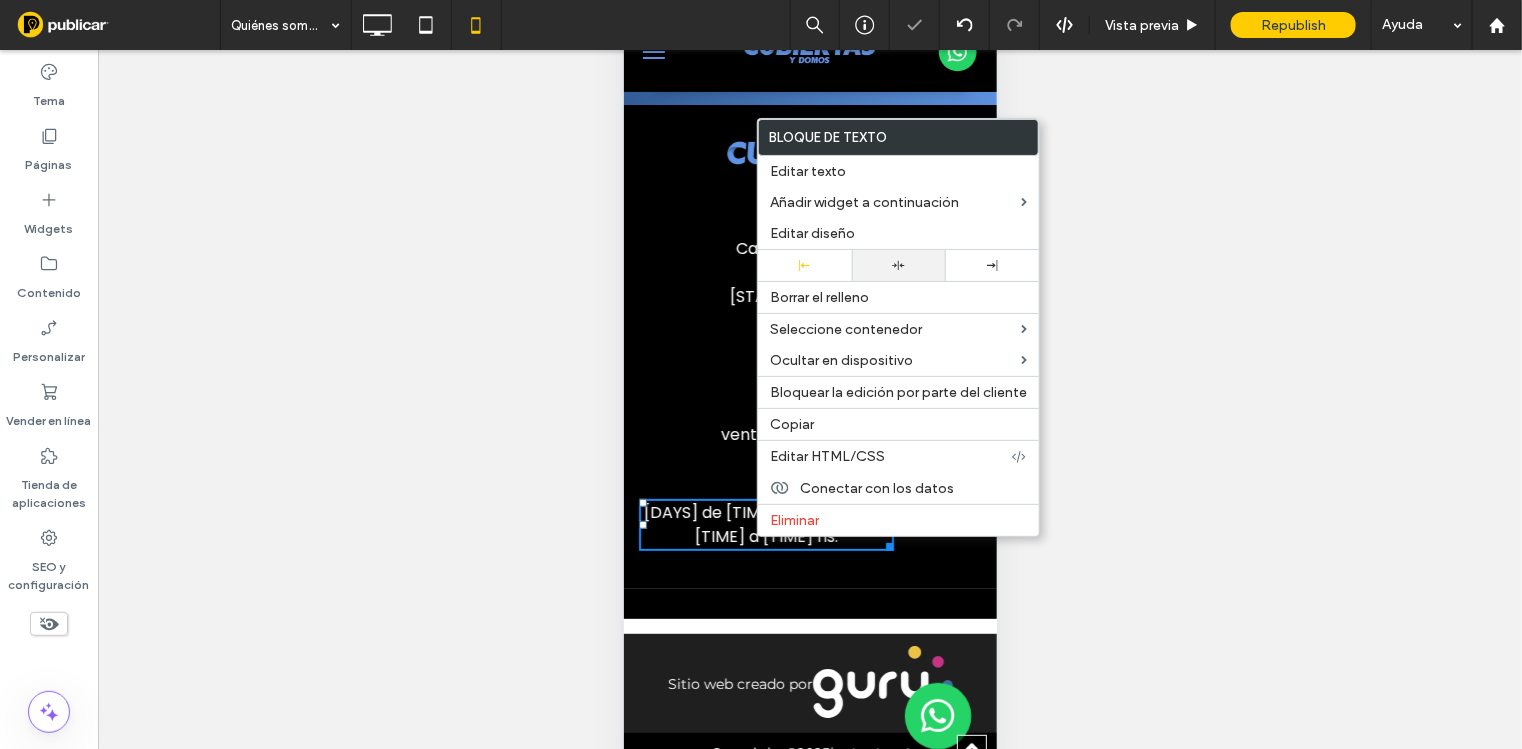 click at bounding box center (899, 265) 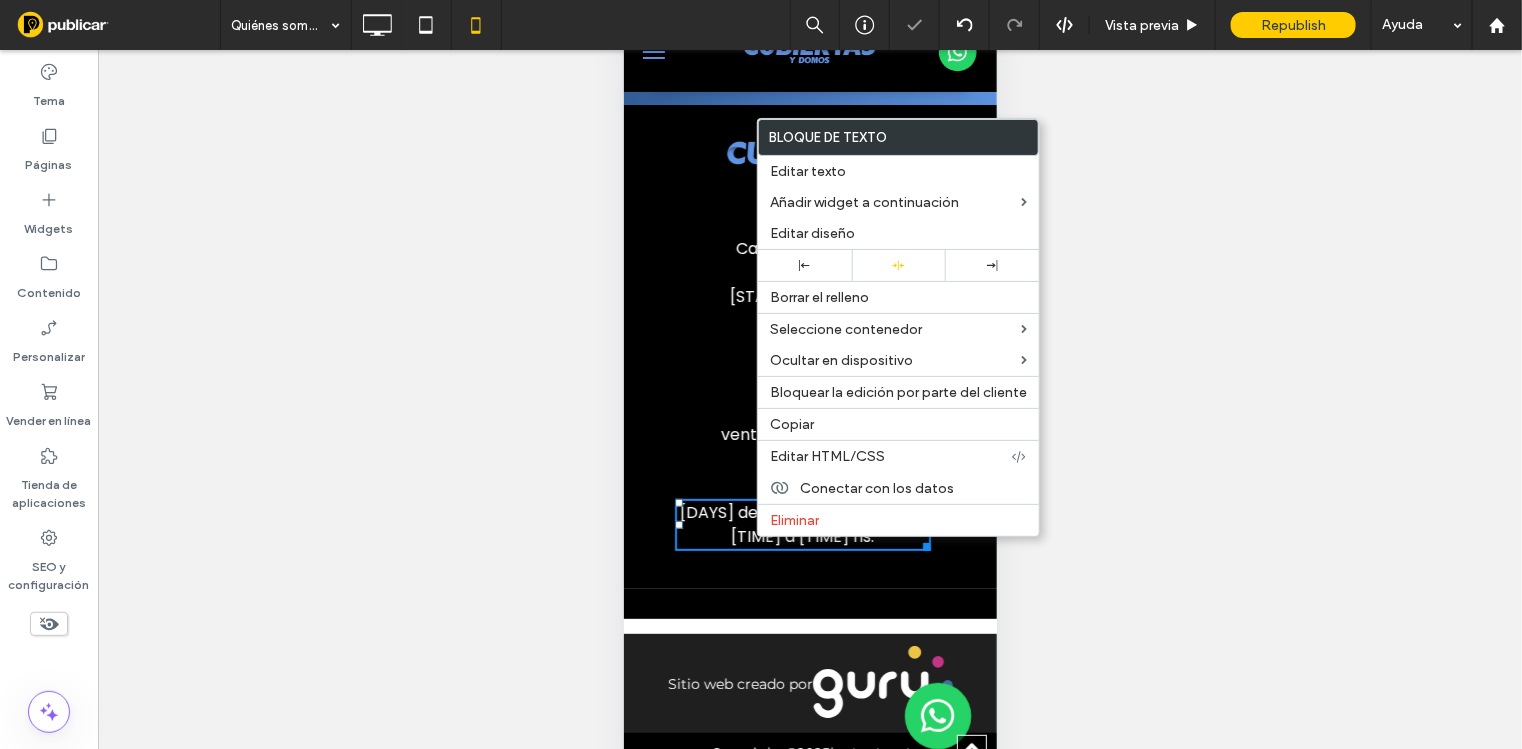 click on "¿Hacer visible?
Sí
¿Hacer visible?
Sí" at bounding box center (810, 424) 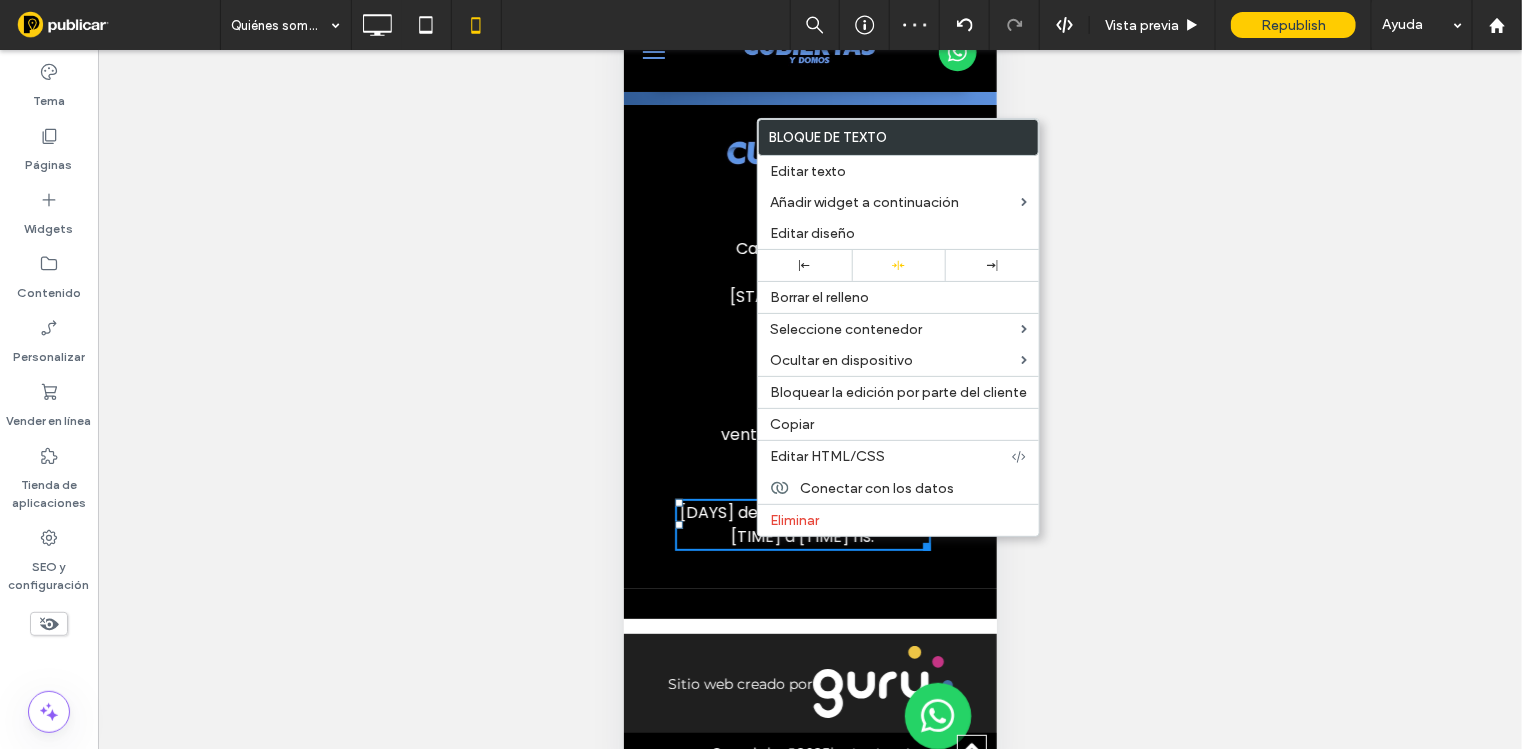 drag, startPoint x: 446, startPoint y: 311, endPoint x: 386, endPoint y: 382, distance: 92.95698 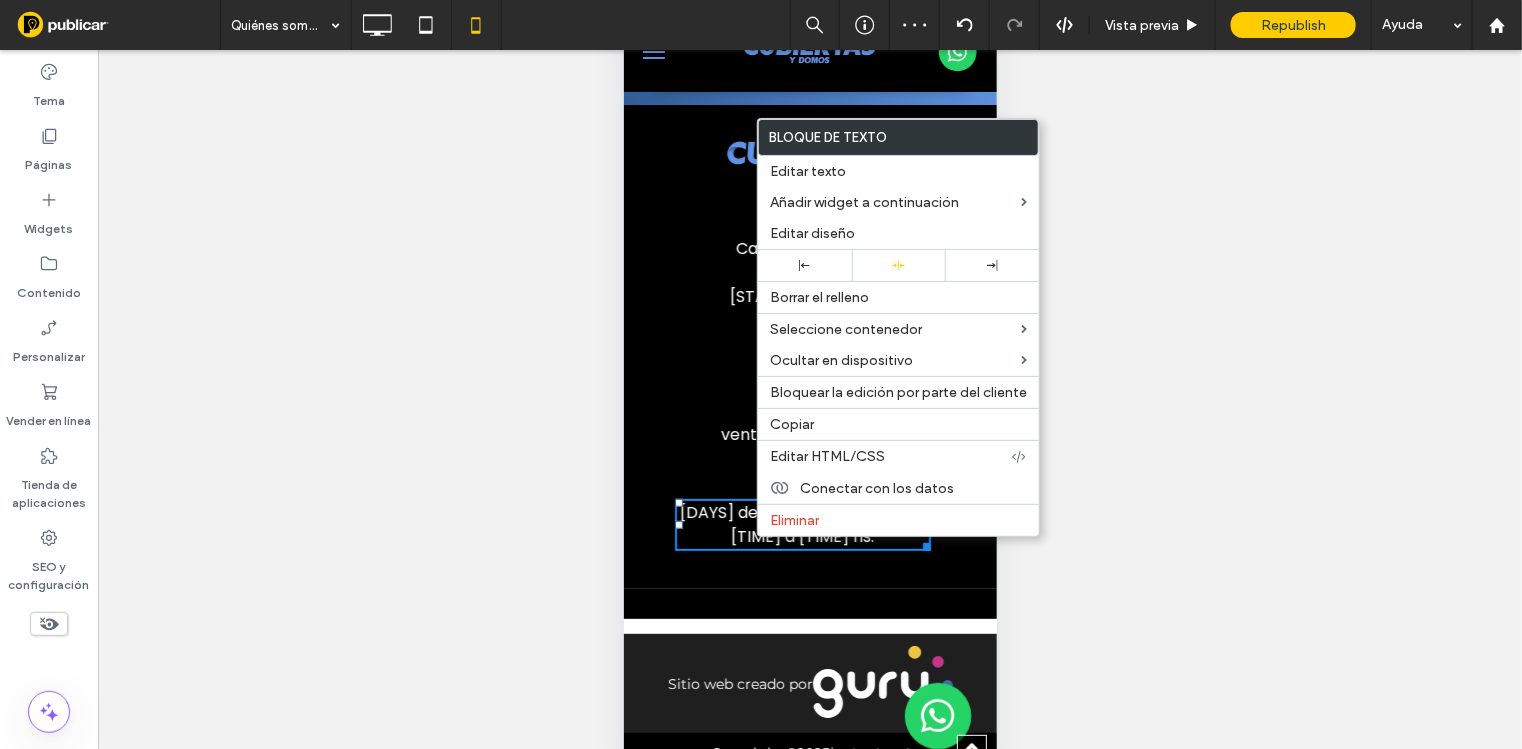 click on "¿Hacer visible?
Sí
¿Hacer visible?
Sí" at bounding box center (810, 424) 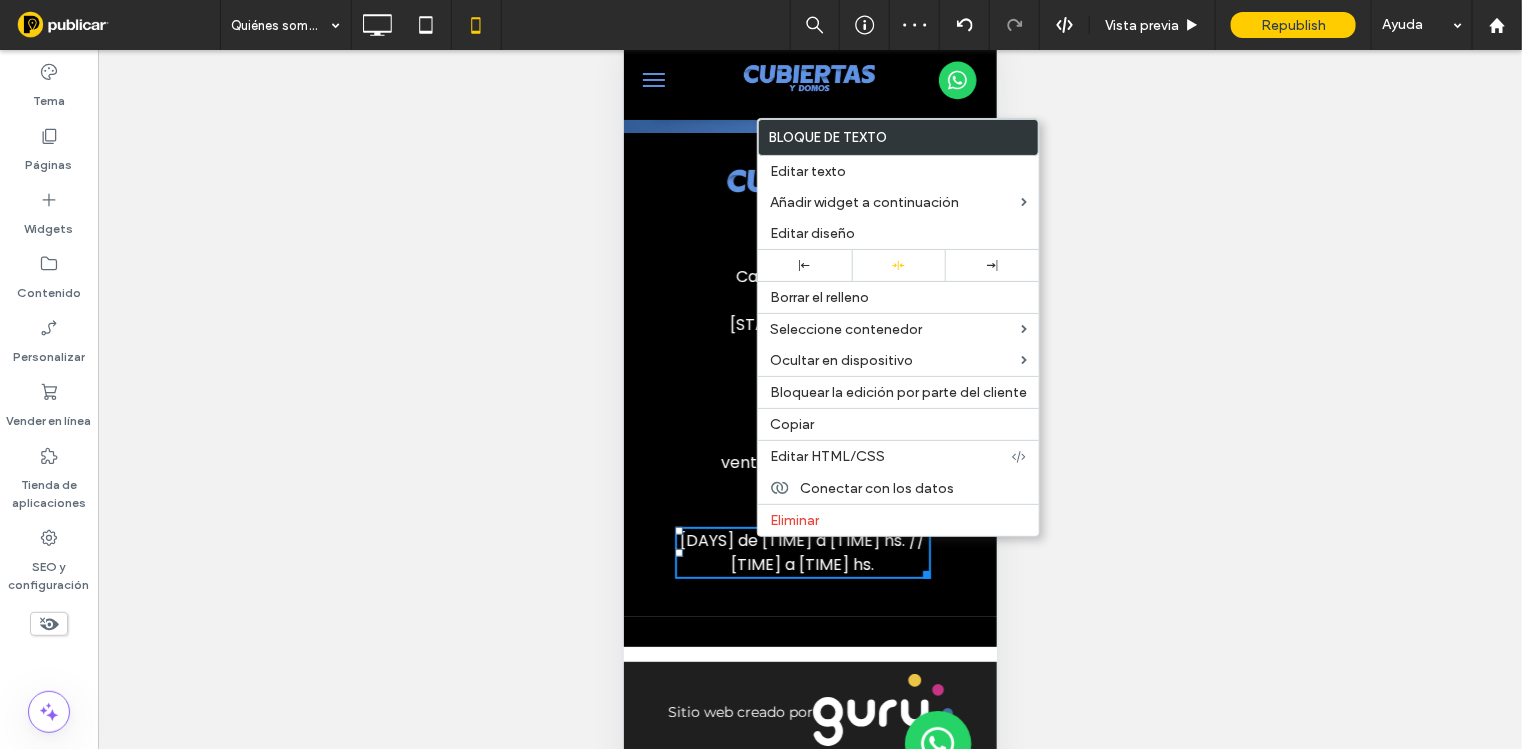 scroll, scrollTop: 77, scrollLeft: 0, axis: vertical 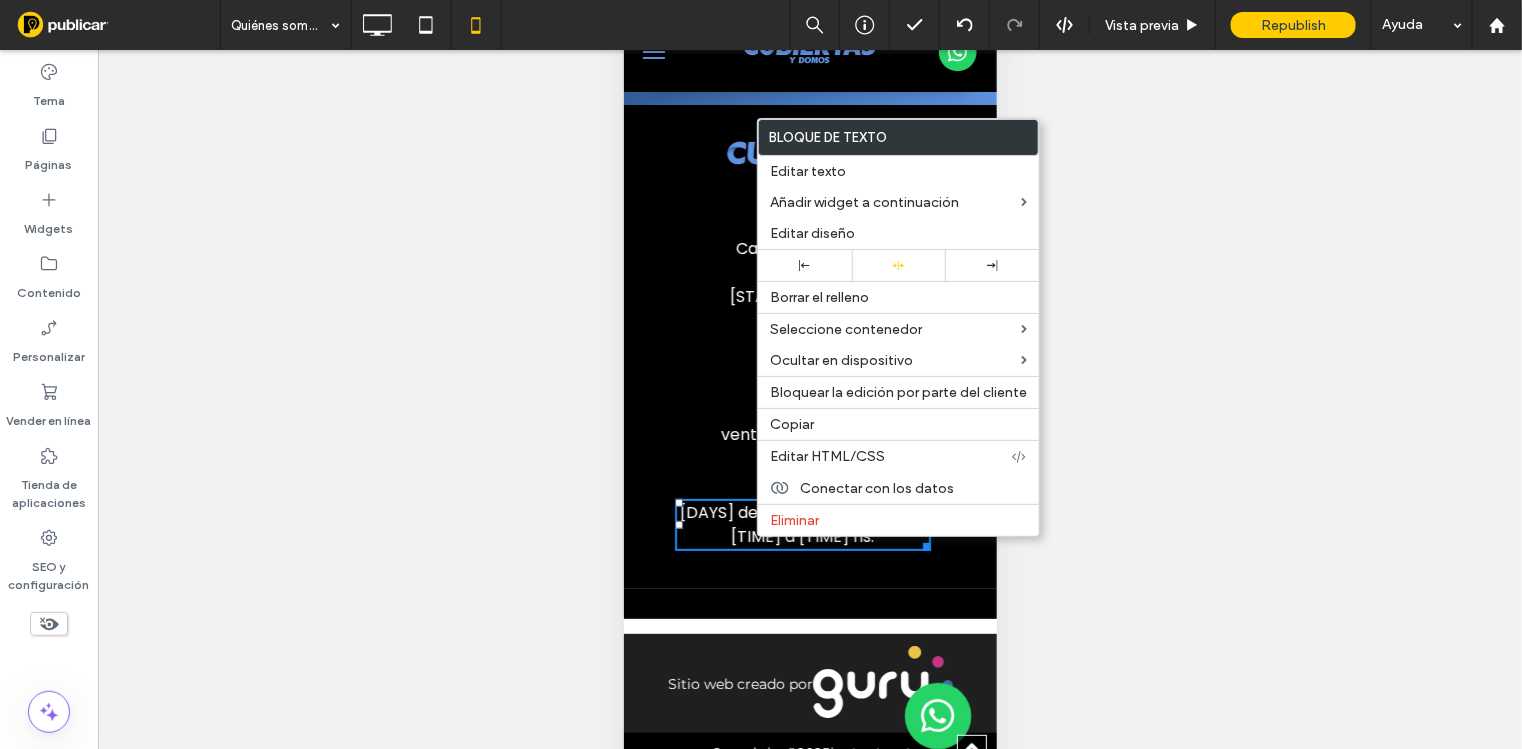 click on "Bloque de texto" at bounding box center [898, 137] 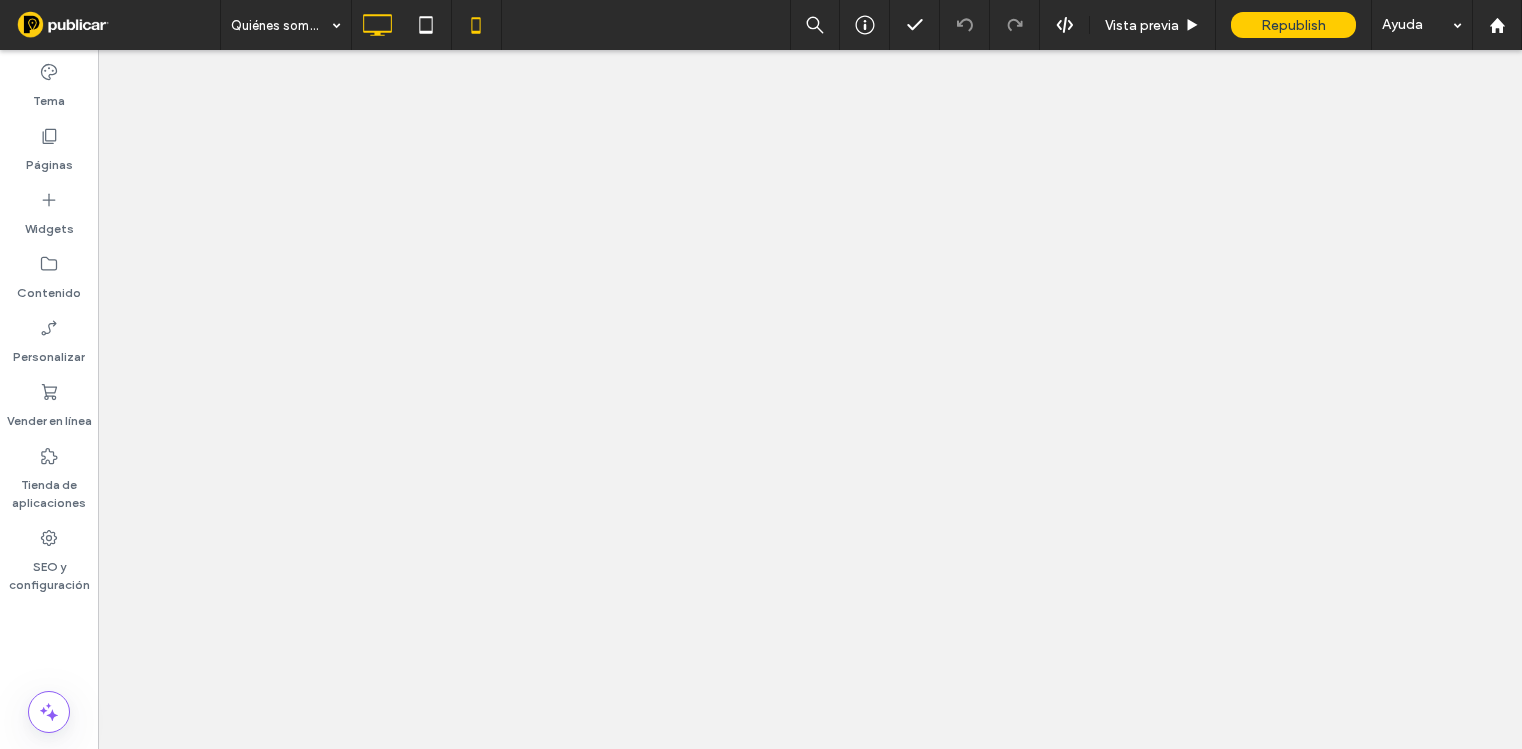 scroll, scrollTop: 0, scrollLeft: 0, axis: both 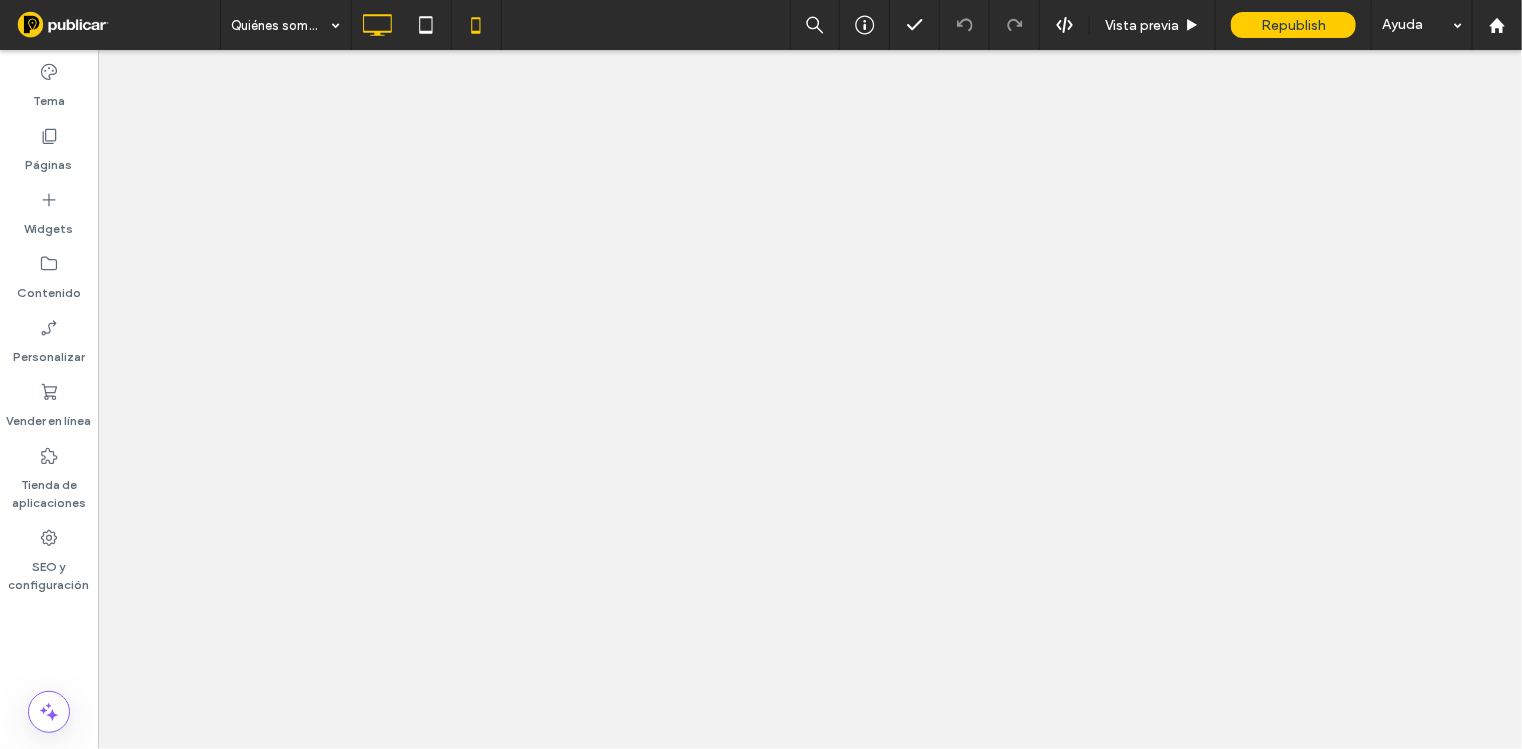 click 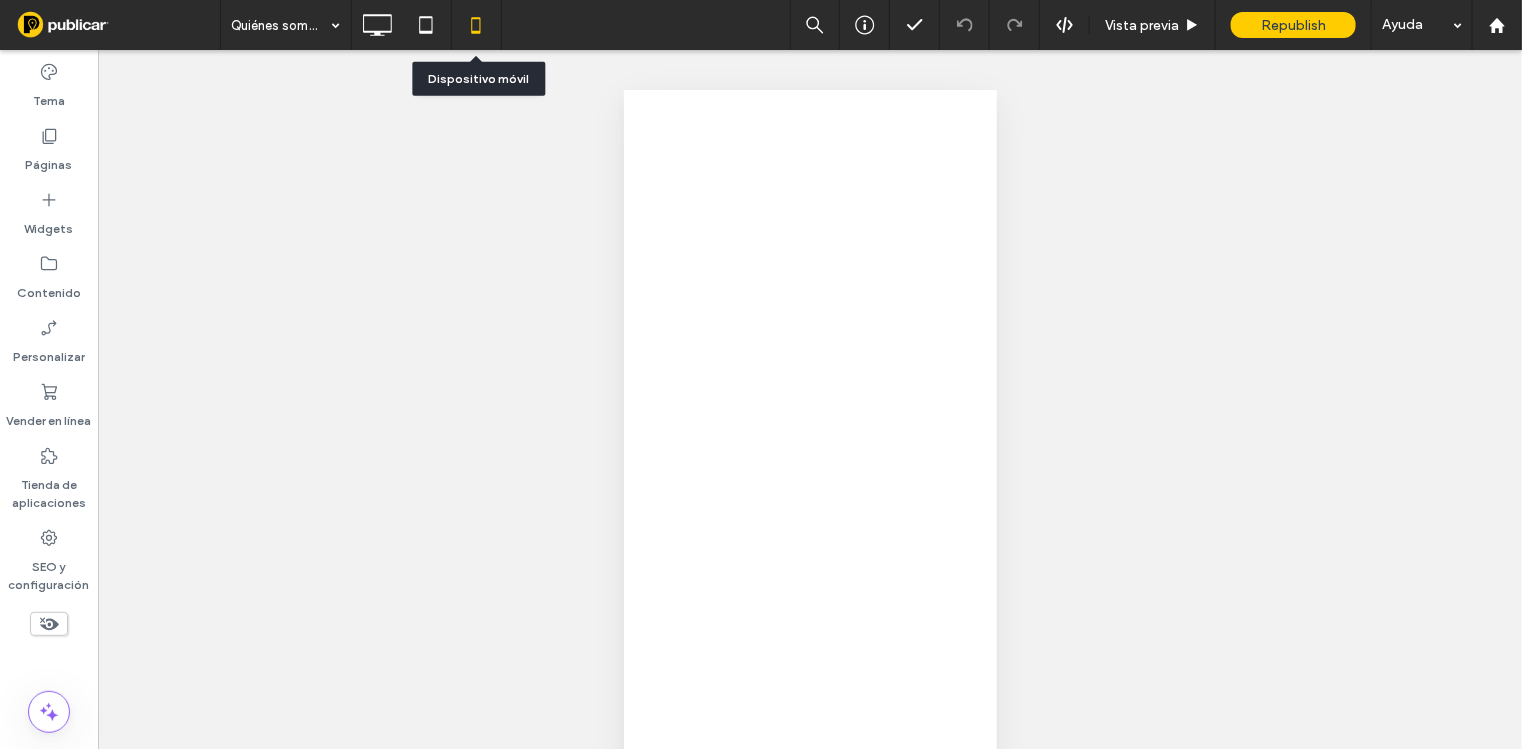 scroll, scrollTop: 0, scrollLeft: 0, axis: both 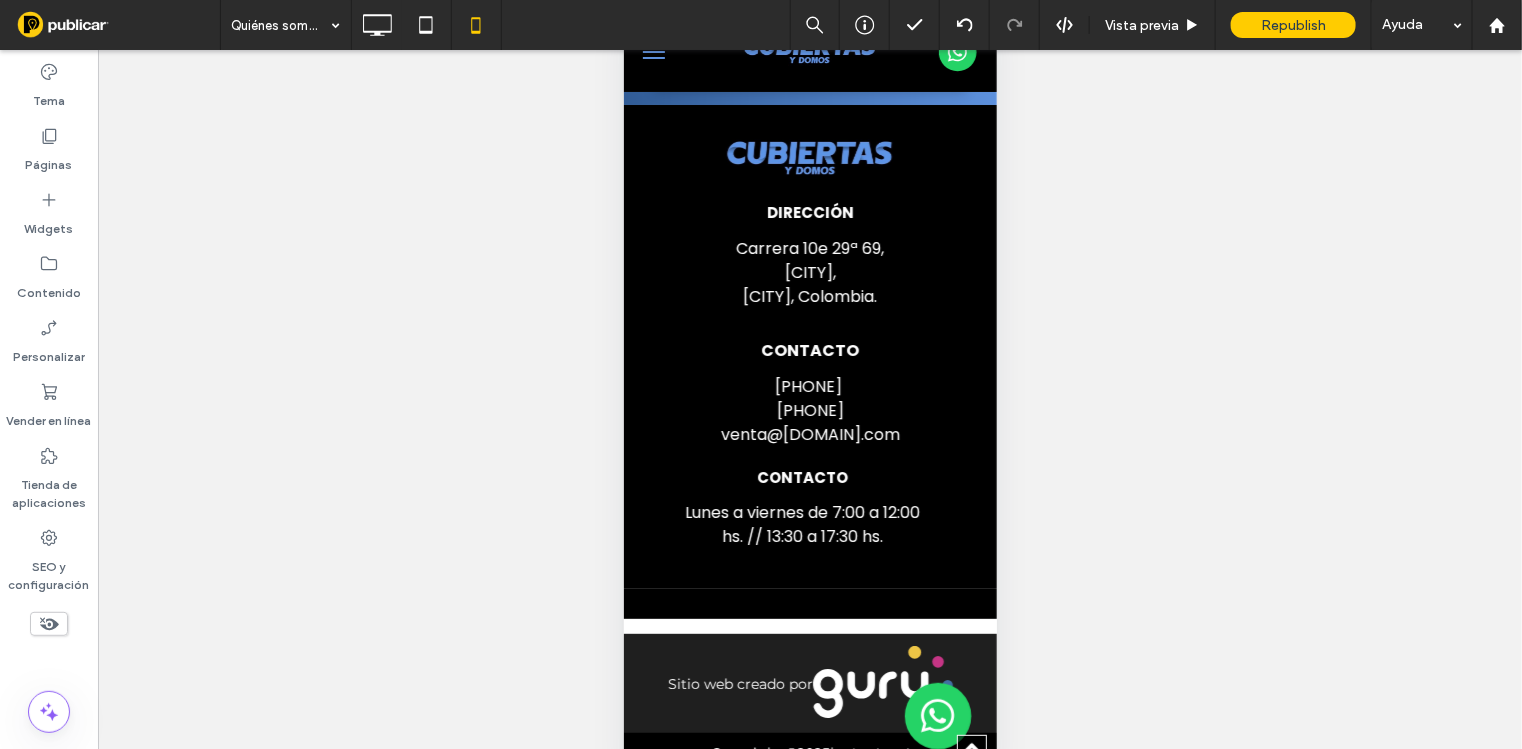 click at bounding box center (882, 684) 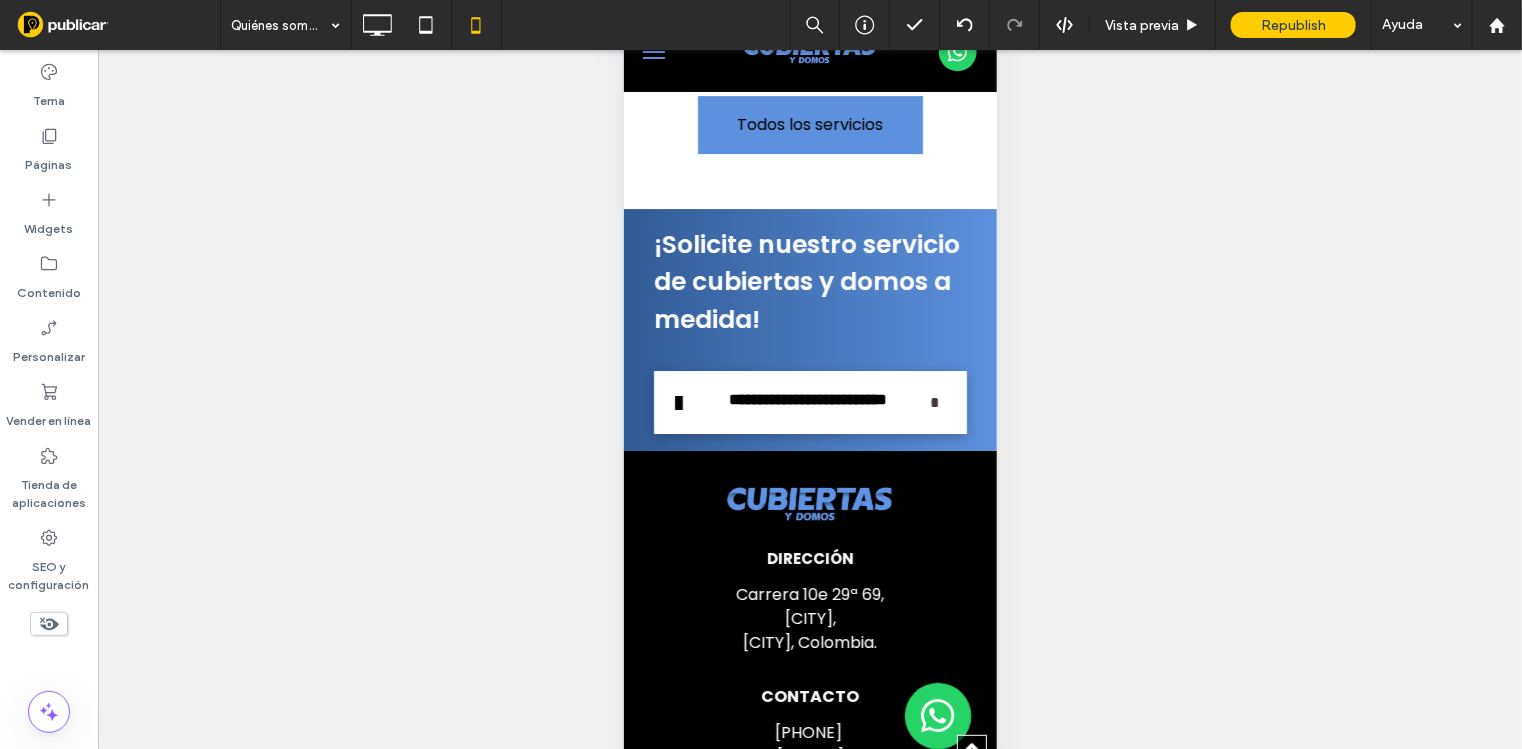 scroll, scrollTop: 2600, scrollLeft: 0, axis: vertical 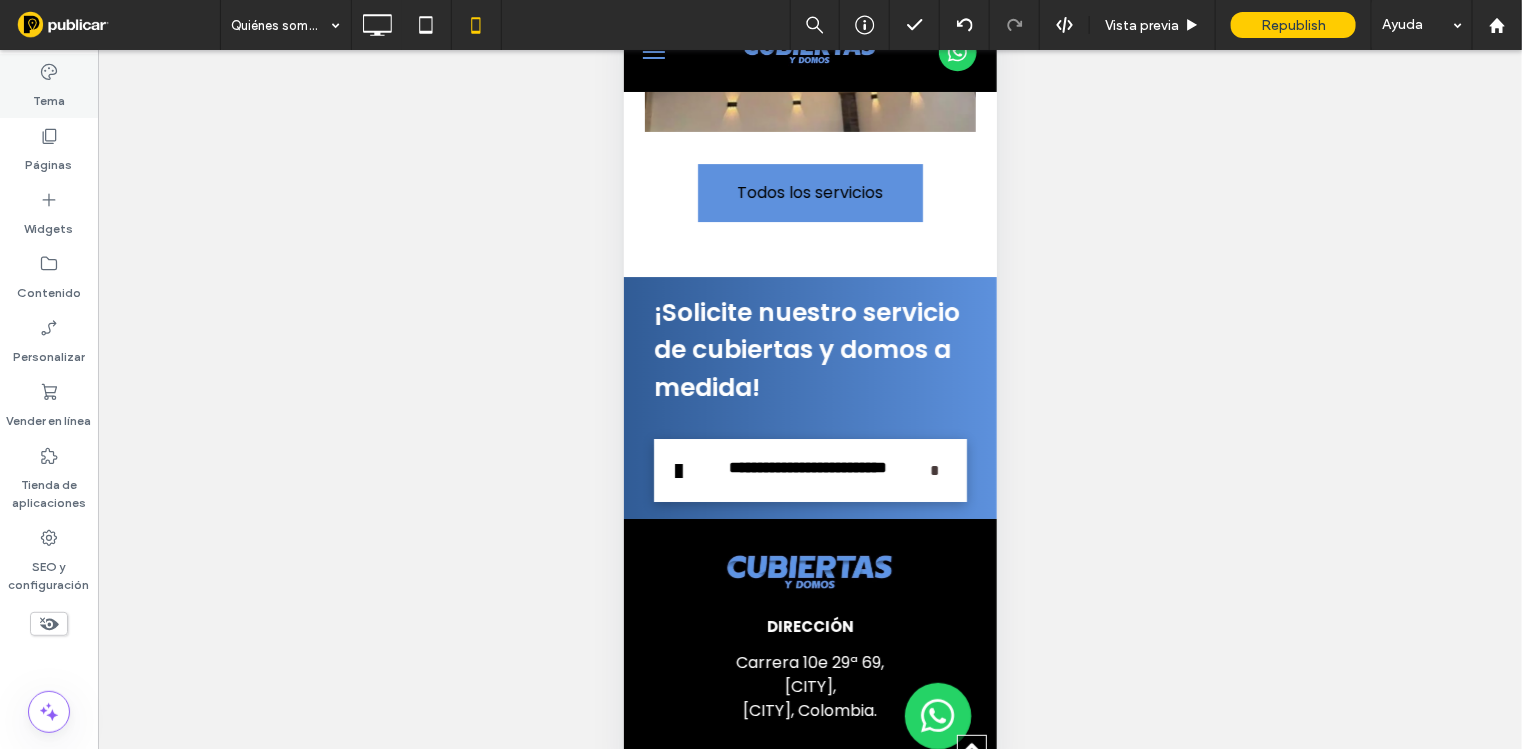 click on "Tema" at bounding box center [49, 96] 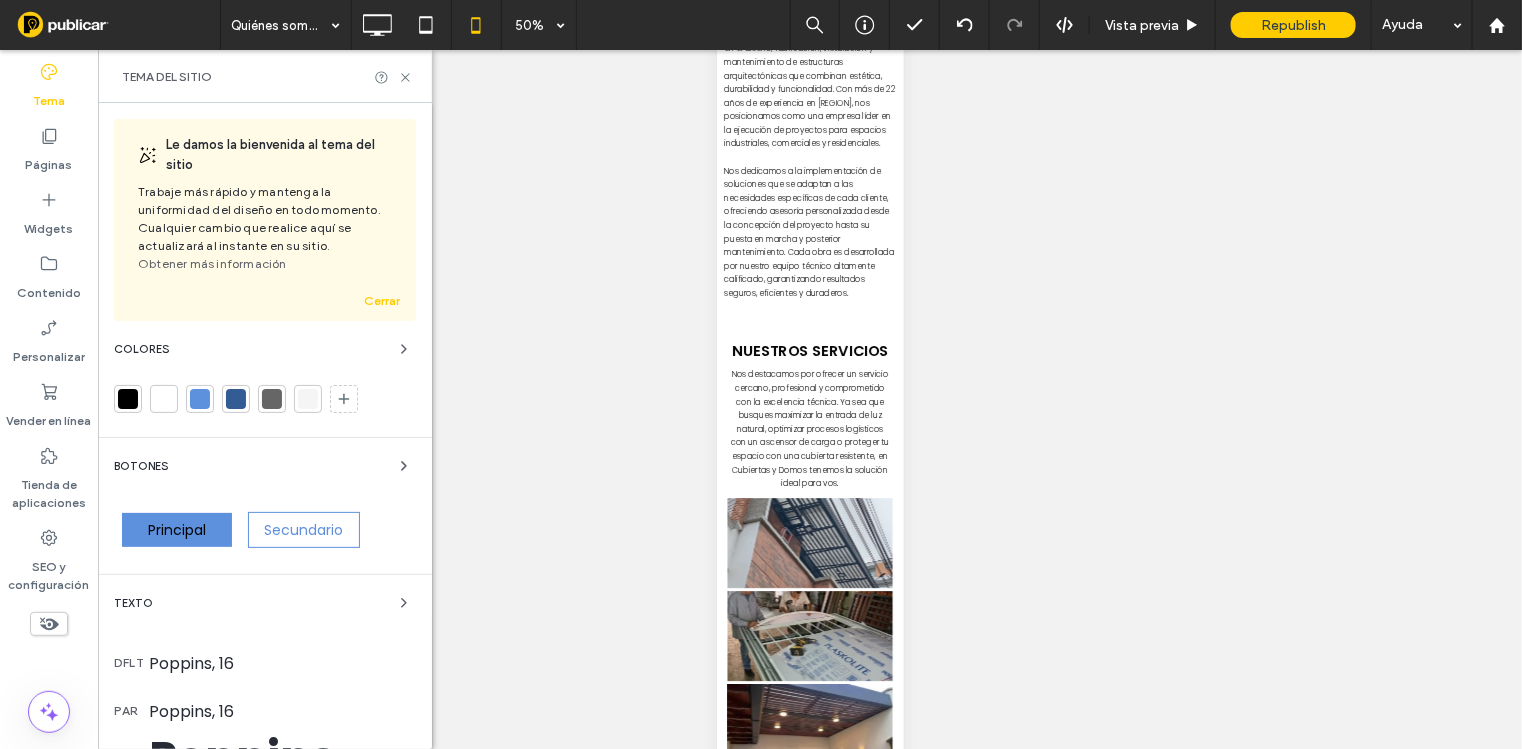 scroll, scrollTop: 1266, scrollLeft: 0, axis: vertical 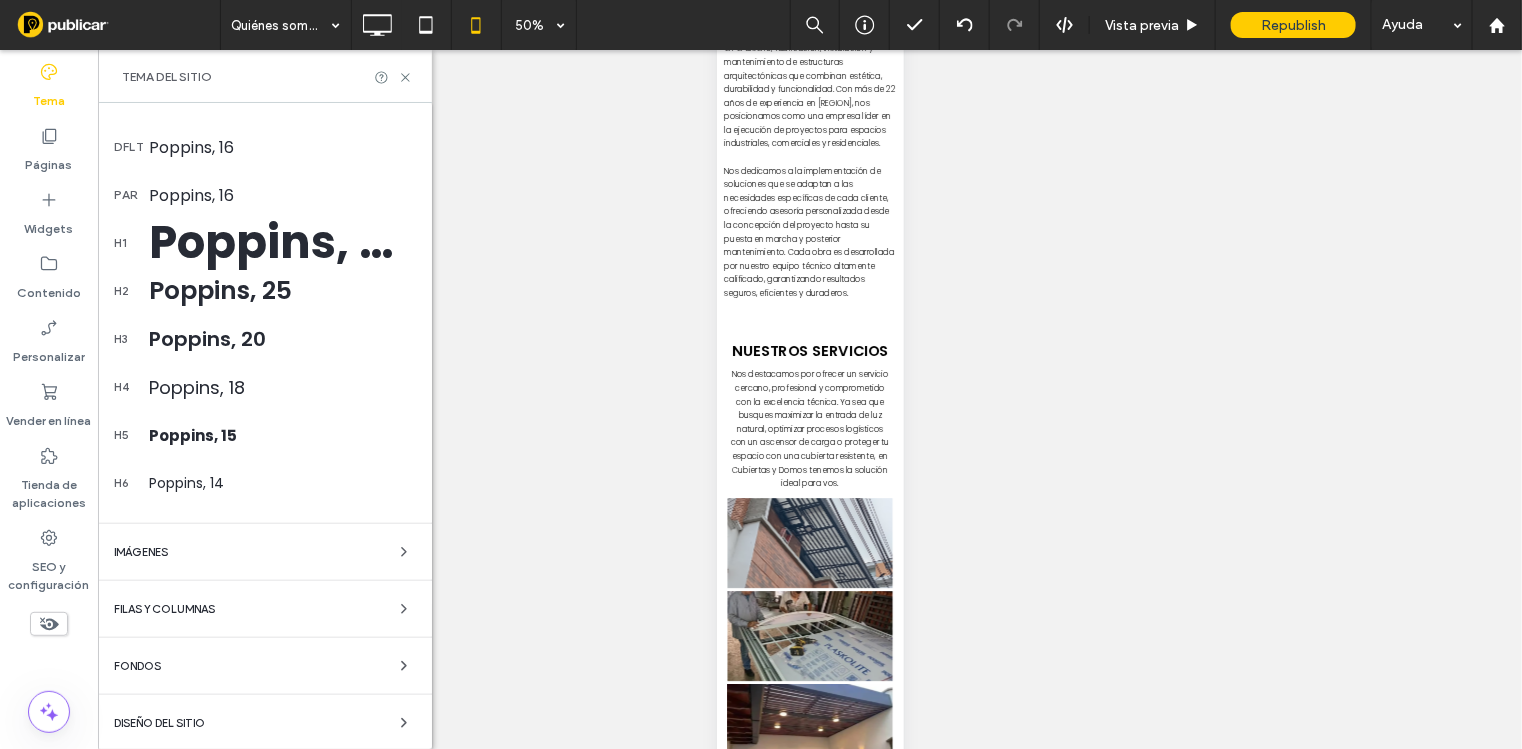 click on "Diseño del sitio" at bounding box center [159, 723] 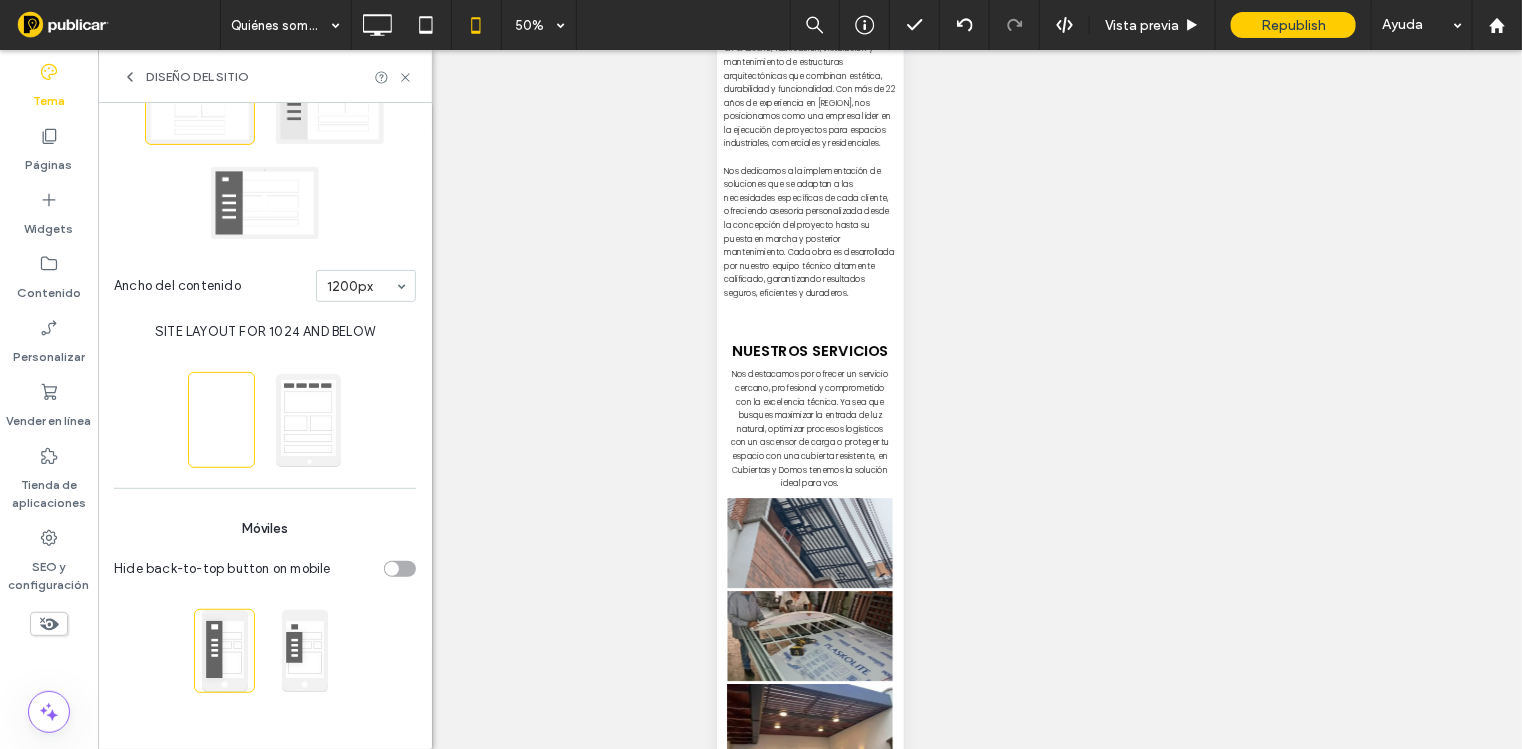 scroll, scrollTop: 240, scrollLeft: 0, axis: vertical 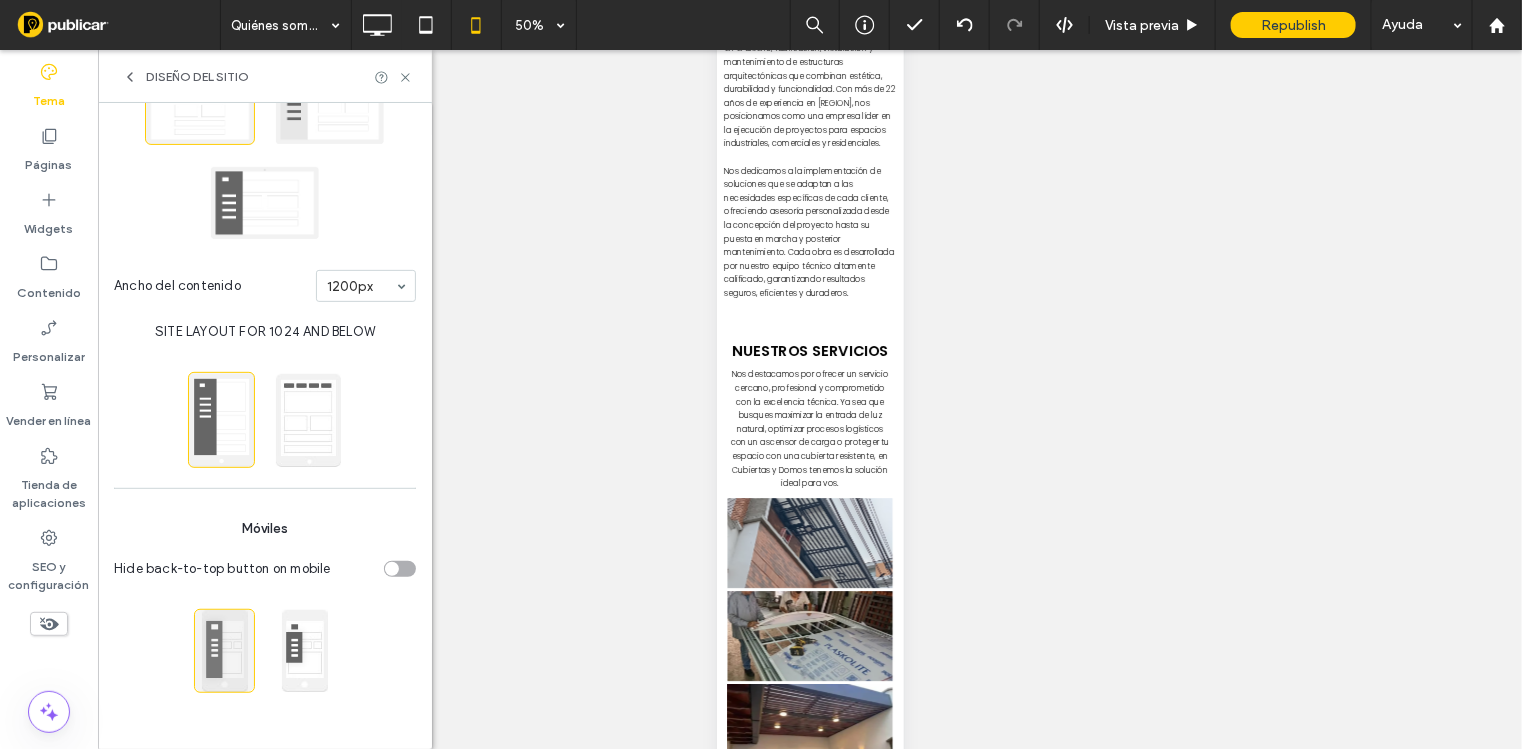 click at bounding box center (224, 651) 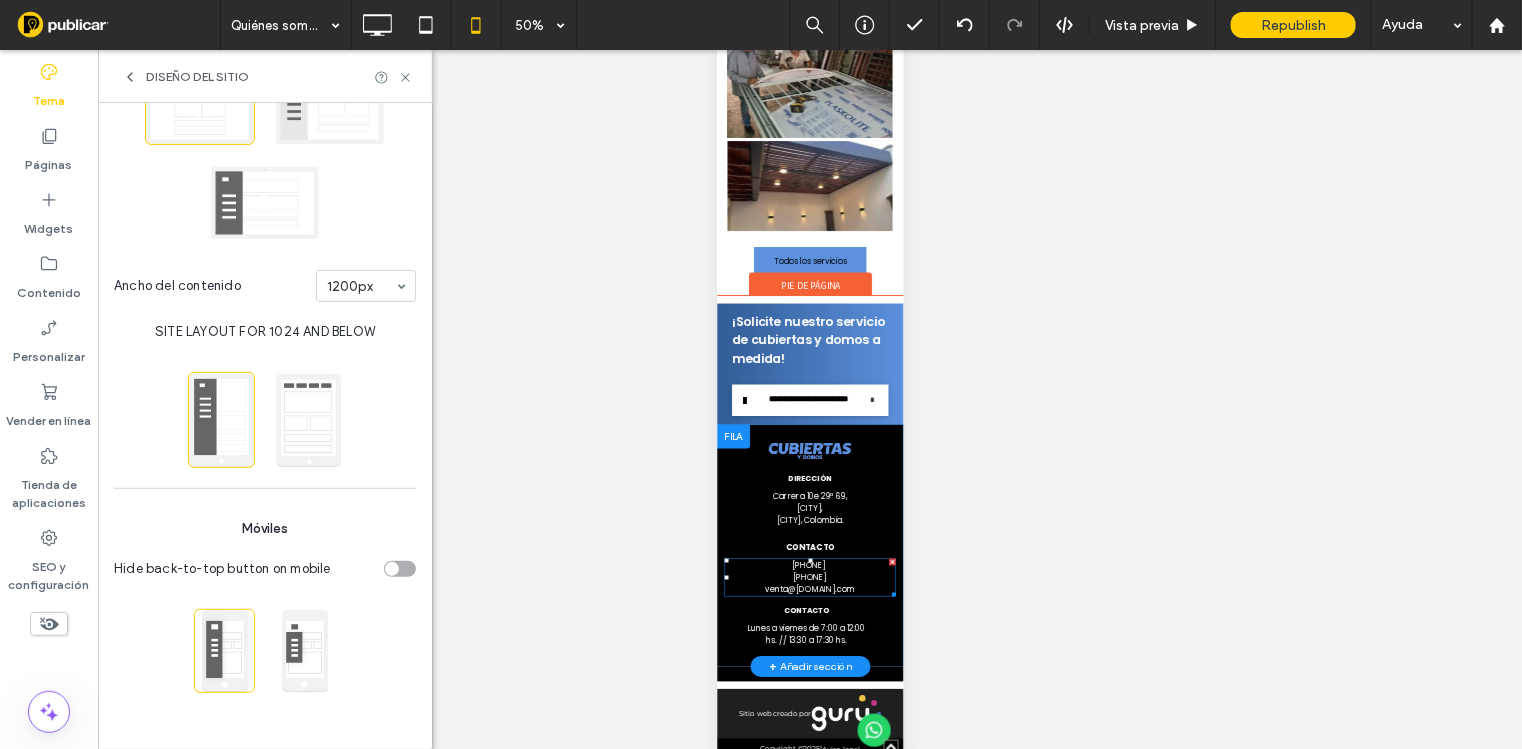 scroll, scrollTop: 662, scrollLeft: 0, axis: vertical 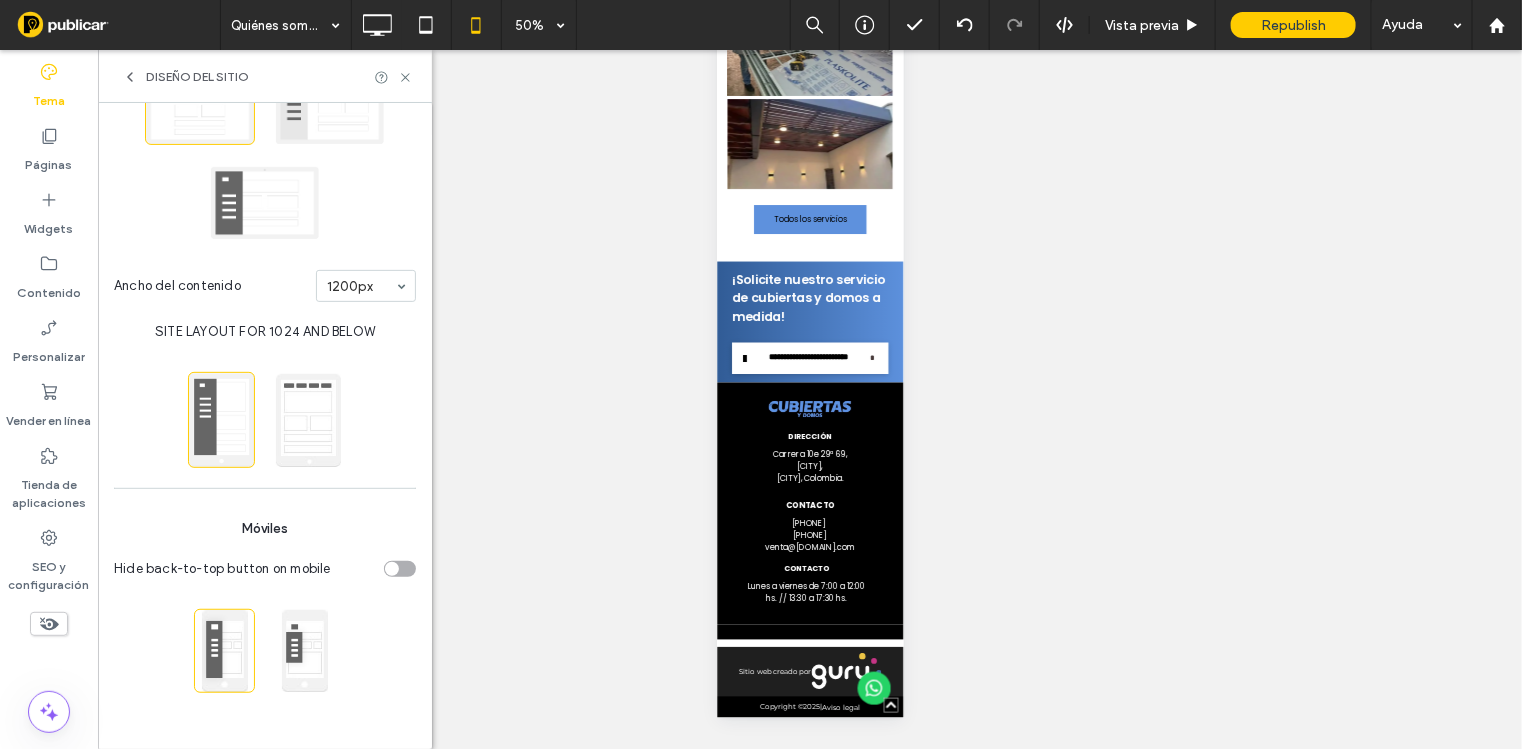 click 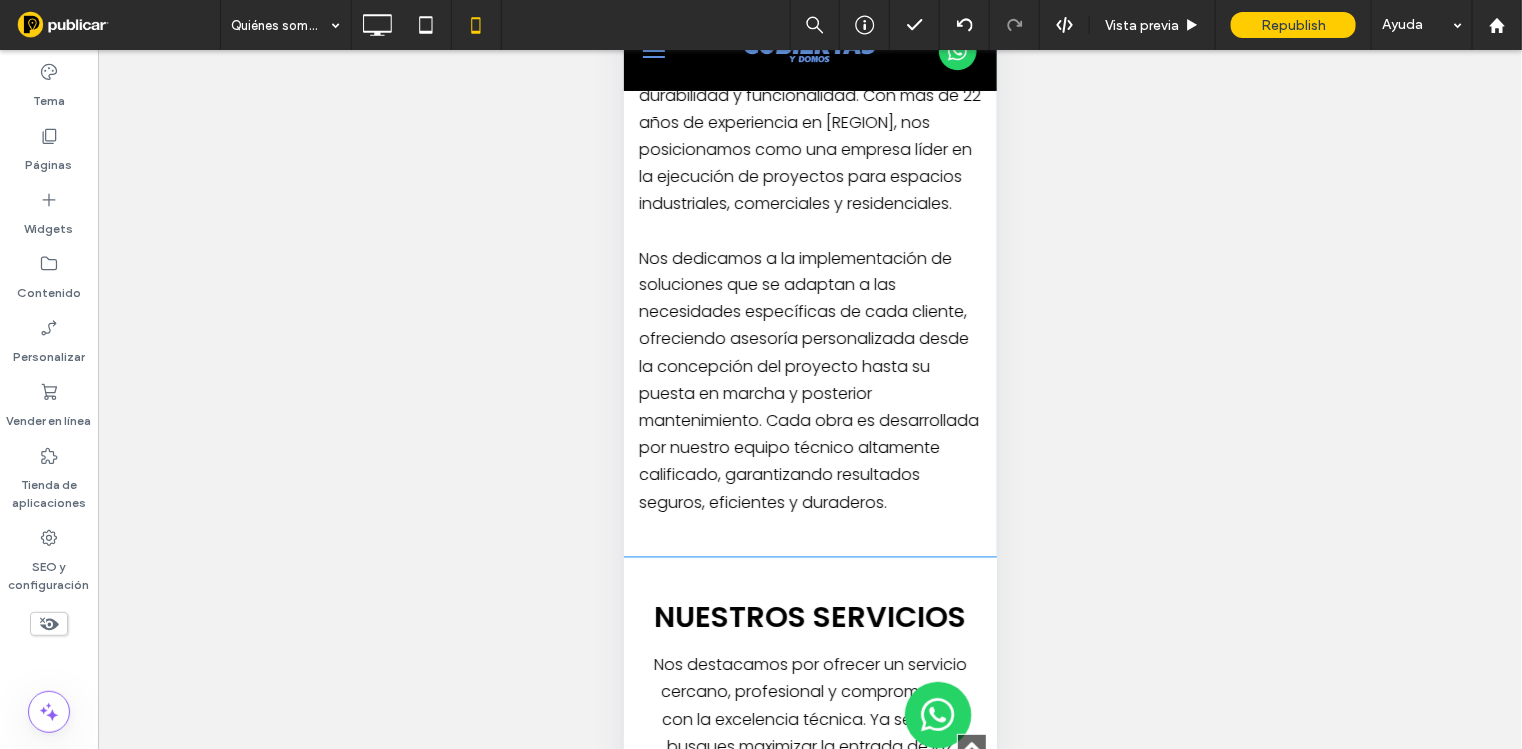 scroll, scrollTop: 77, scrollLeft: 0, axis: vertical 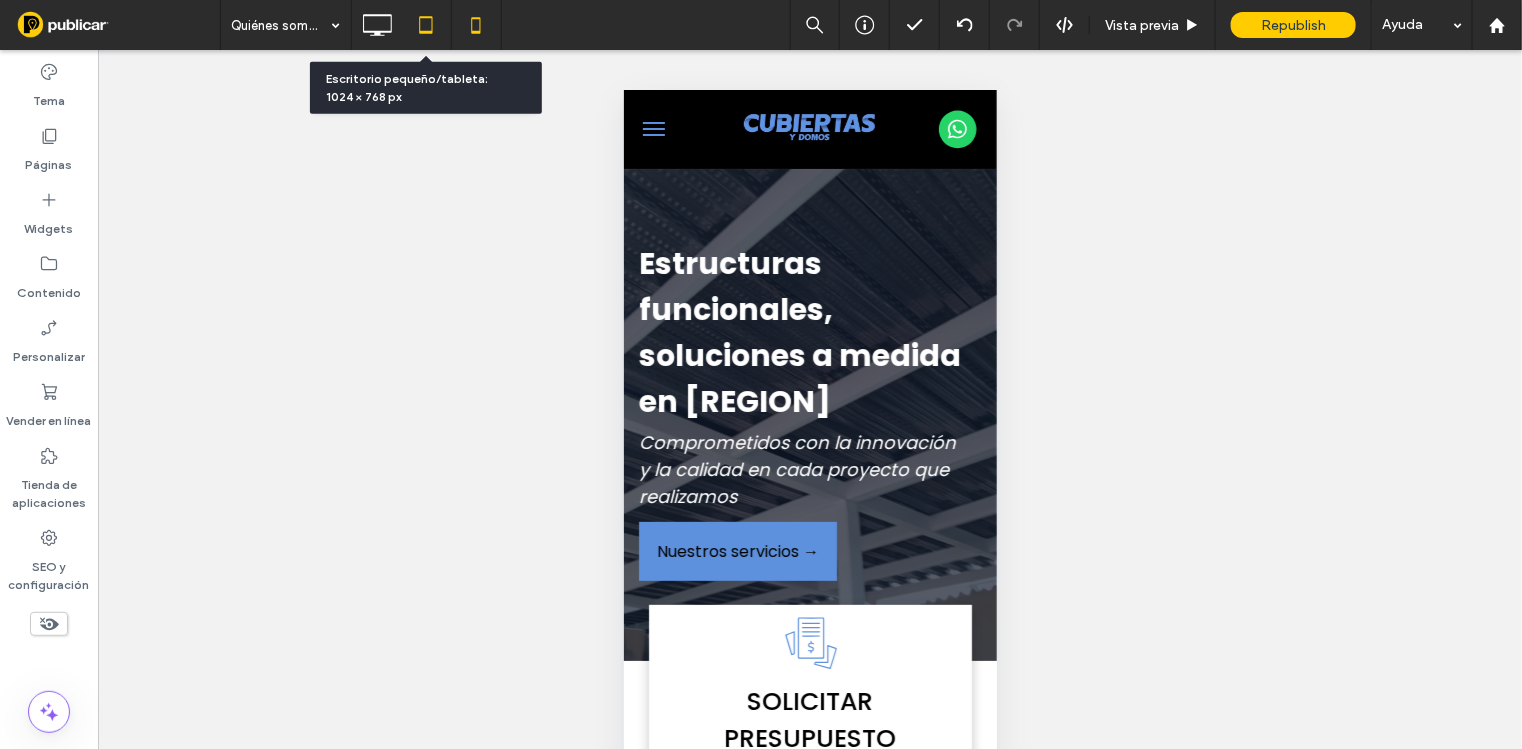 click 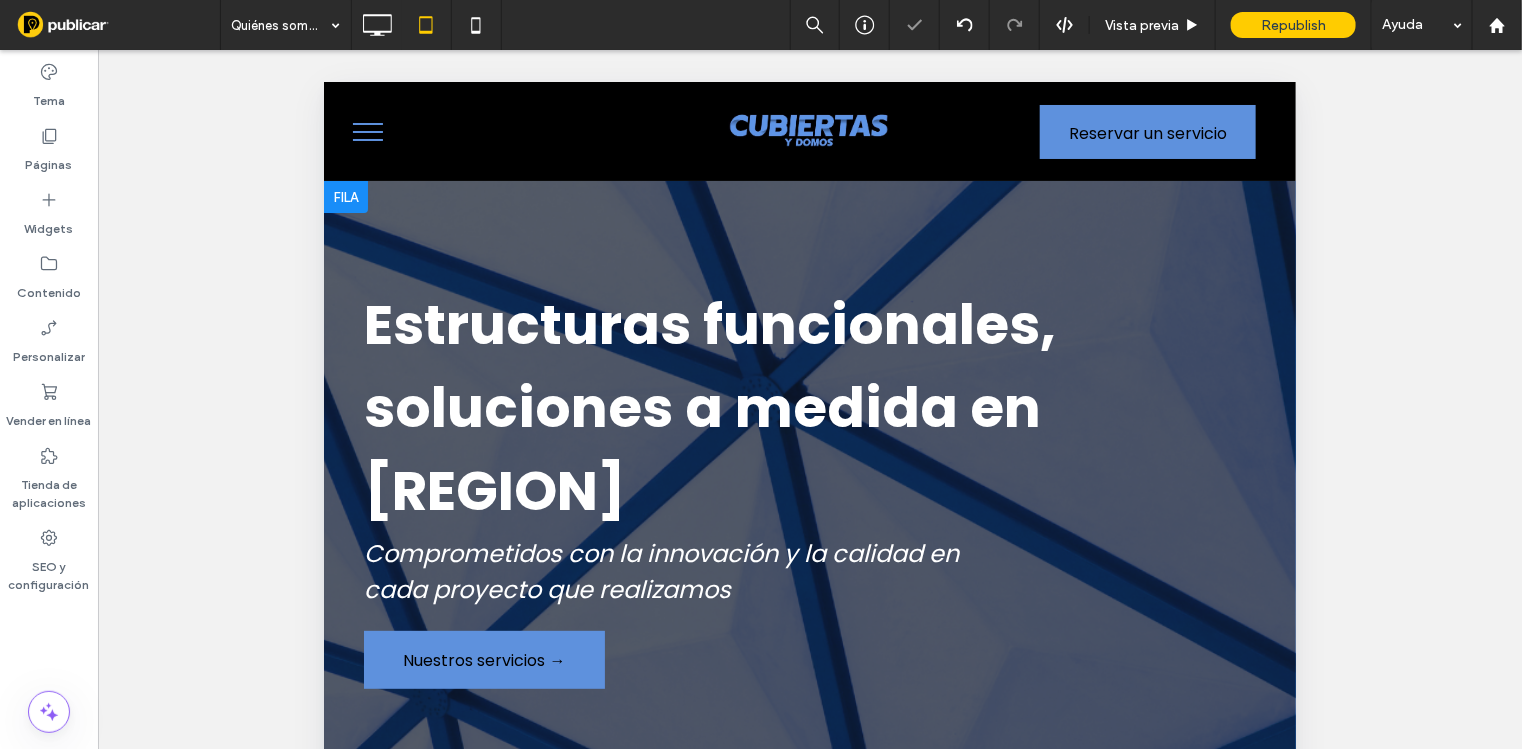 scroll, scrollTop: 0, scrollLeft: 0, axis: both 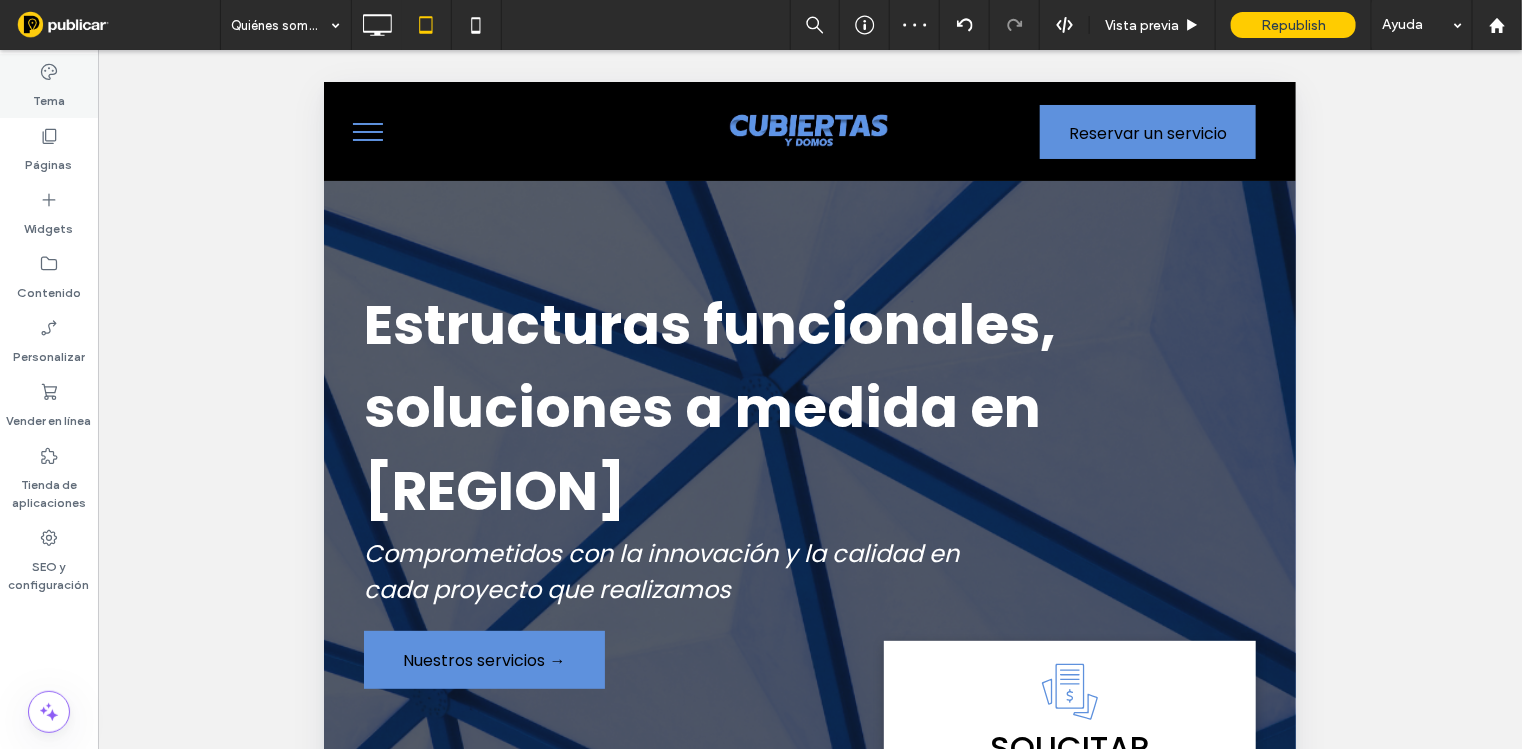click on "Tema" at bounding box center [49, 86] 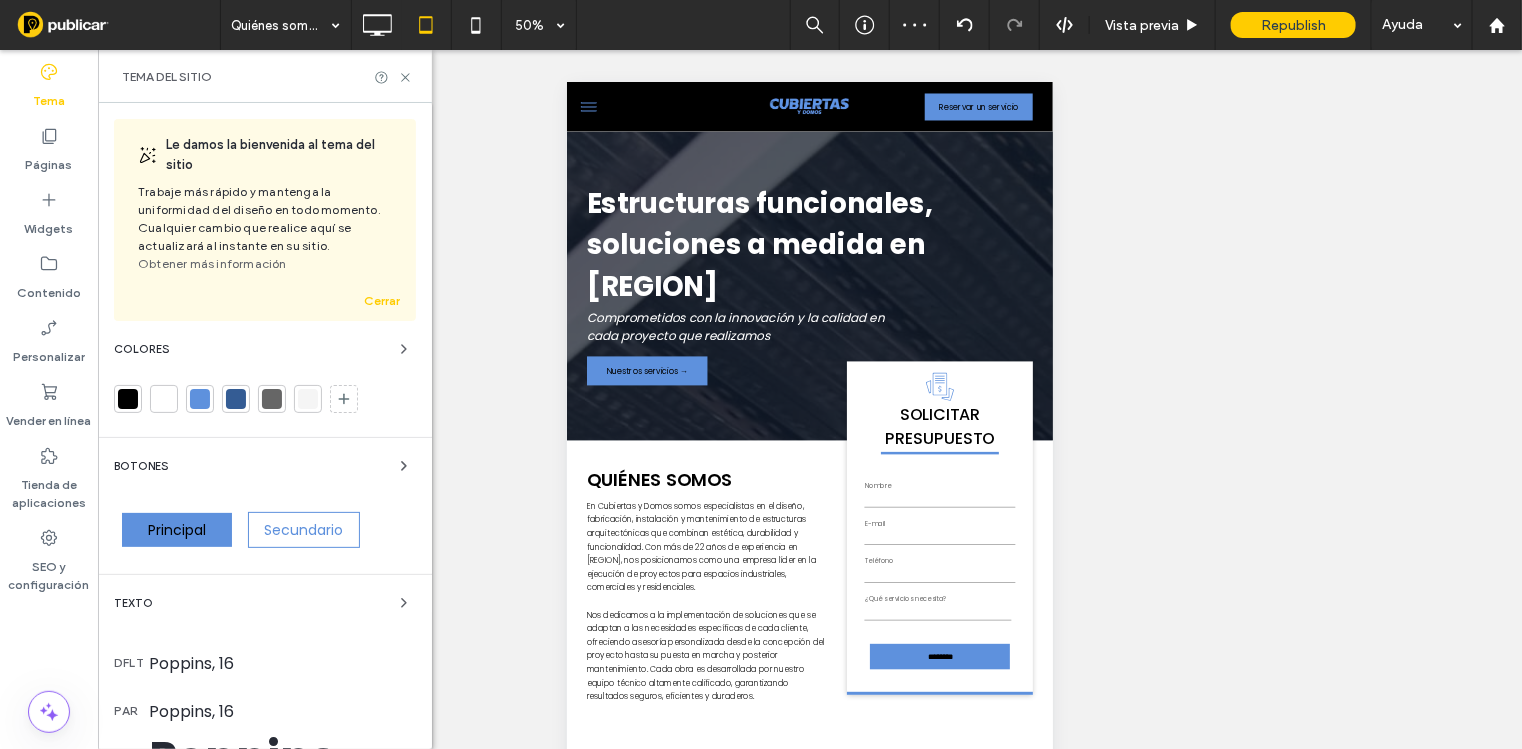 scroll, scrollTop: 516, scrollLeft: 0, axis: vertical 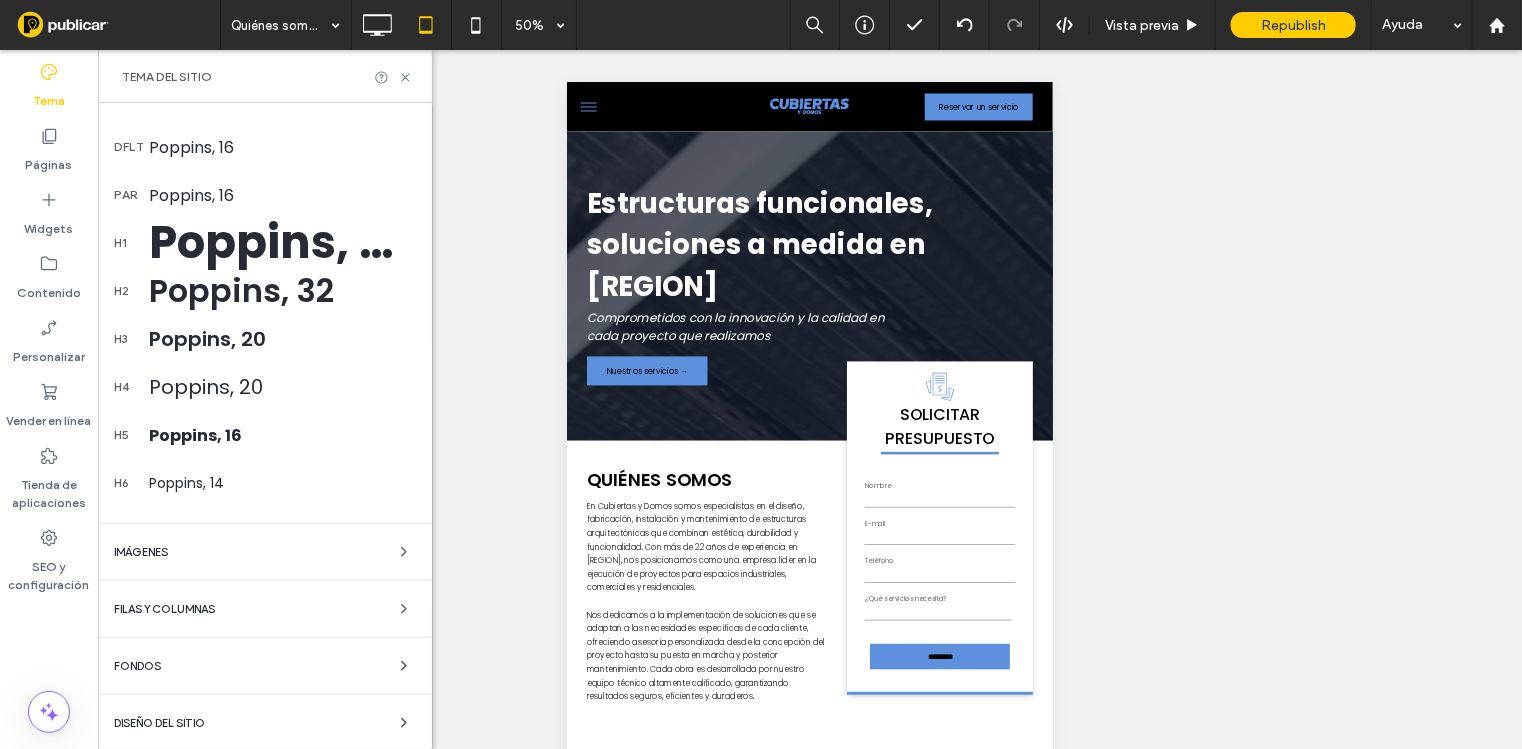click on "Diseño del sitio" at bounding box center [159, 723] 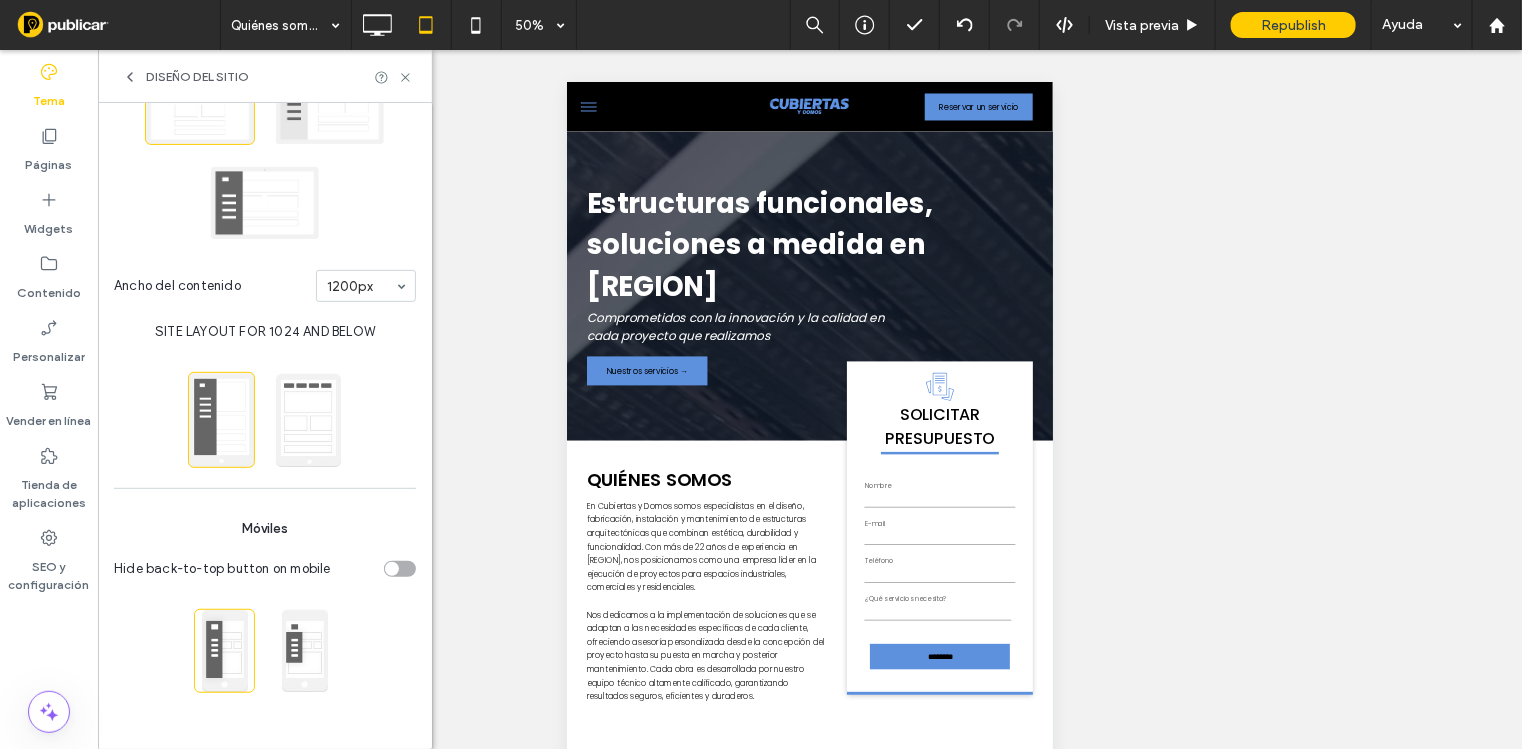 scroll, scrollTop: 240, scrollLeft: 0, axis: vertical 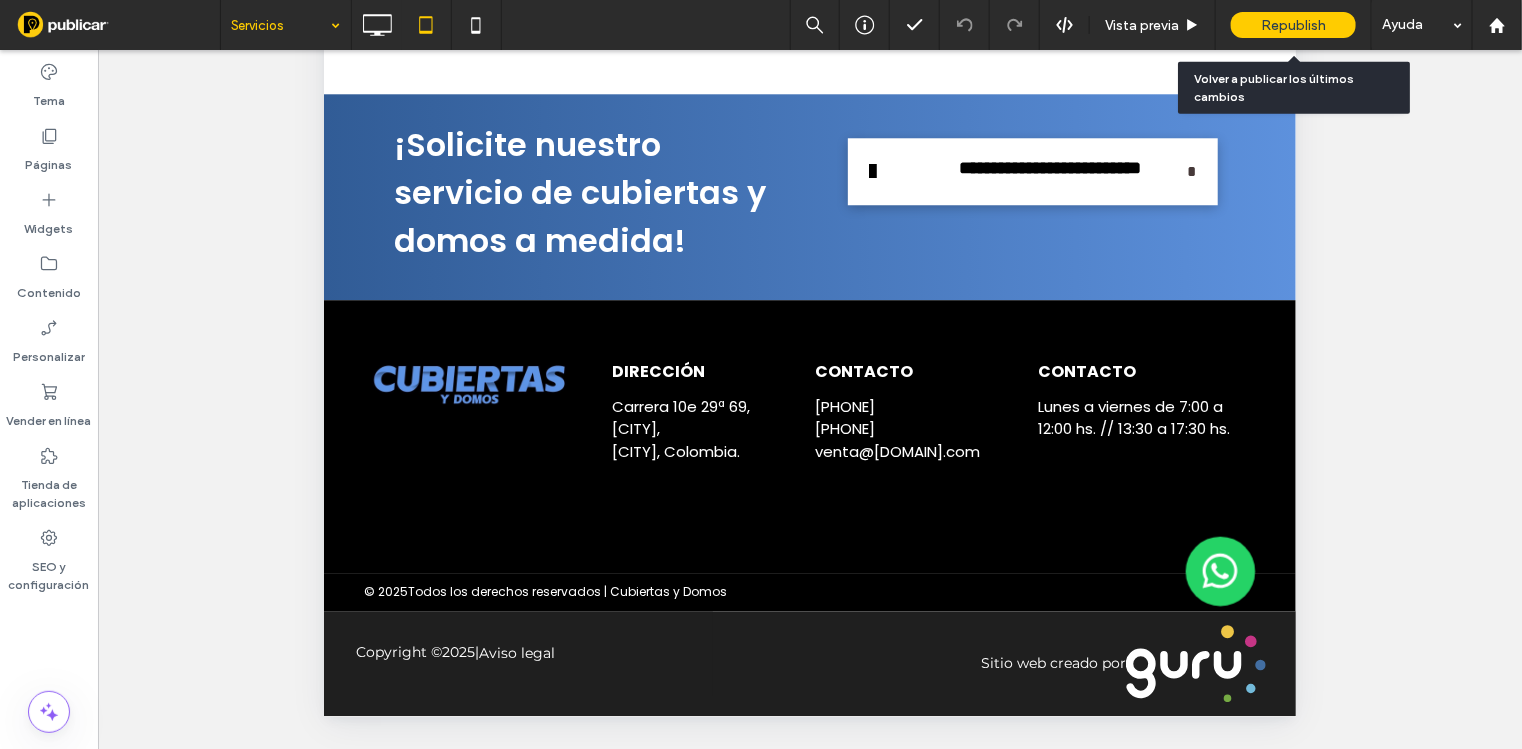 click on "Republish" at bounding box center [1293, 25] 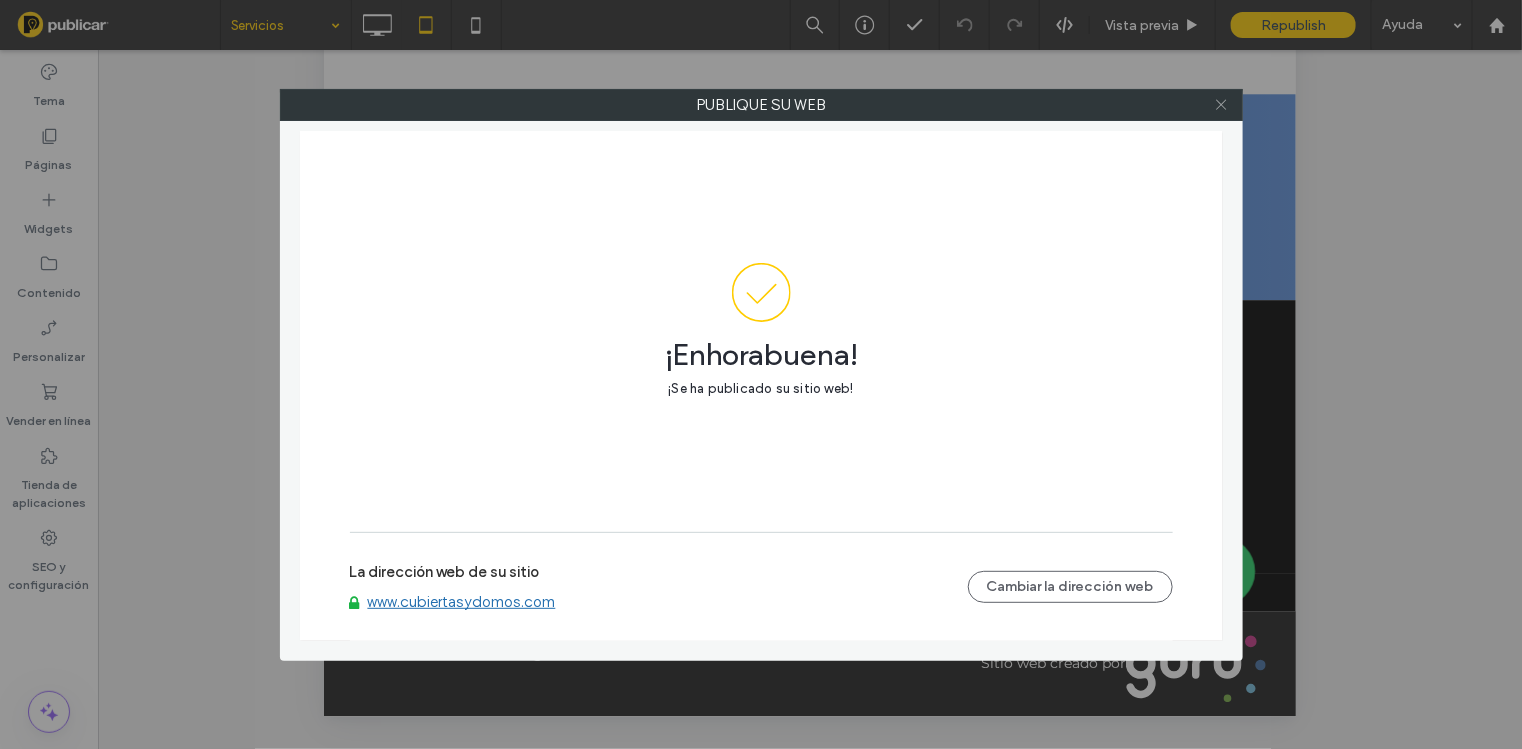 drag, startPoint x: 1218, startPoint y: 102, endPoint x: 1157, endPoint y: 132, distance: 67.977936 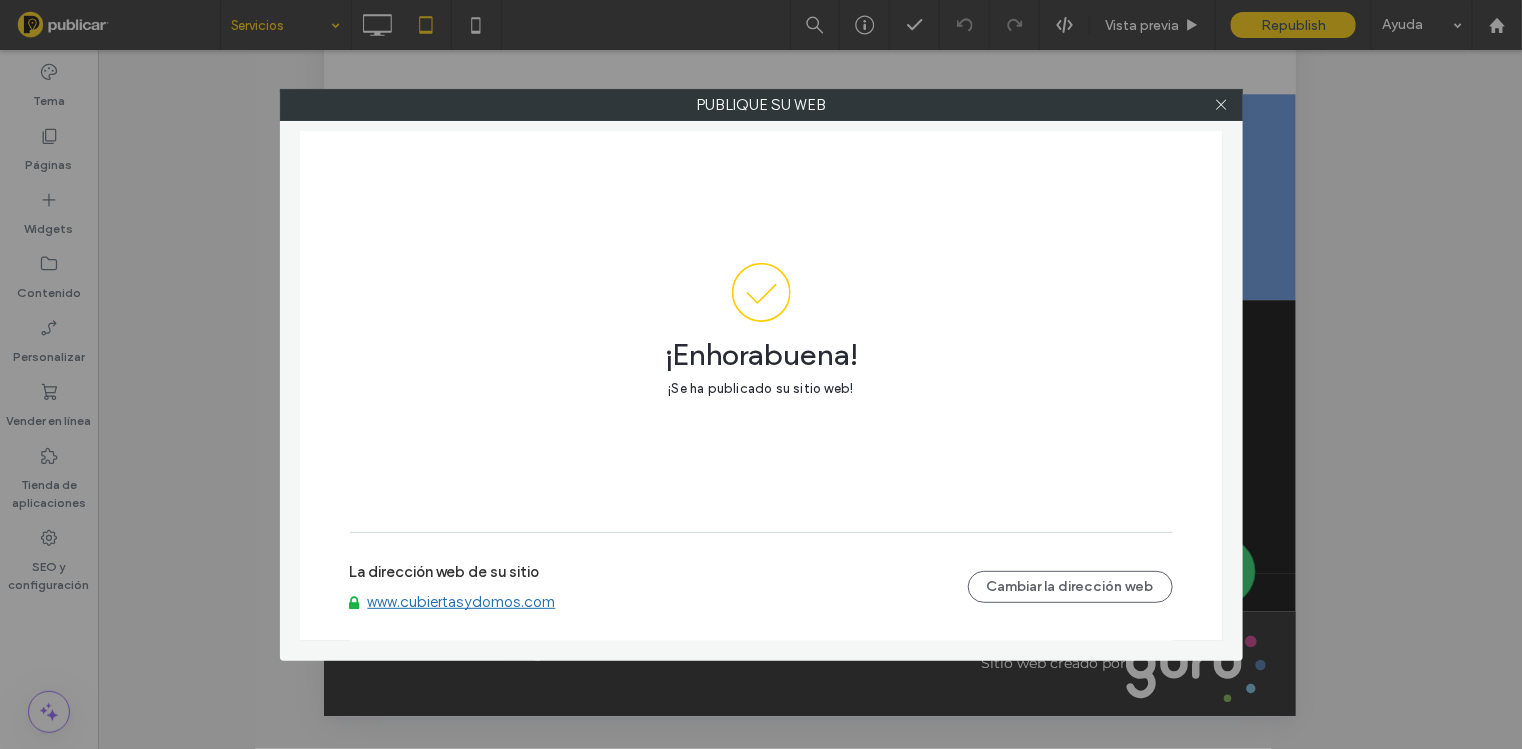 click 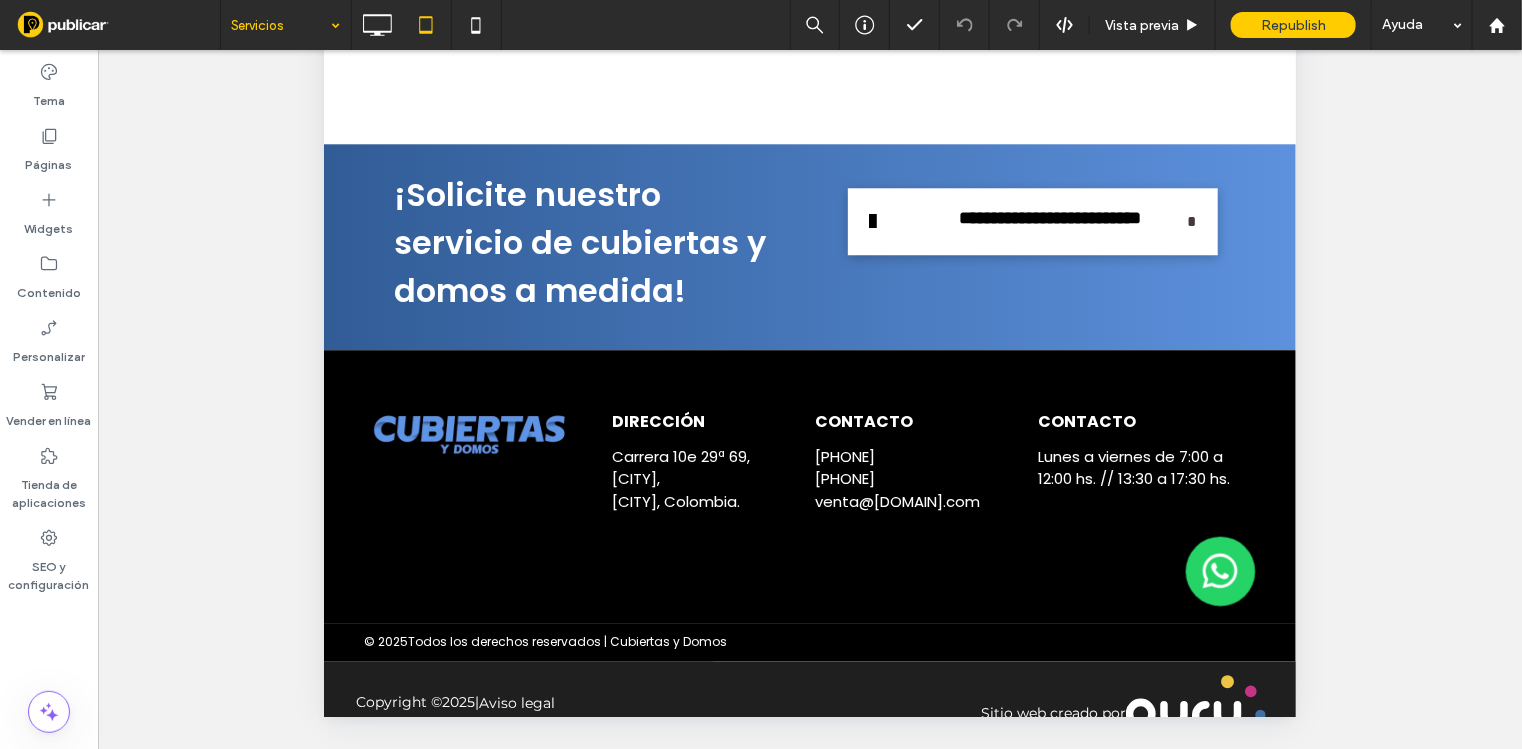scroll, scrollTop: 1022, scrollLeft: 0, axis: vertical 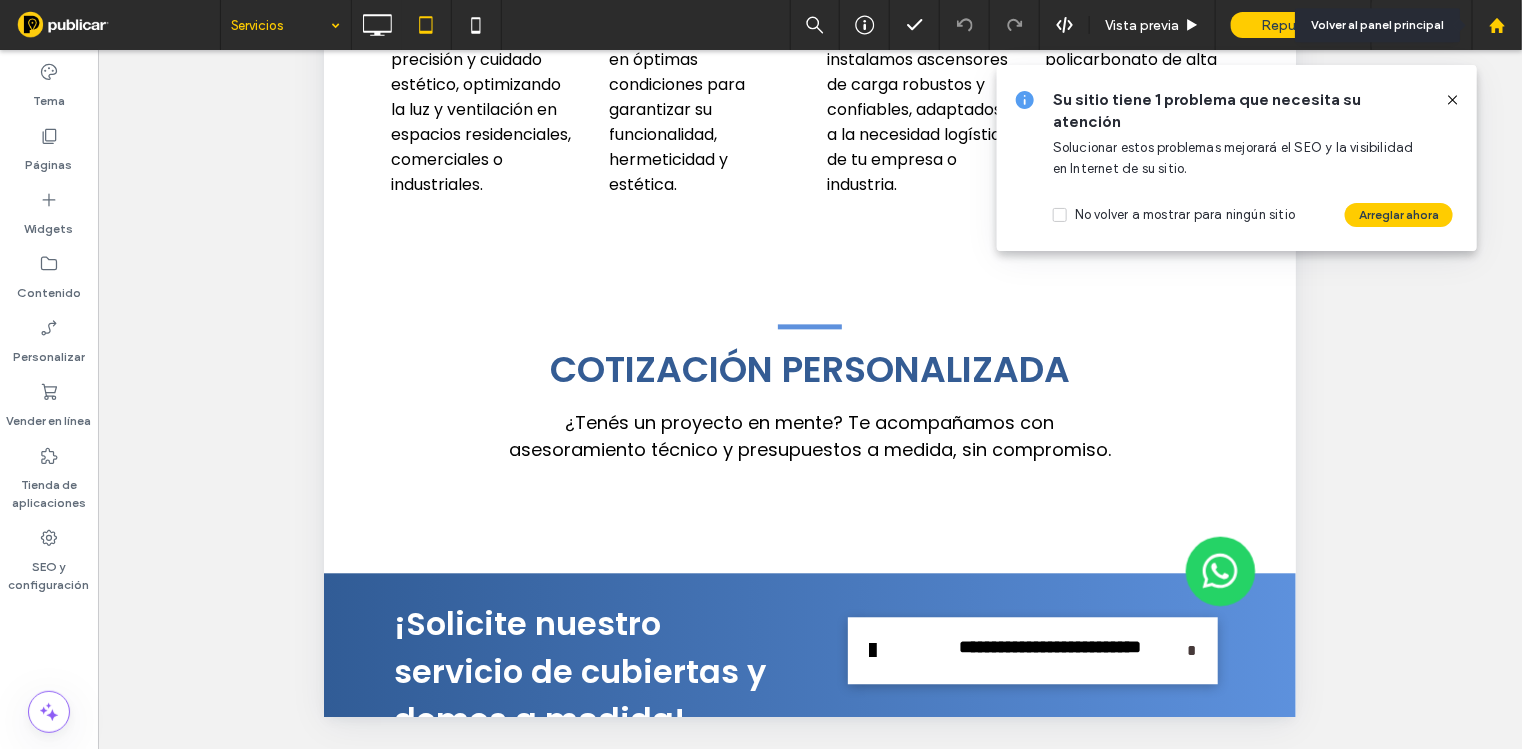 drag, startPoint x: 1501, startPoint y: 31, endPoint x: 1276, endPoint y: 48, distance: 225.64131 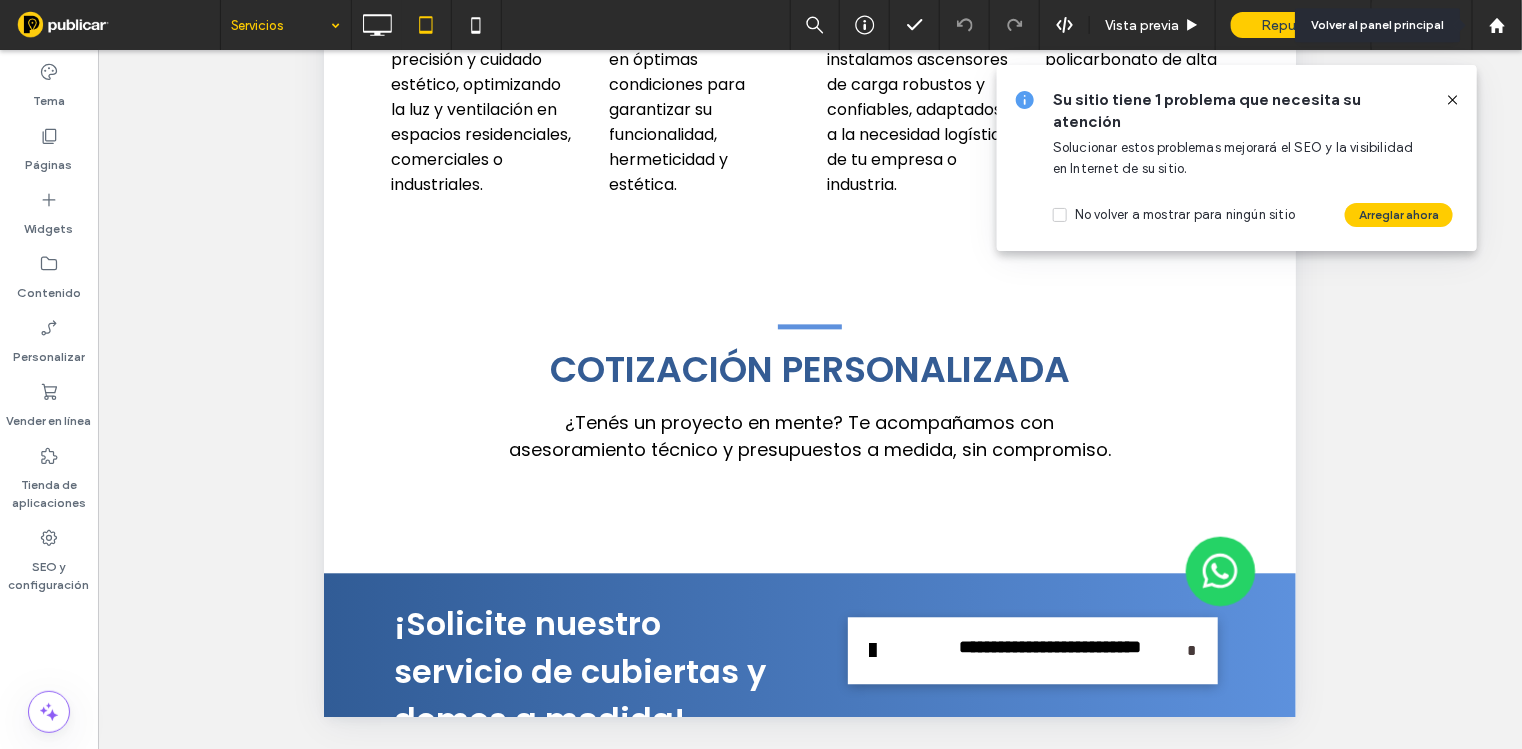 click 